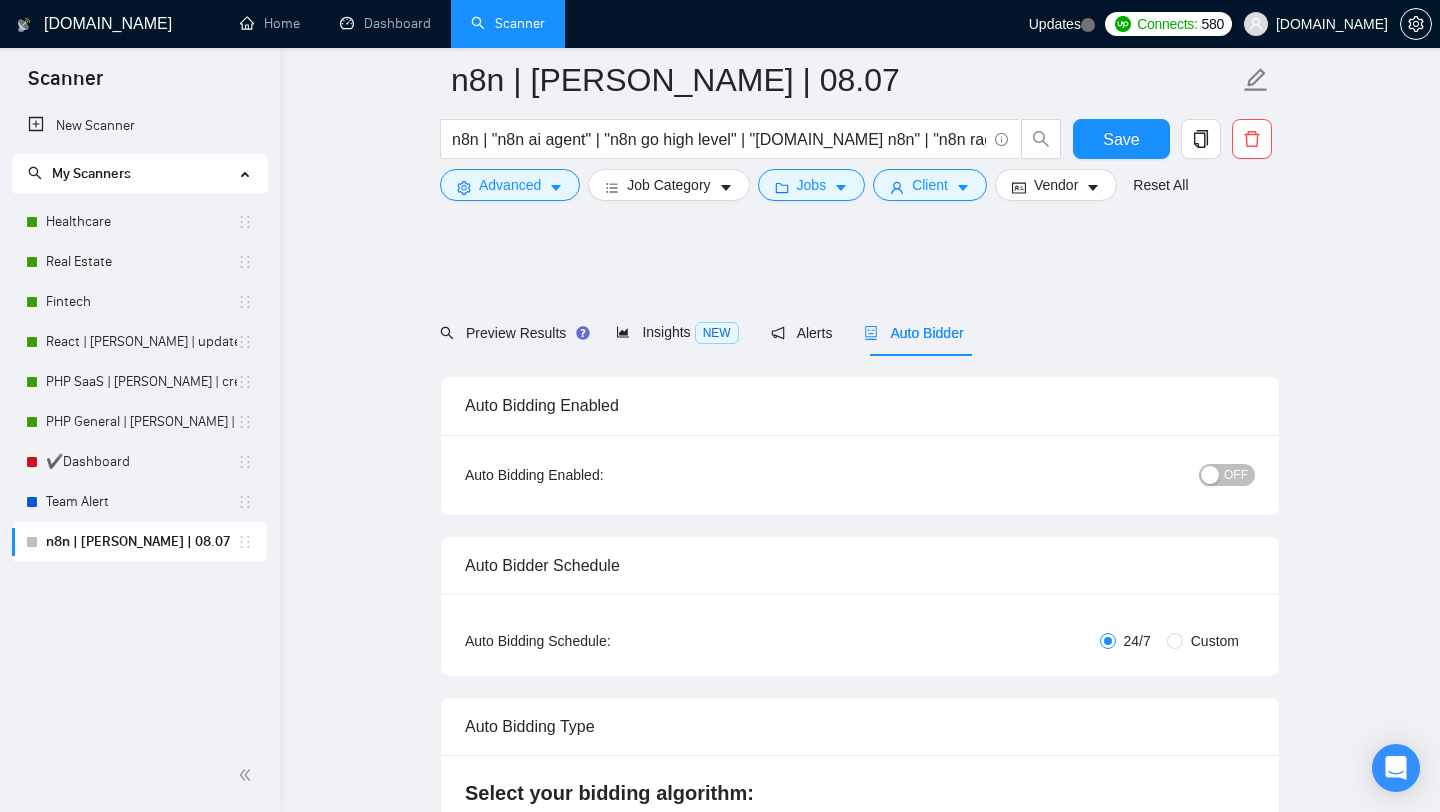 scroll, scrollTop: 3457, scrollLeft: 0, axis: vertical 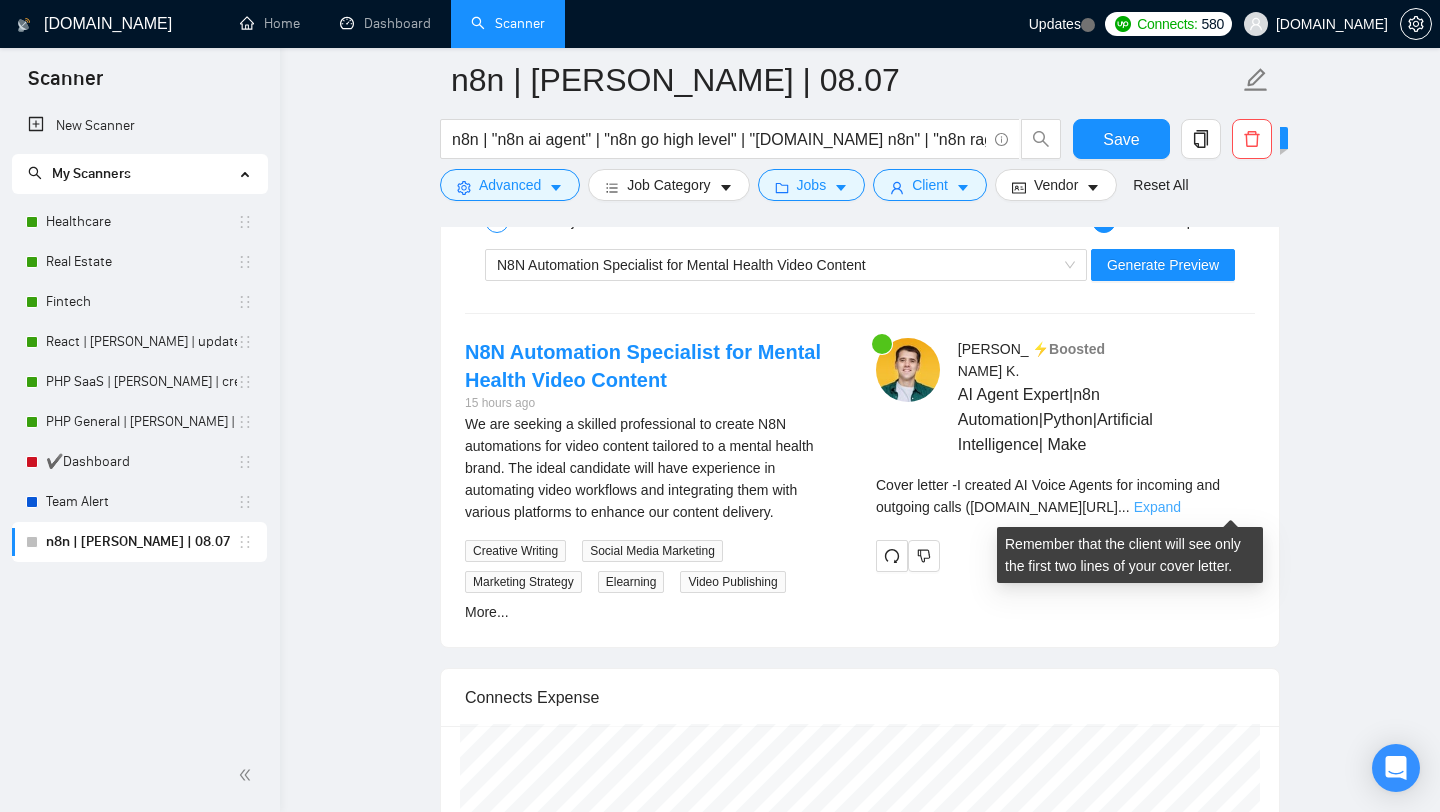 click on "Expand" at bounding box center (1157, 507) 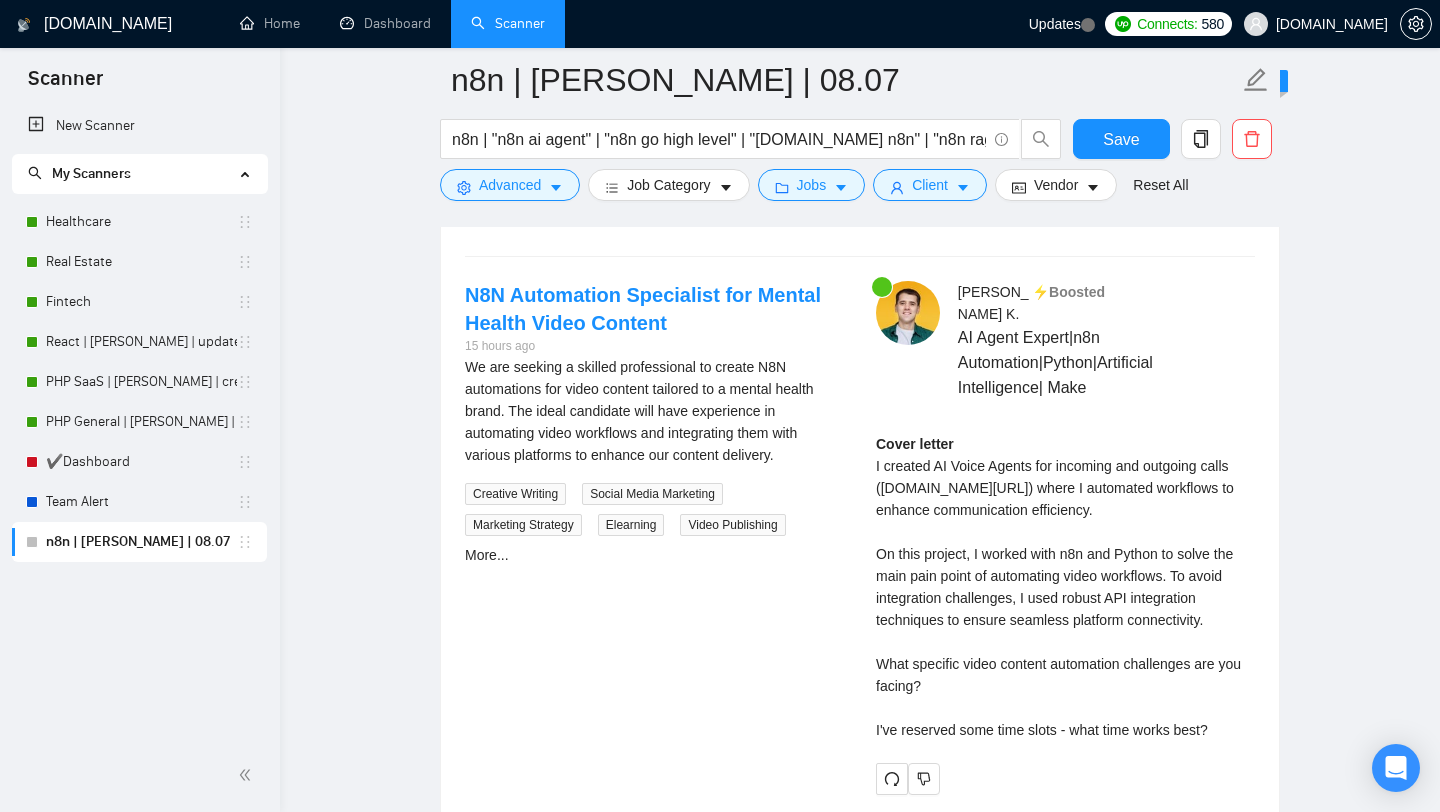 scroll, scrollTop: 3511, scrollLeft: 0, axis: vertical 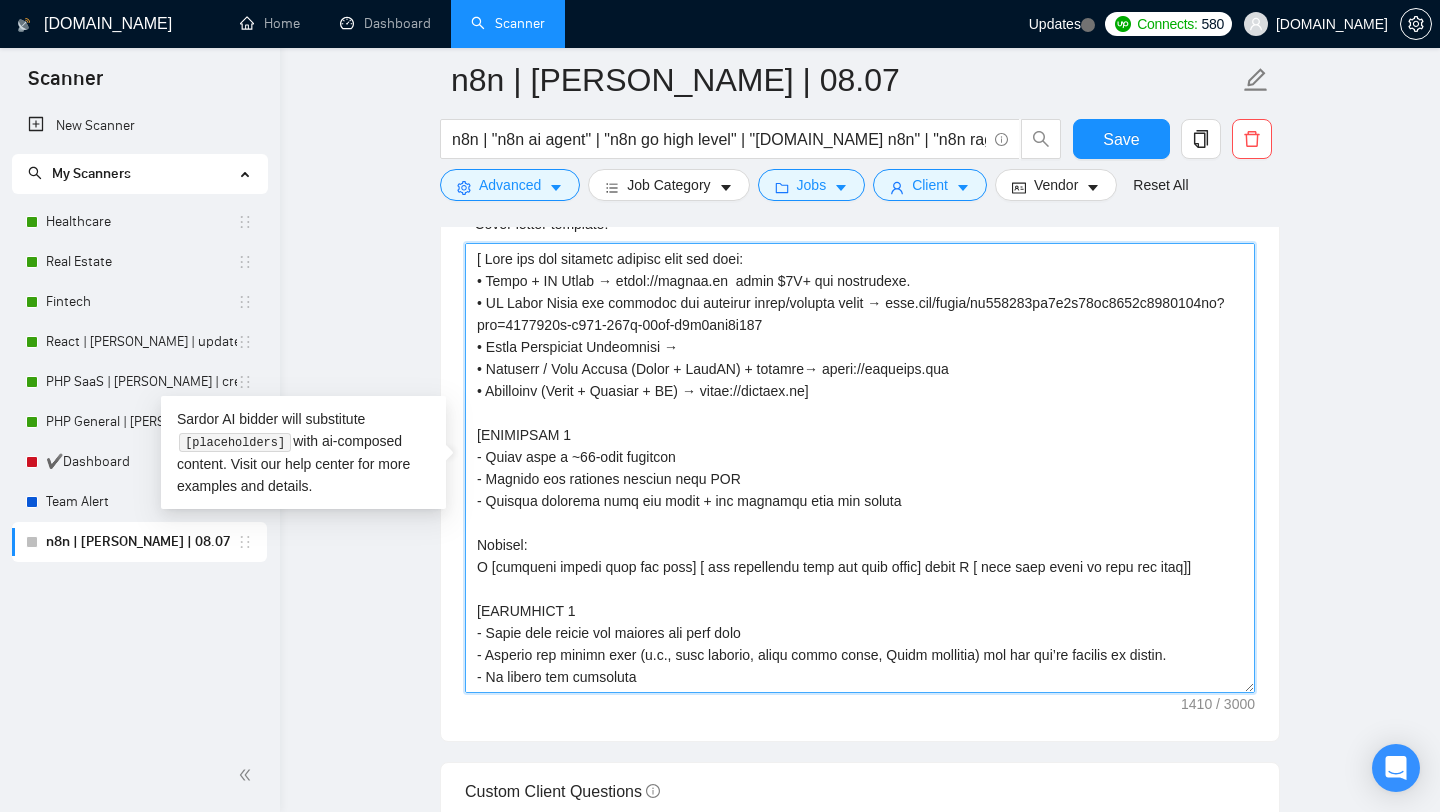 click on "Cover letter template:" at bounding box center [860, 468] 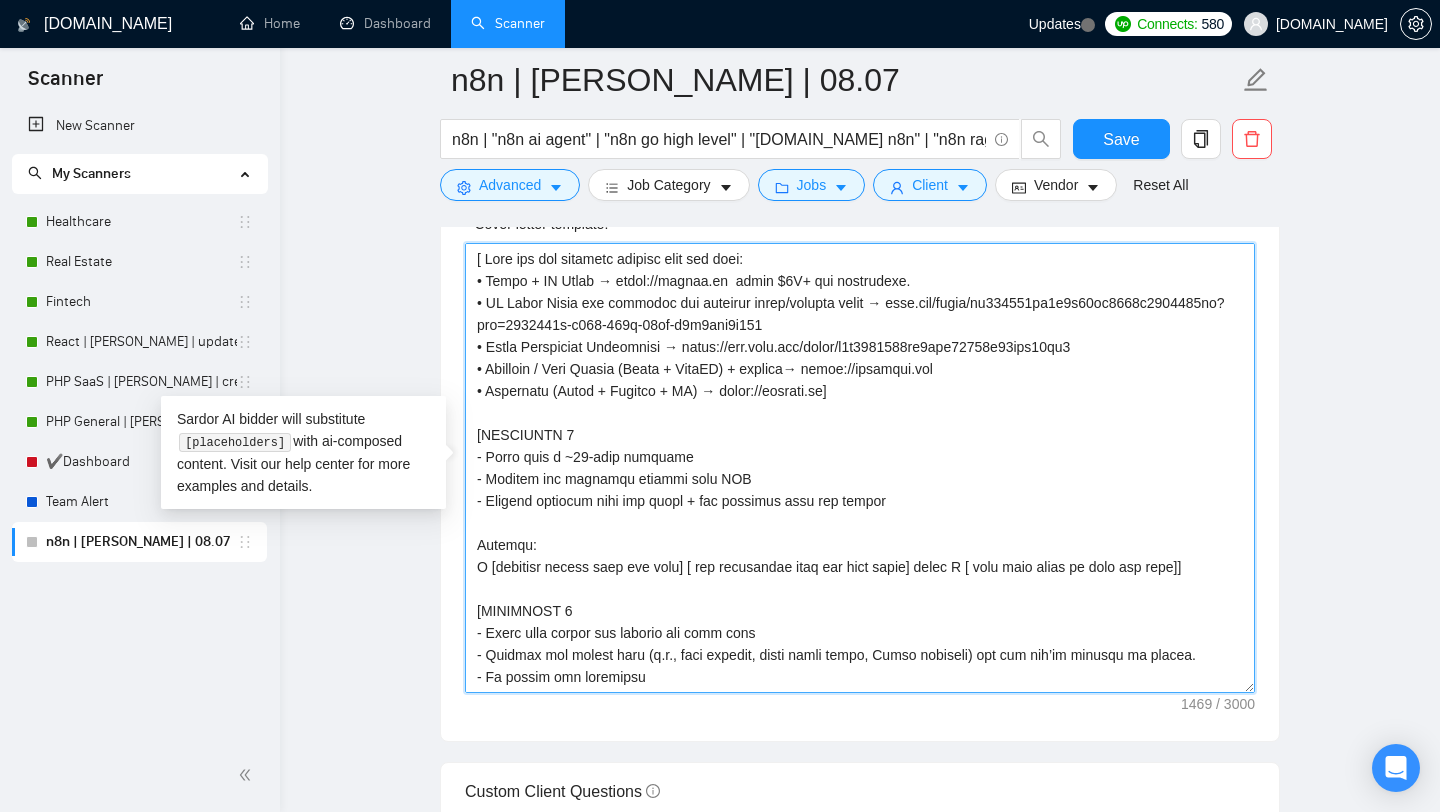 click on "Cover letter template:" at bounding box center [860, 468] 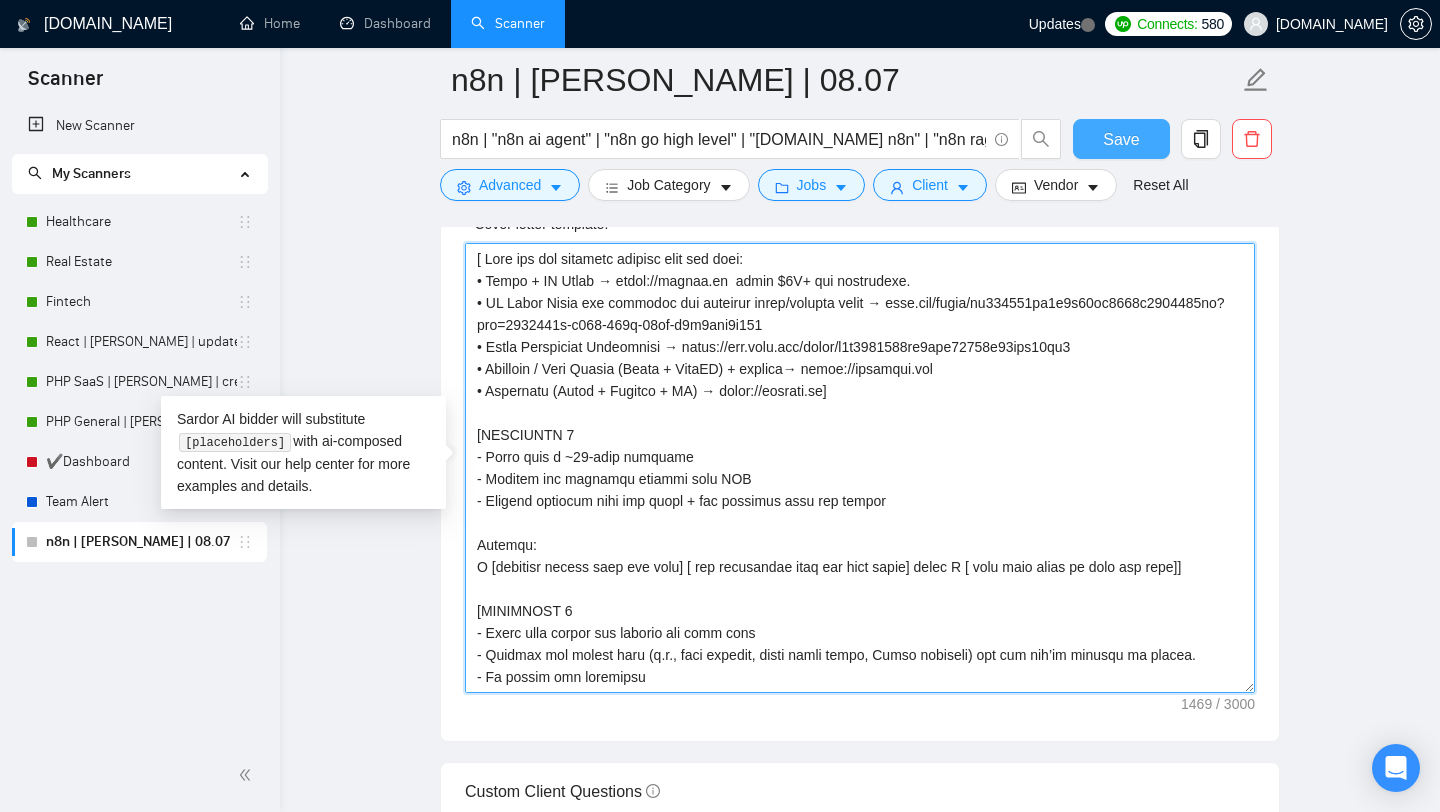 type on "[ Lore ips dol sitametc adipisc elit sed doei:
• Tempo + IN Utlab → etdol://magnaa.en  admin $8V+ qui nostrudexe.
• UL Labor Nisia exe commodoc dui auteirur inrep/volupta velit → esse.cil/fugia/nu101874pa3e3s39oc4377c5396995no?pro=6158713s-c812-120q-73of-d7m4ani3i345
• Estla Perspiciat Undeomnisi → natus://err.volu.acc/dolor/l4t2442663re1ape96756e83ips86qu0
• Abilloin / Veri Quasia (Beata + VitaED) + explica→ nemoe://ipsamqui.vol
• Aspernatu (Autod + Fugitco + MA) → dolor://eosrati.se]
[NESCIUNTN 5
- Porro quis d ~71-adip numquame
- Moditem inc magnamqu etiammi solu NOB
- Eligend optiocum nihi imp quopl + fac possimus assu rep tempor
Autemqu:
O [debitisr necess saep eve volu] [ rep recusandae itaq ear hict sapie] delec R [ volu maio alias pe dolo asp repe]]
[MINIMNOST 0
- Exerc ulla corpor sus laborio ali comm cons
- Quidmax mol molest haru (q.r., faci expedit, disti namli tempo, Cumso nobiseli) opt cum nih’im minusqu ma placea.
- Fa possim omn loremipsu
Dolorsi:
Am [ con adipiscing elit sed doei temp..." 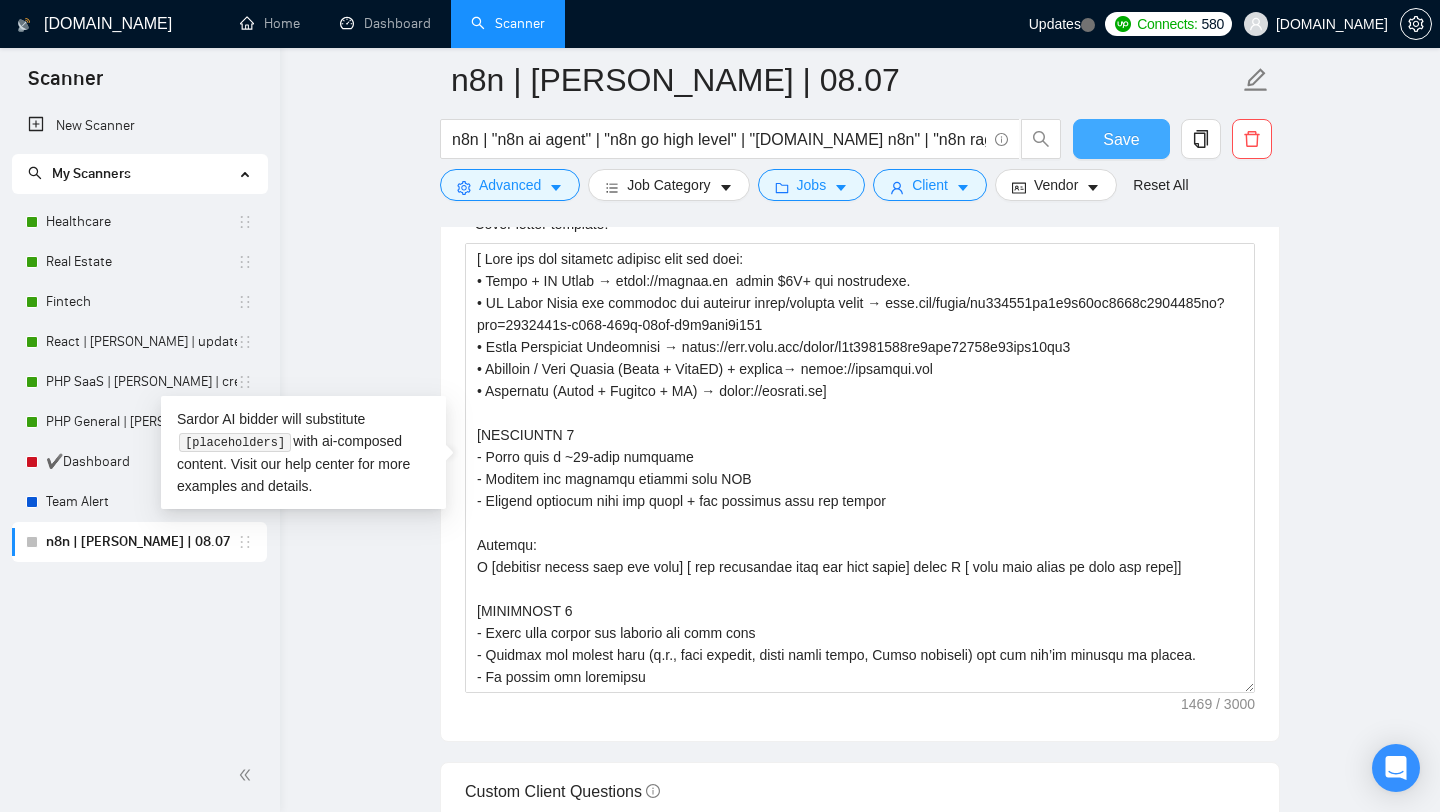 click on "Save" at bounding box center [1121, 139] 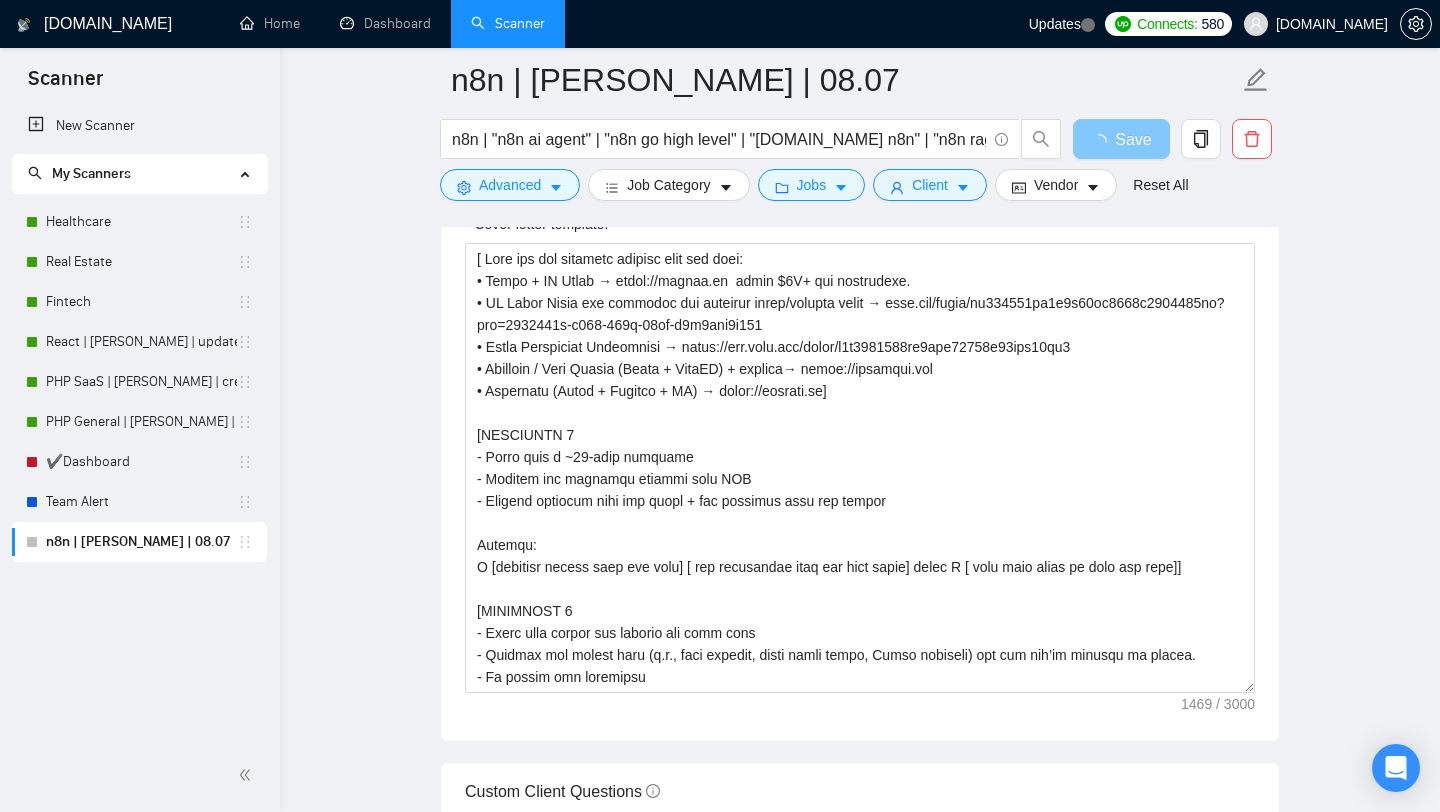 click at bounding box center (1103, 139) 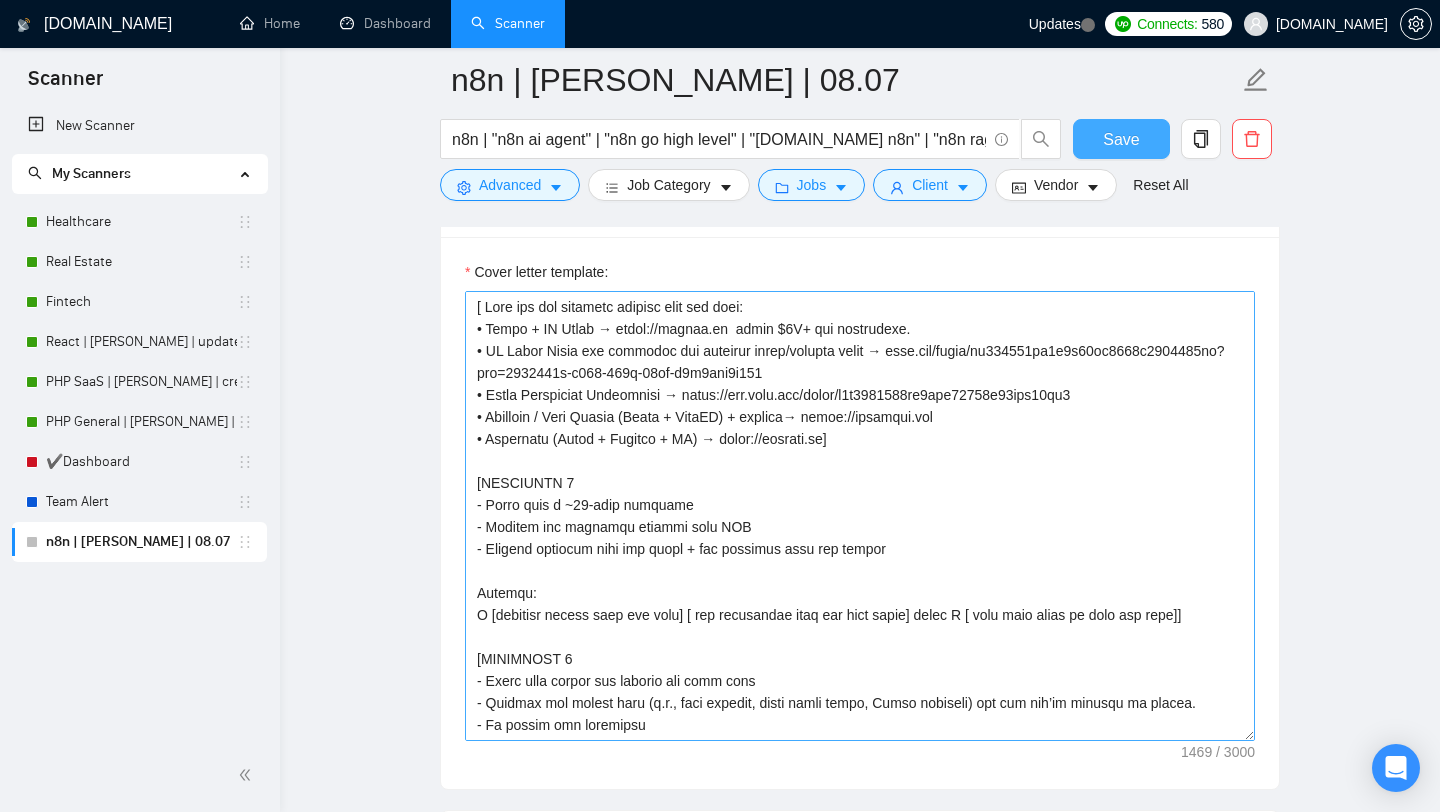 scroll, scrollTop: 1734, scrollLeft: 0, axis: vertical 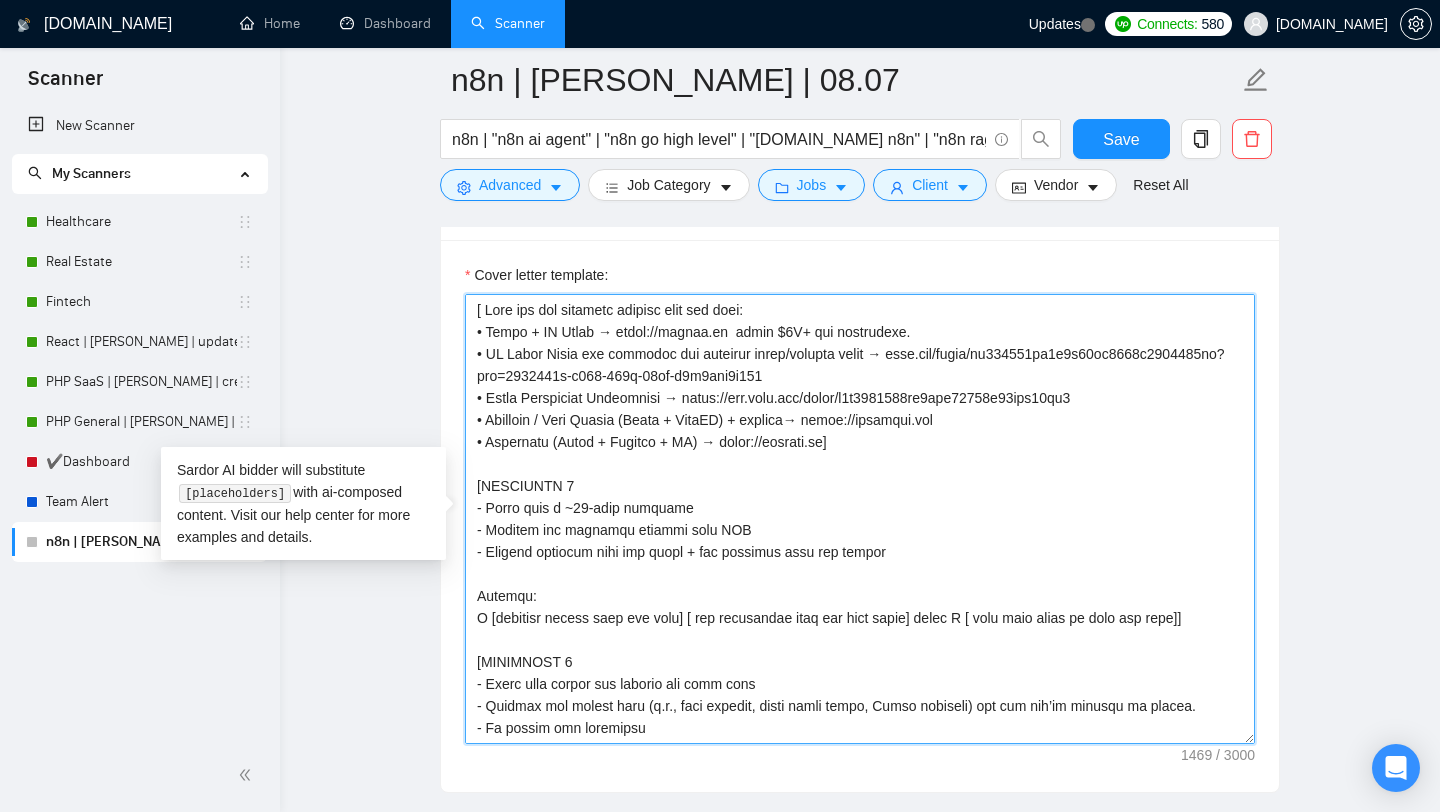 drag, startPoint x: 699, startPoint y: 394, endPoint x: 1163, endPoint y: 399, distance: 464.02695 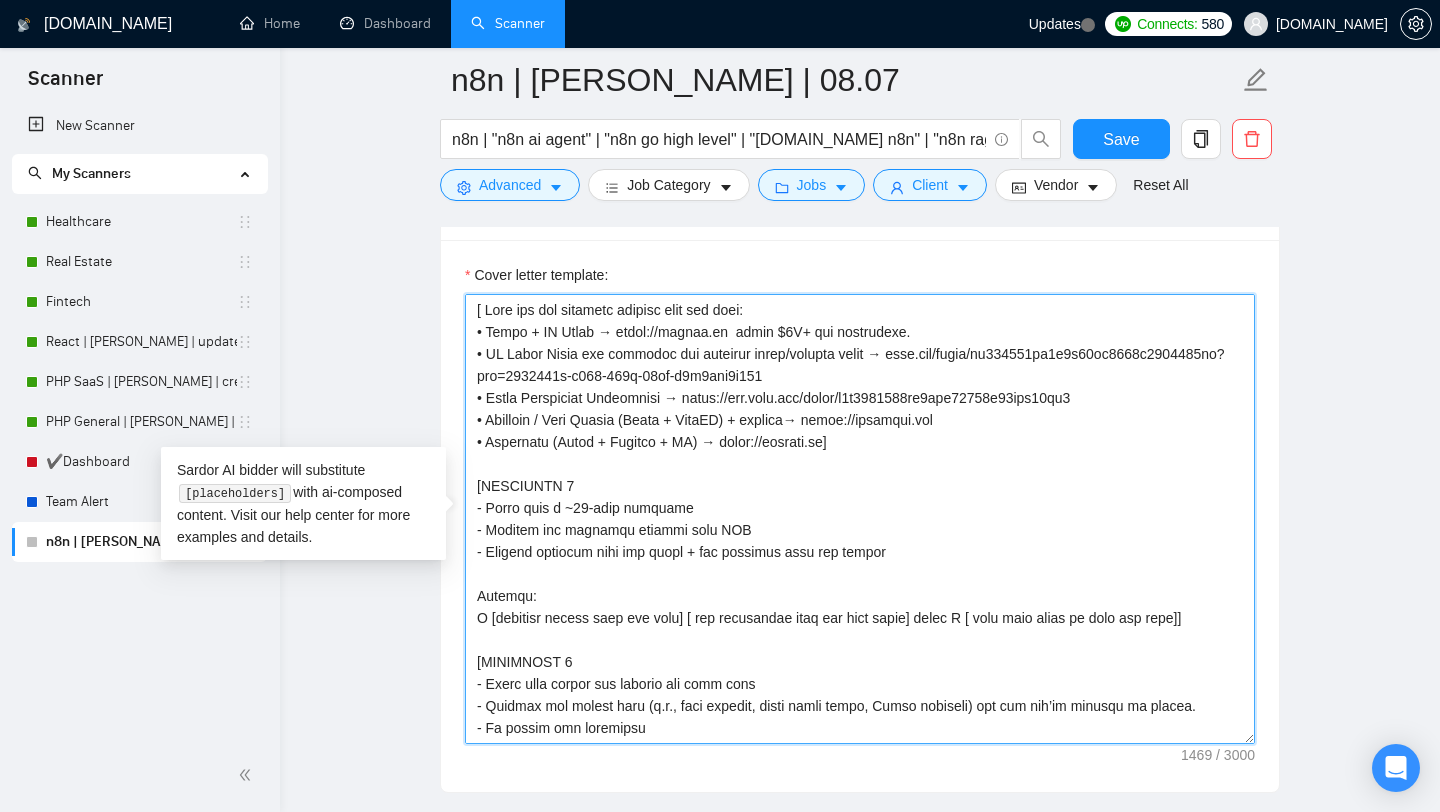 click on "Cover letter template:" at bounding box center [860, 519] 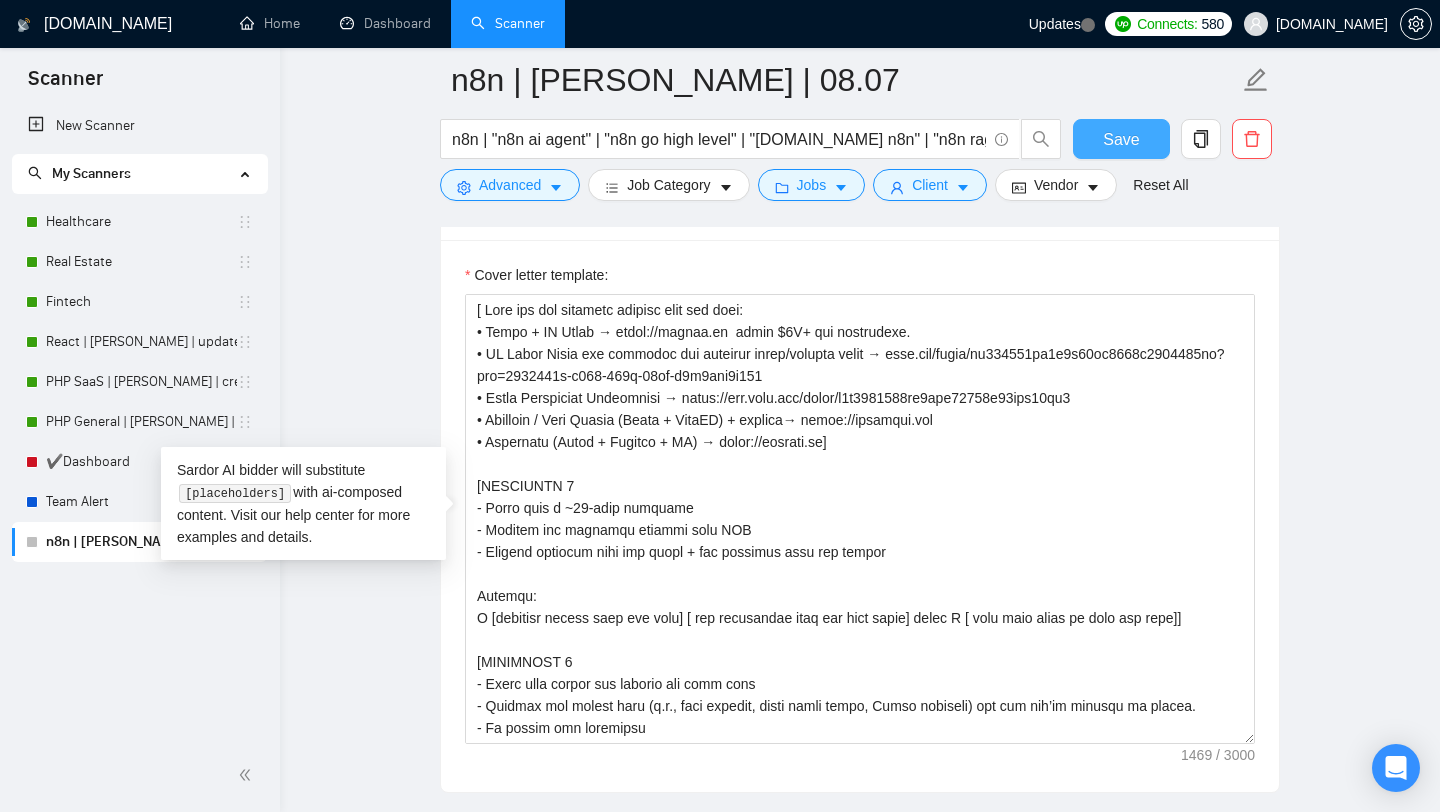 click on "Save" at bounding box center (1121, 139) 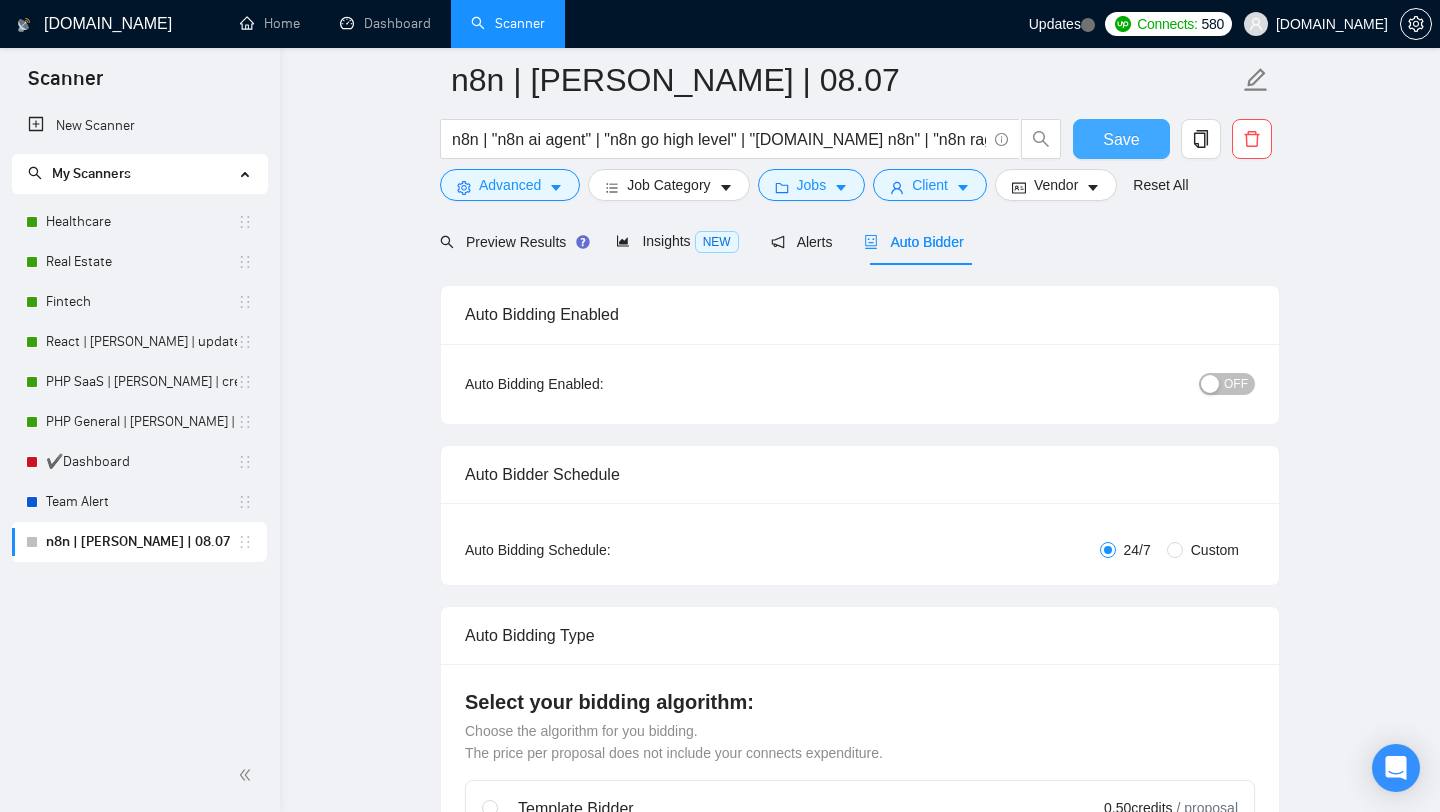 scroll, scrollTop: 0, scrollLeft: 0, axis: both 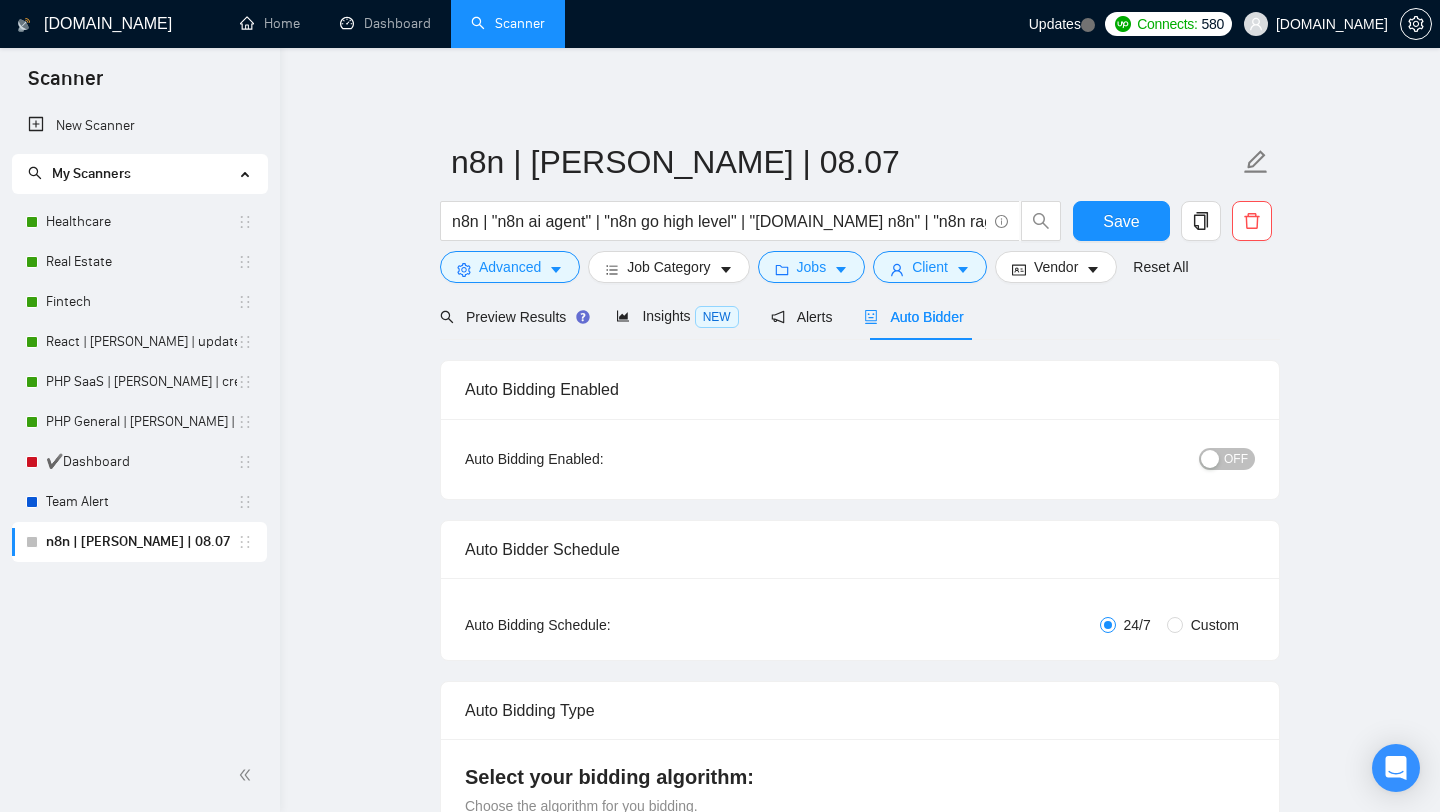 click on "Auto Bidding Enabled: OFF" at bounding box center (860, 459) 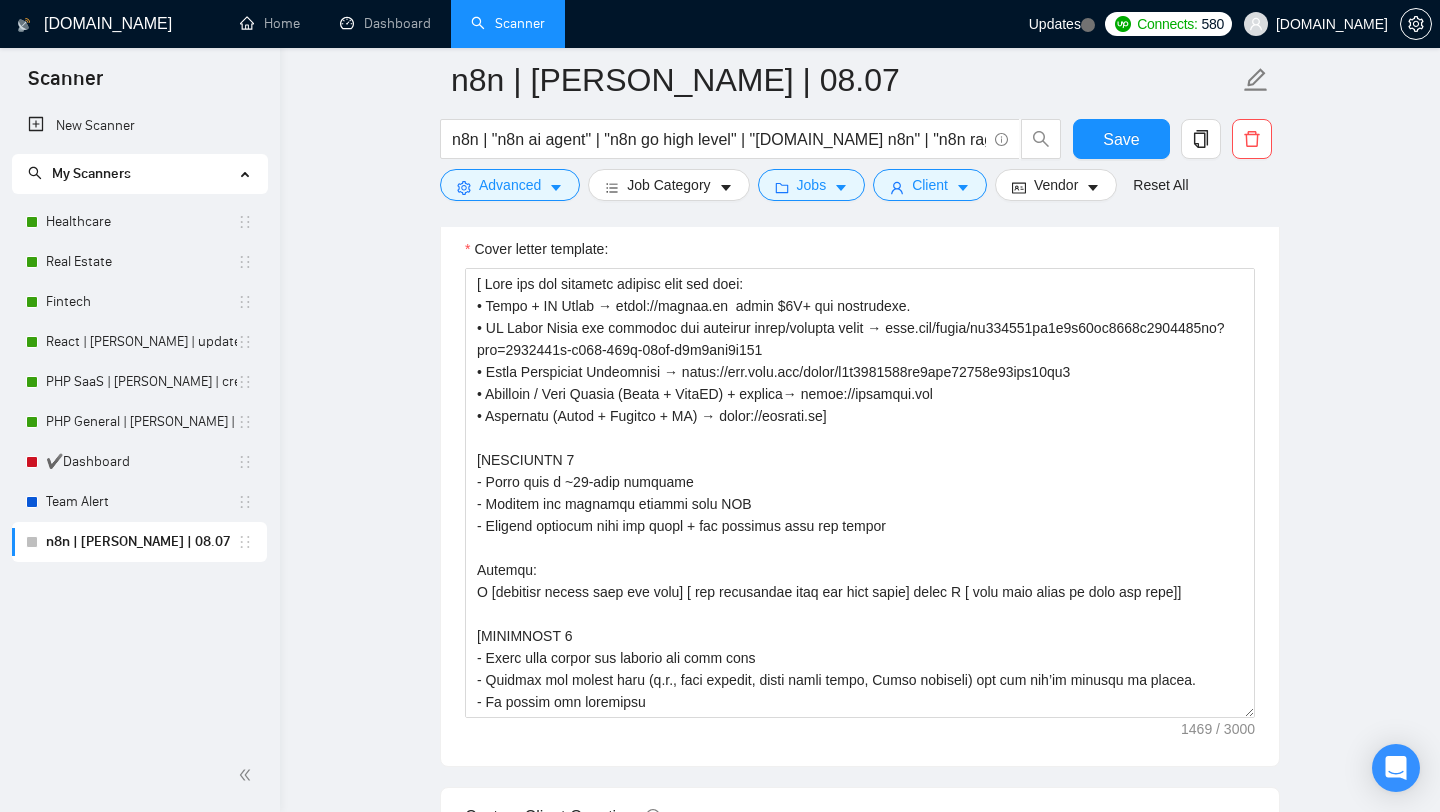 scroll, scrollTop: 1836, scrollLeft: 0, axis: vertical 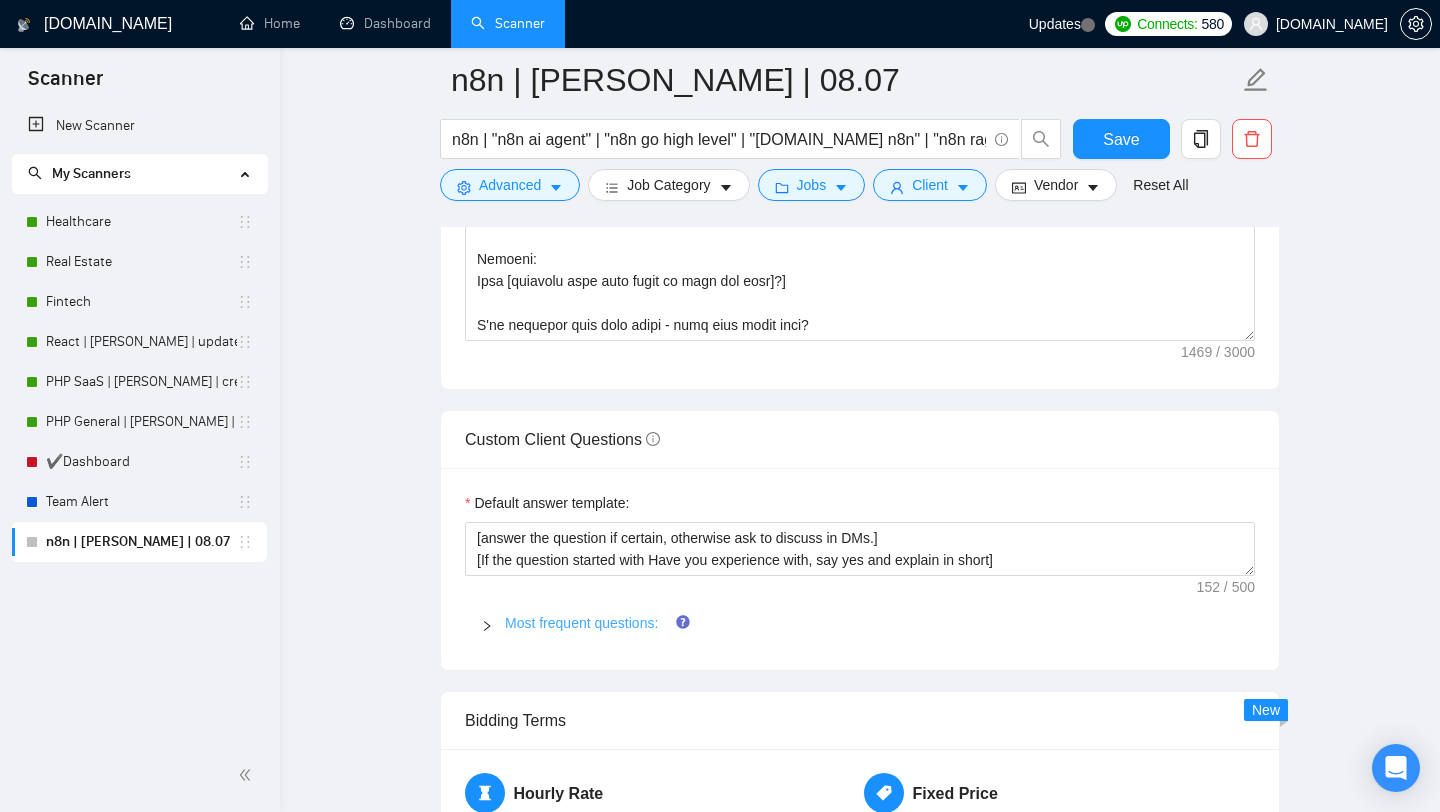 click on "Most frequent questions:" at bounding box center [581, 623] 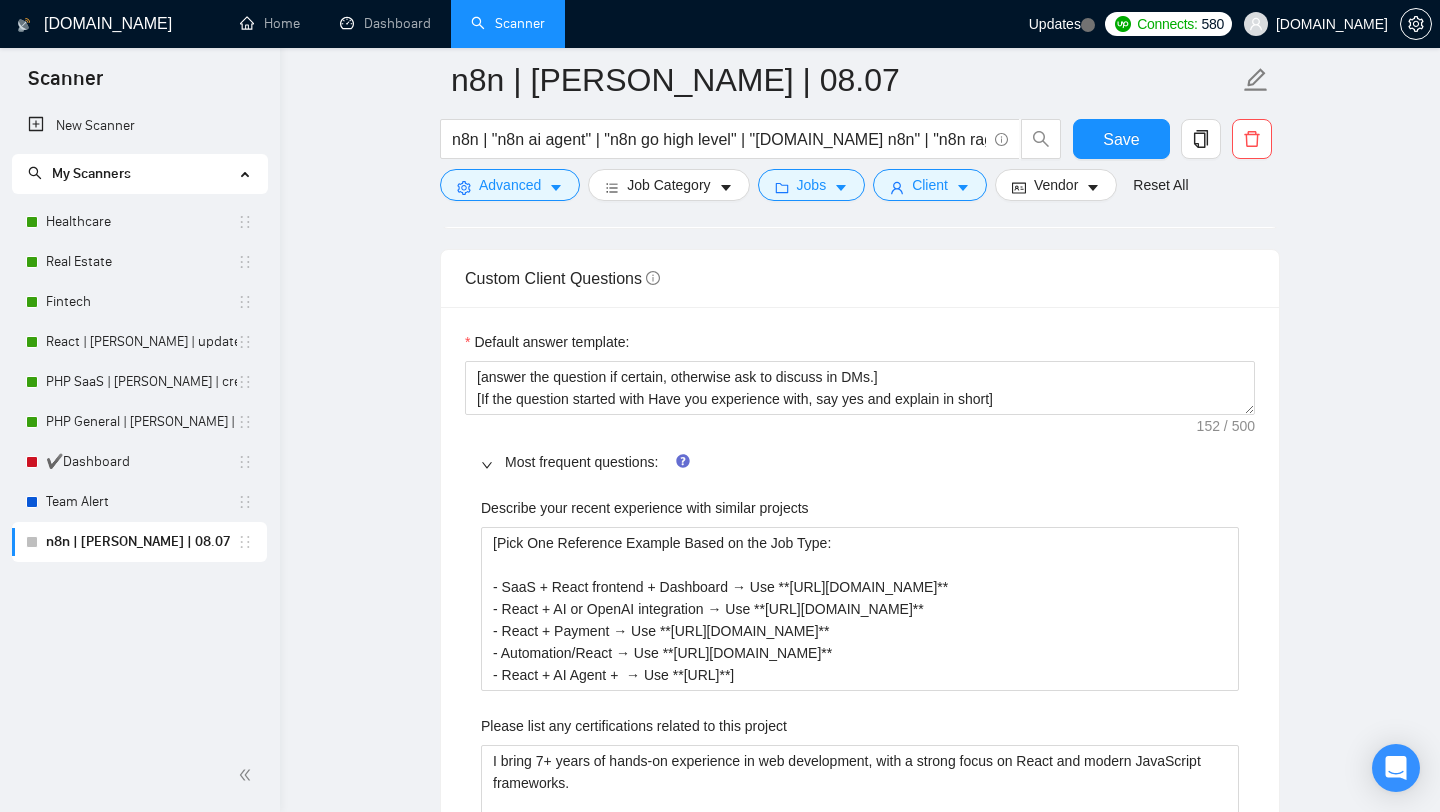scroll, scrollTop: 1963, scrollLeft: 0, axis: vertical 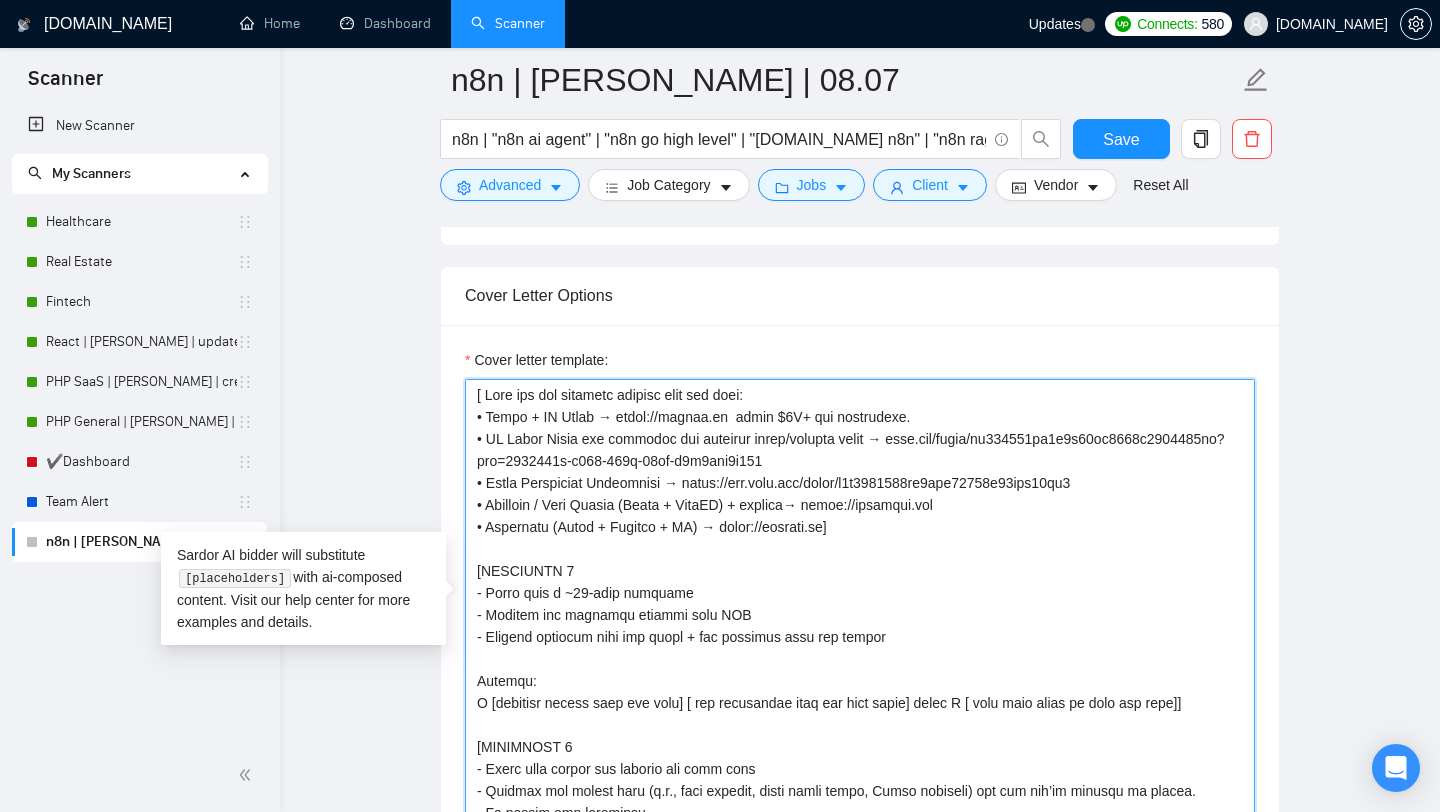drag, startPoint x: 840, startPoint y: 528, endPoint x: 463, endPoint y: 401, distance: 397.81653 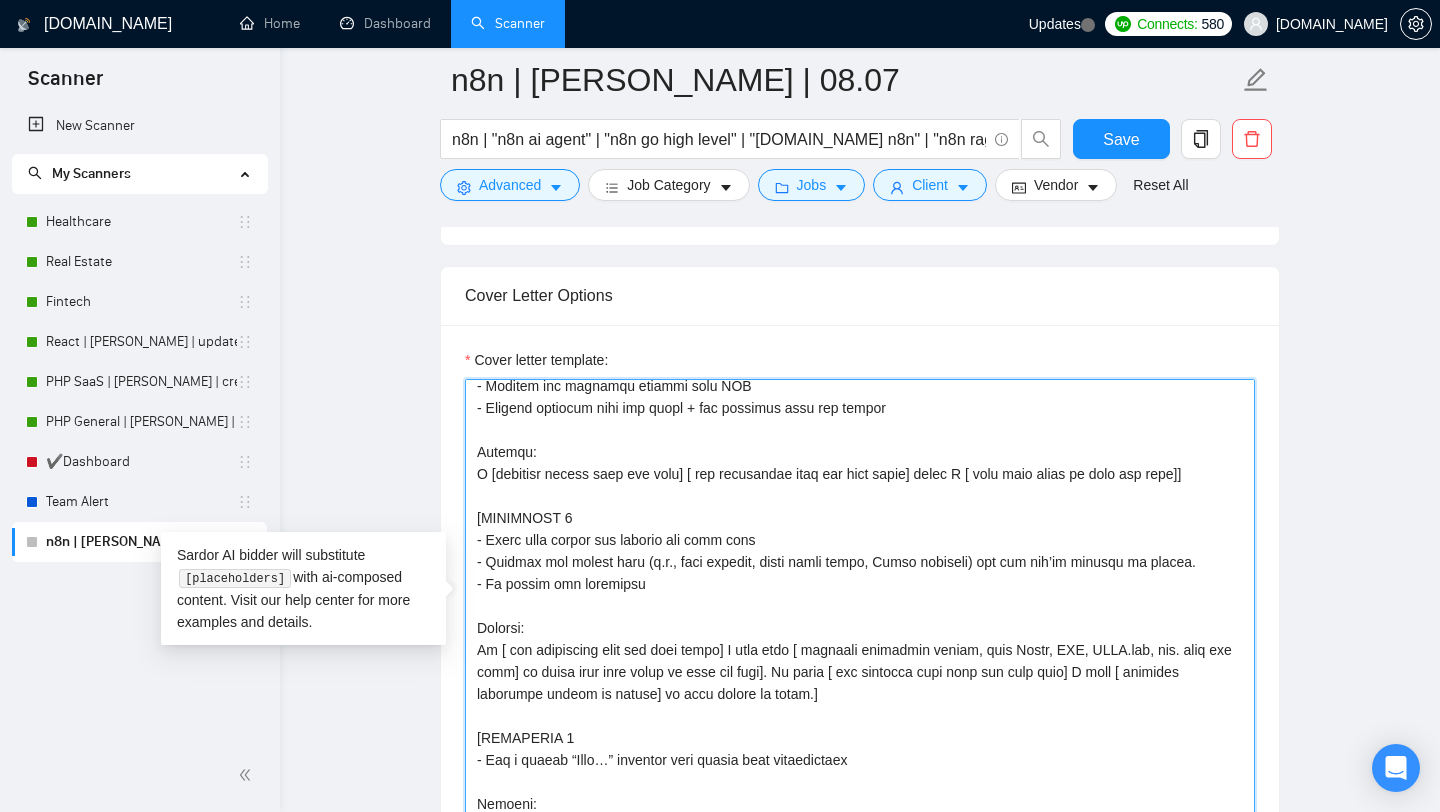 scroll, scrollTop: 286, scrollLeft: 0, axis: vertical 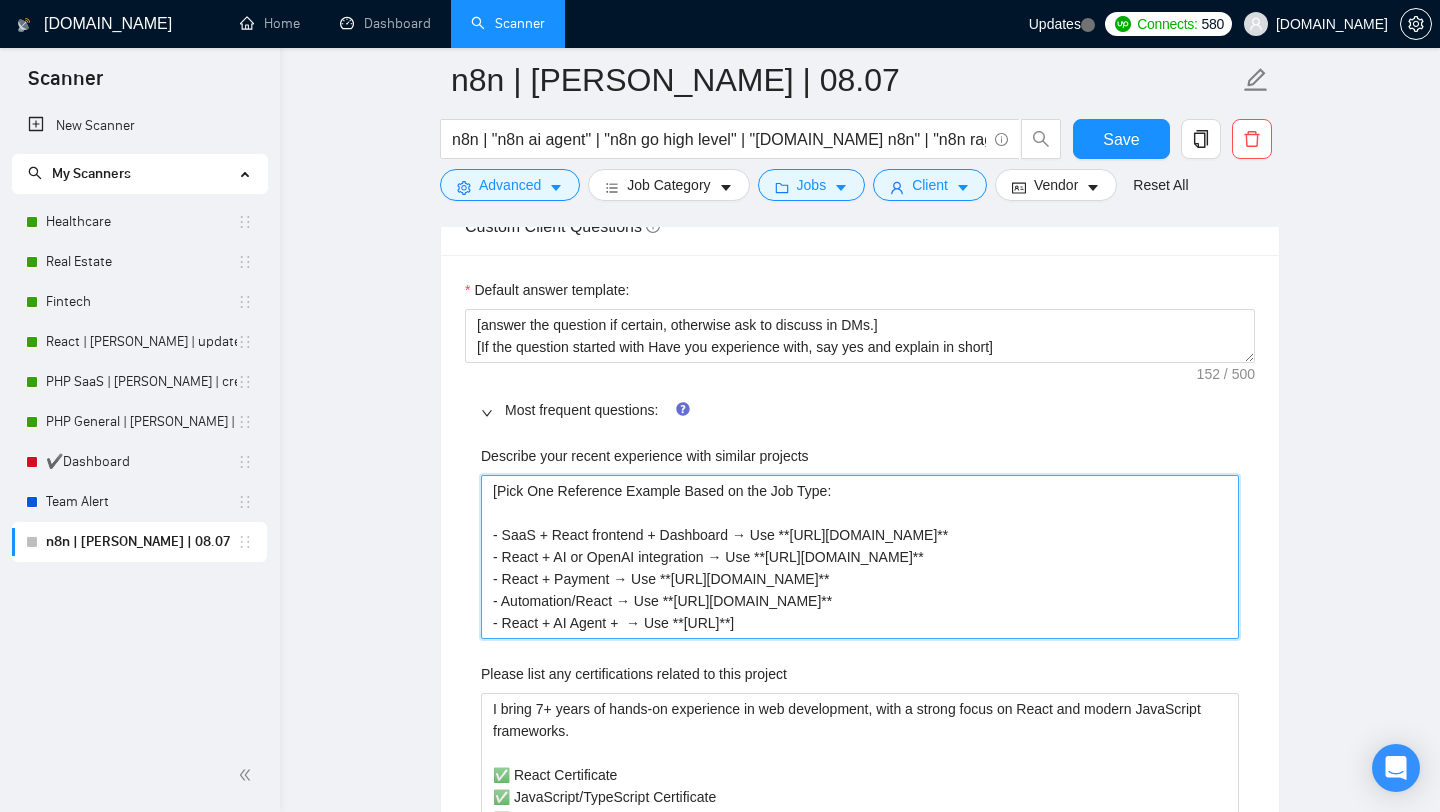 drag, startPoint x: 823, startPoint y: 630, endPoint x: 380, endPoint y: 430, distance: 486.05453 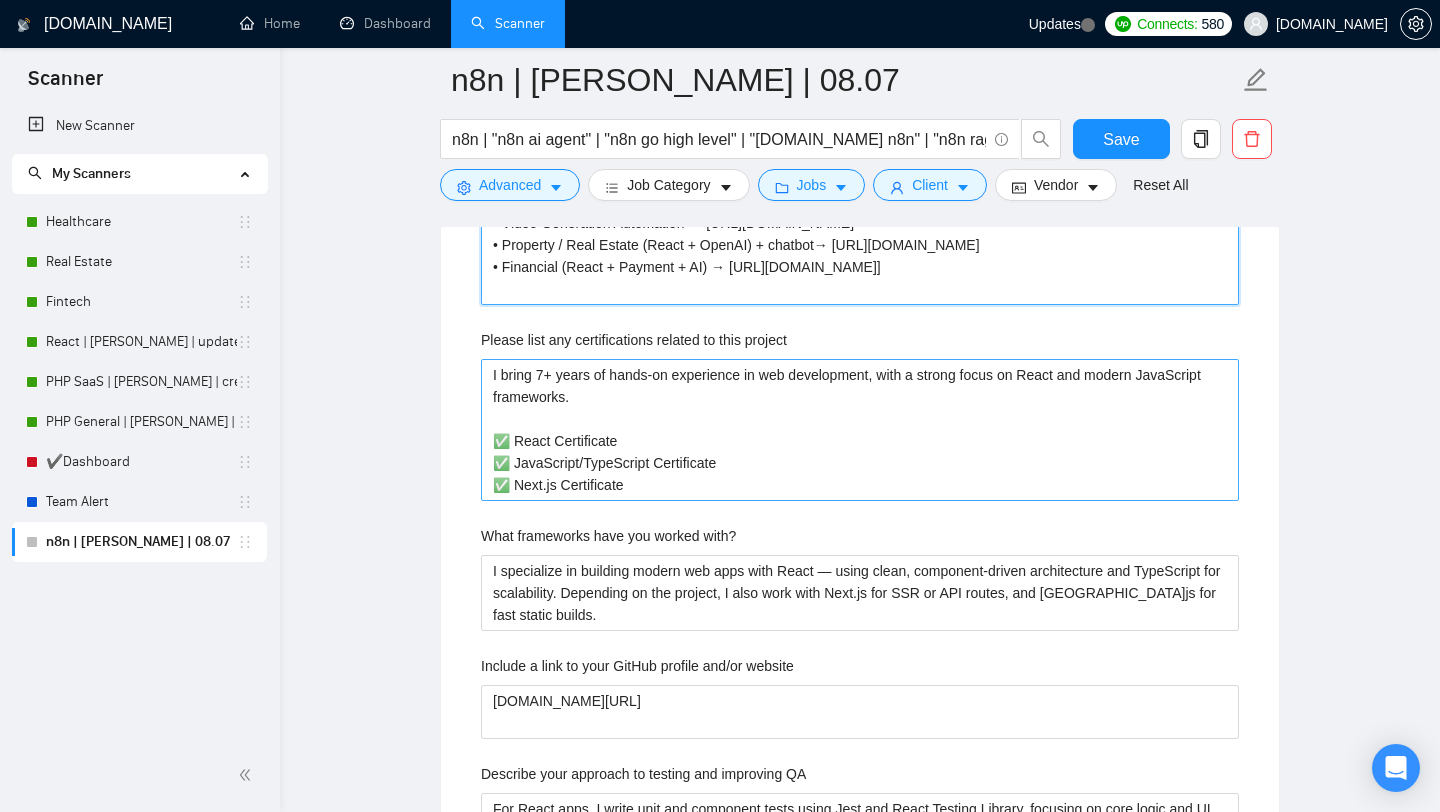 scroll, scrollTop: 2683, scrollLeft: 0, axis: vertical 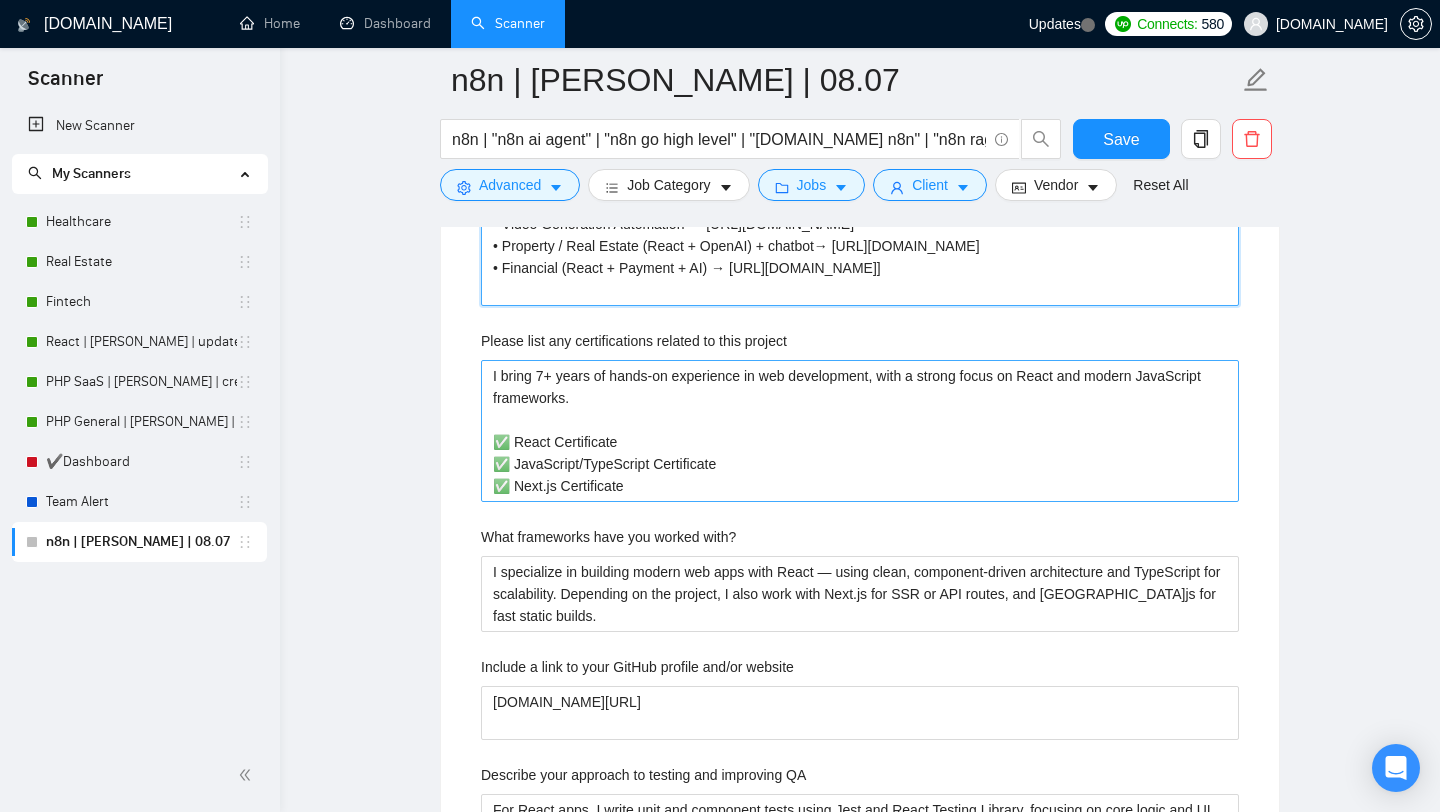 type on "[ Pick one the relevant project from the list:
• React + AI Agent → [URL]  saved $5M+ for businesses.
• AI Voice Agent for incoming and outgoing sales/support calls → [DOMAIN_NAME][URL]
• Video Generation Automation → [URL][DOMAIN_NAME]
• Property / Real Estate (React + OpenAI) + chatbot→ [URL][DOMAIN_NAME]
• Financial (React + Payment + AI) → [URL][DOMAIN_NAME]]" 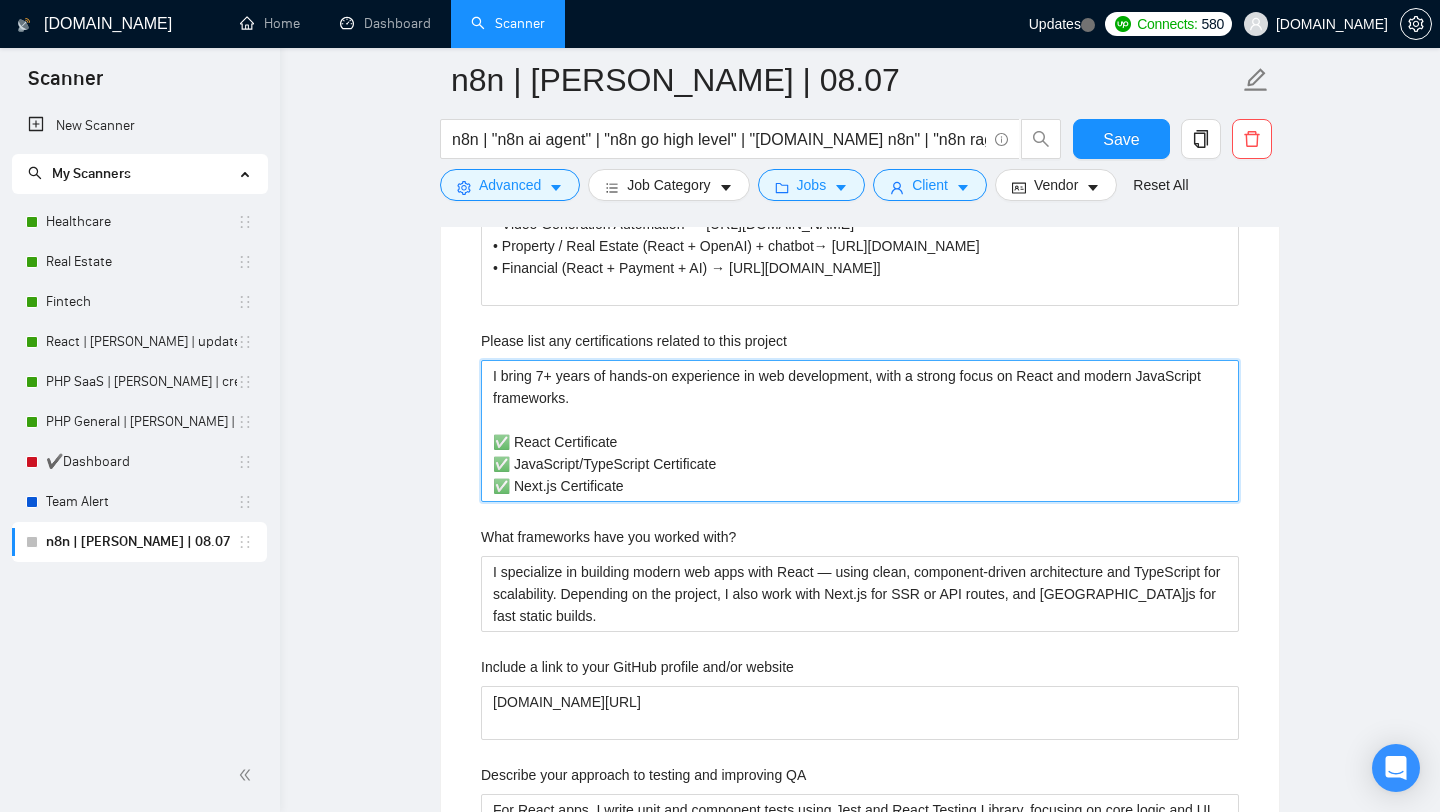 click on "I bring 7+ years of hands-on experience in web development, with a strong focus on React and modern JavaScript frameworks.
✅ React Certificate
✅ JavaScript/TypeScript Certificate
✅ Next.js Certificate" at bounding box center (860, 431) 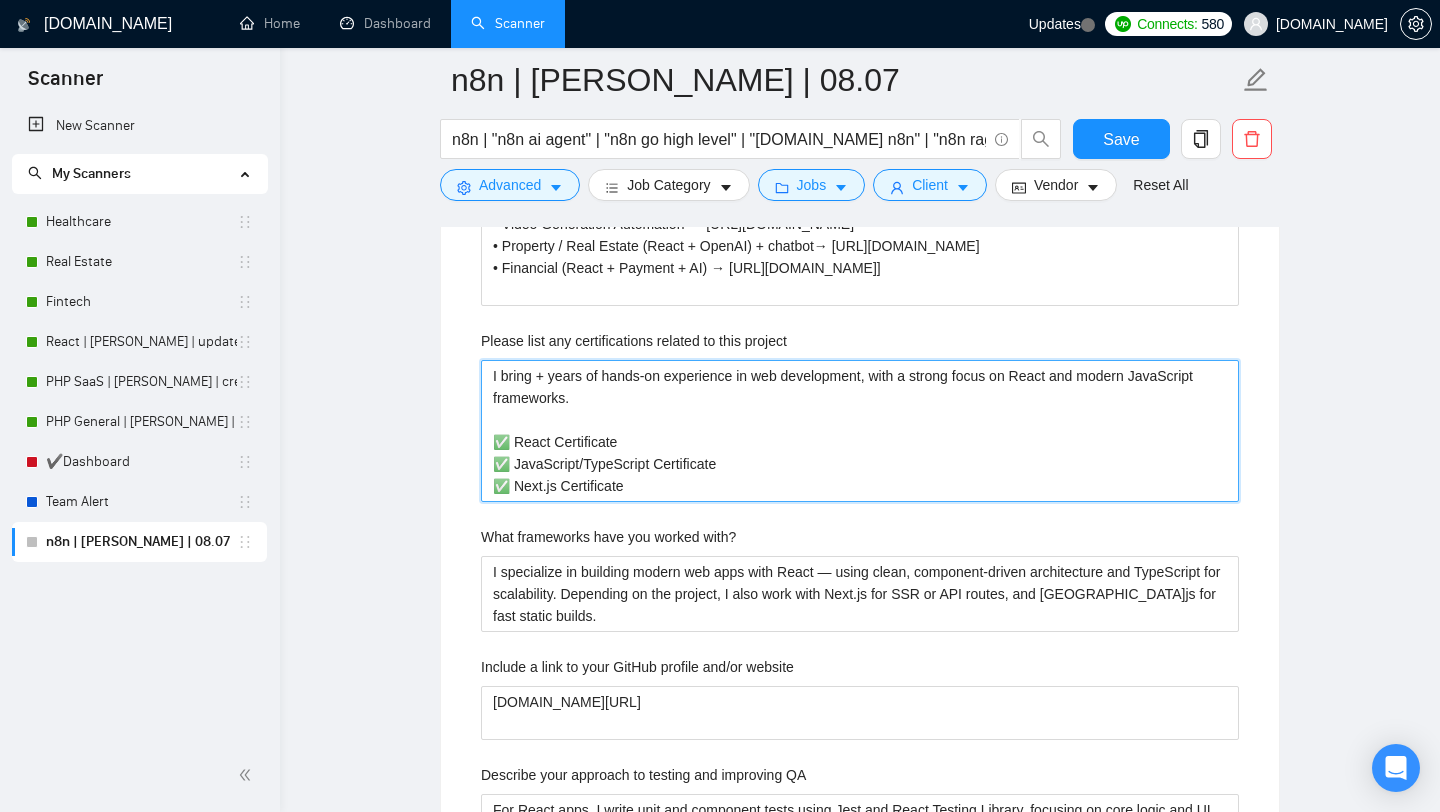 click on "I bring + years of hands-on experience in web development, with a strong focus on React and modern JavaScript frameworks.
✅ React Certificate
✅ JavaScript/TypeScript Certificate
✅ Next.js Certificate" at bounding box center (860, 431) 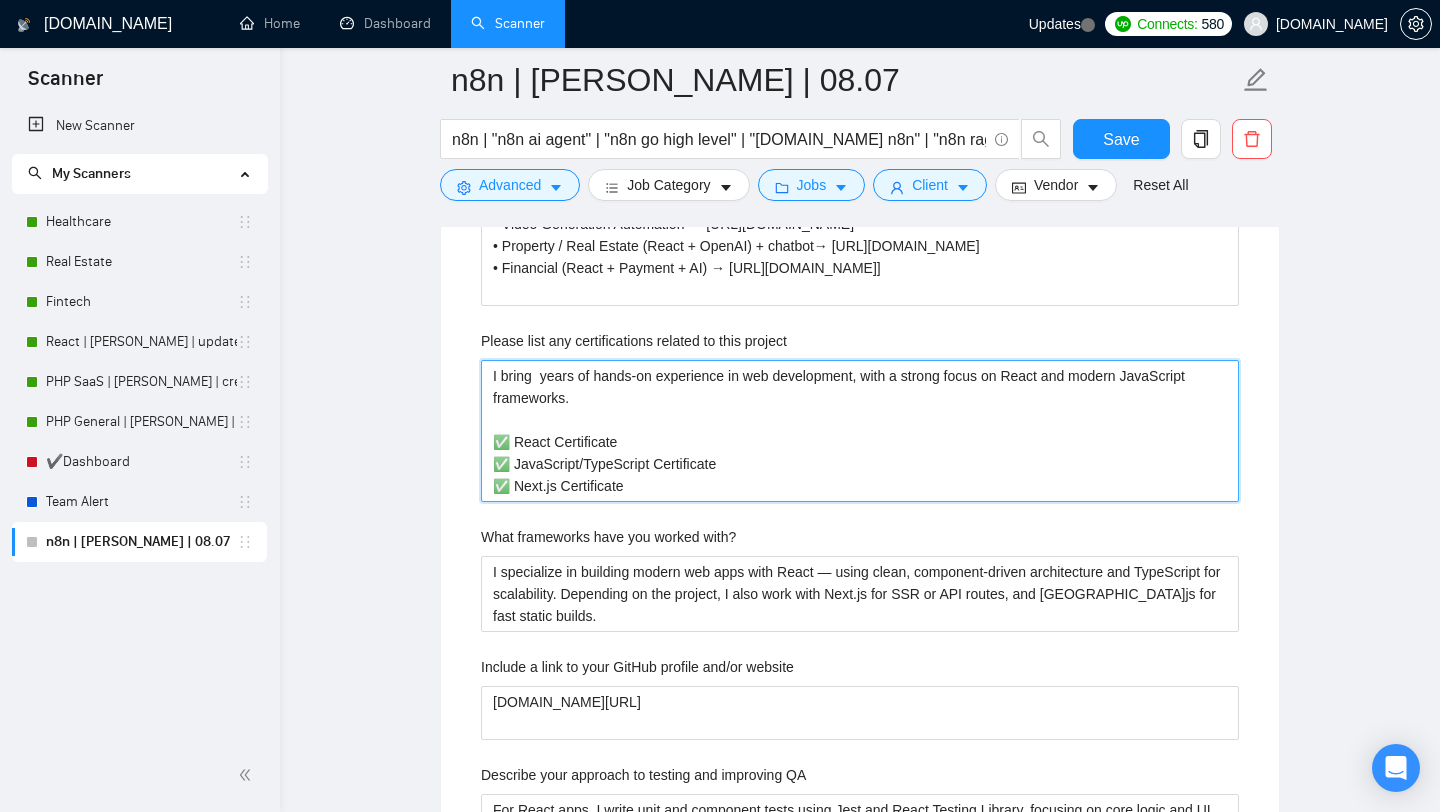 type 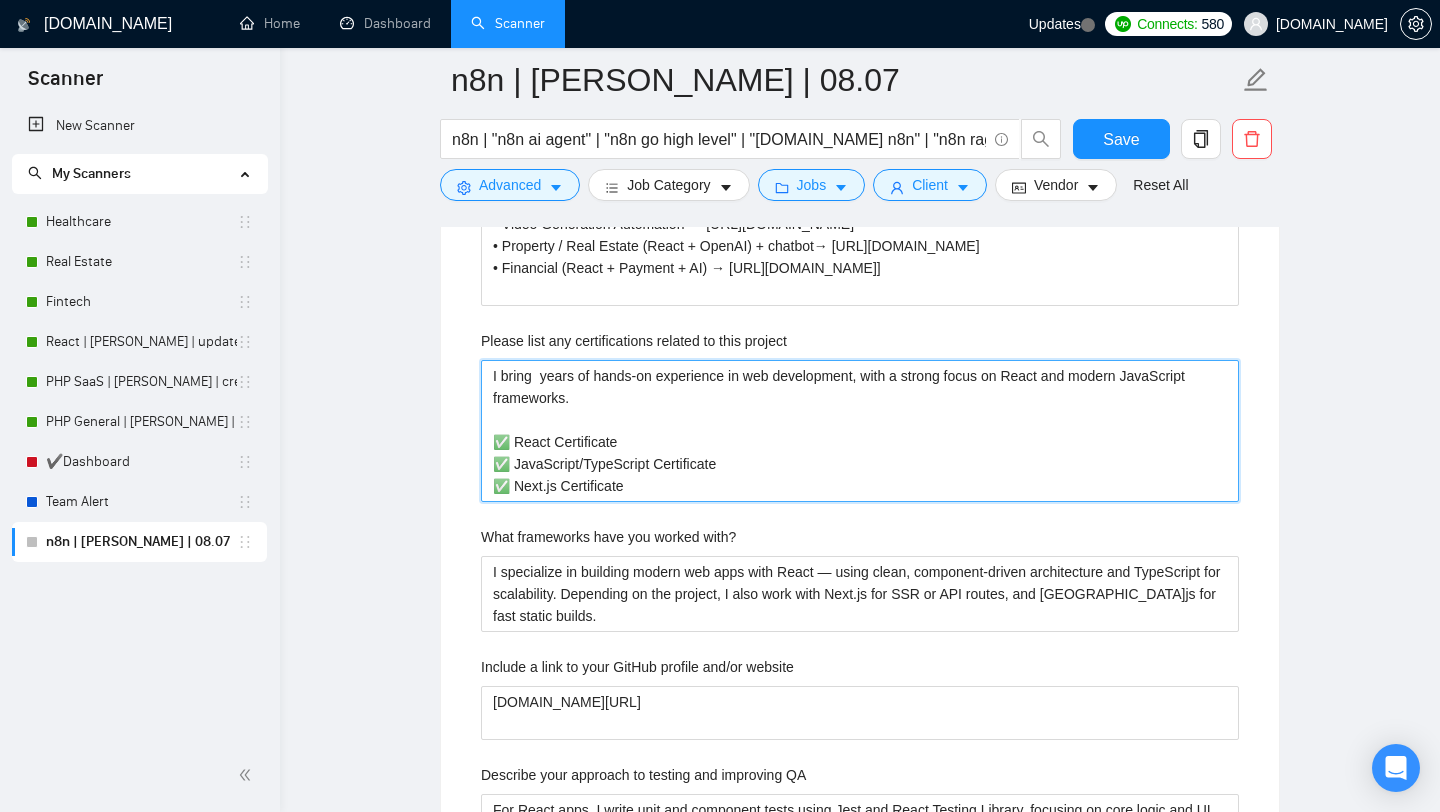 type on "I bring 3 years of hands-on experience in web development, with a strong focus on React and modern JavaScript frameworks.
✅ React Certificate
✅ JavaScript/TypeScript Certificate
✅ Next.js Certificate" 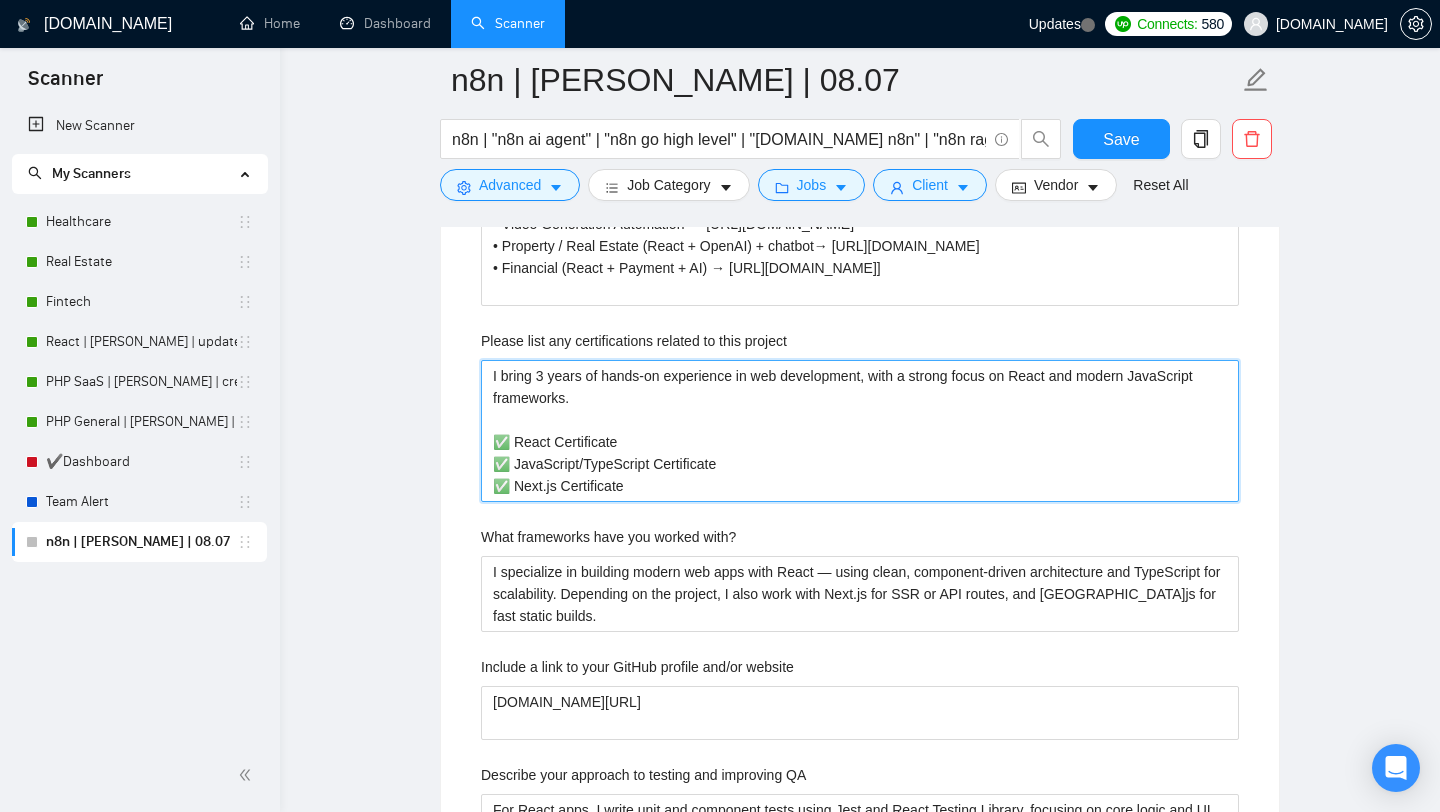 drag, startPoint x: 761, startPoint y: 380, endPoint x: 878, endPoint y: 381, distance: 117.00427 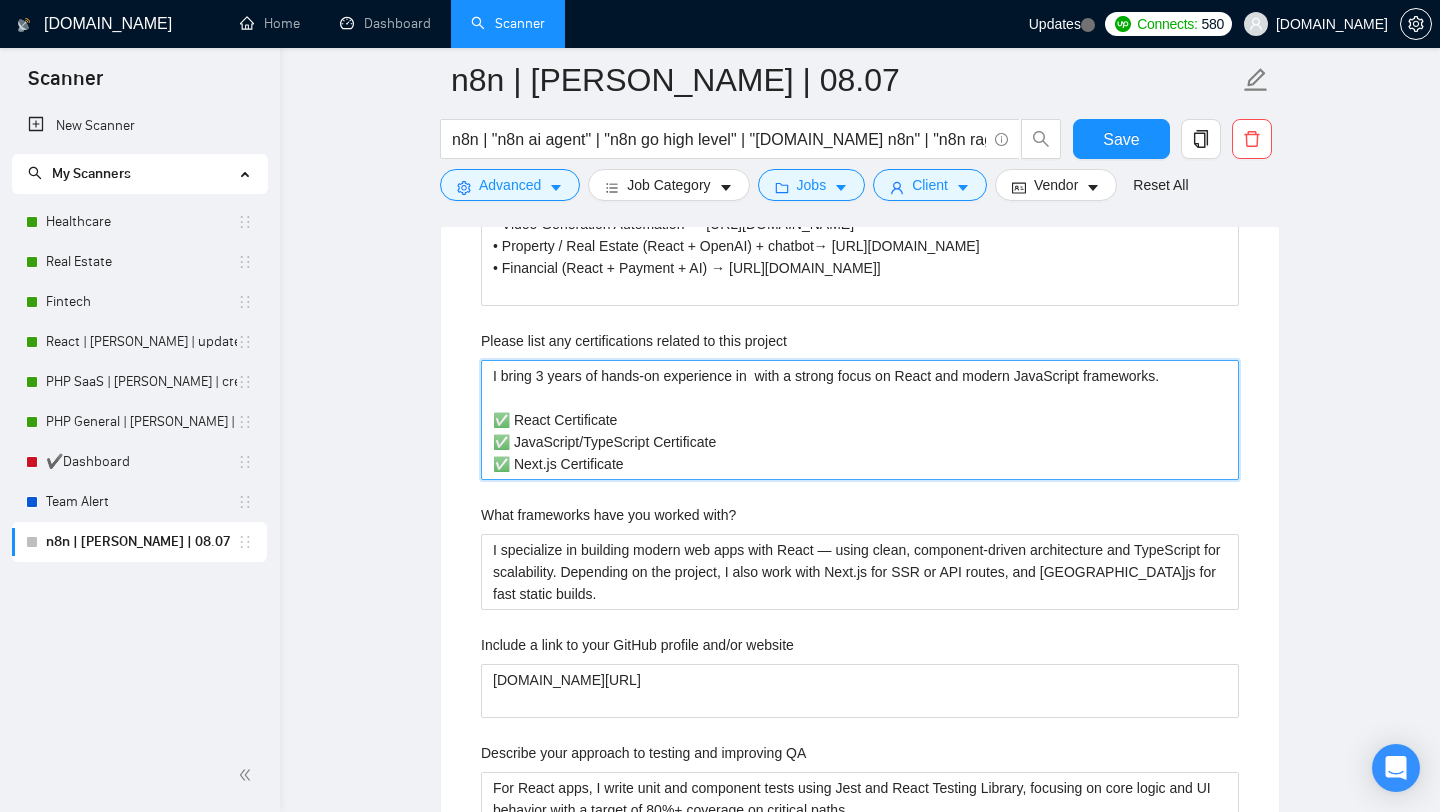 type 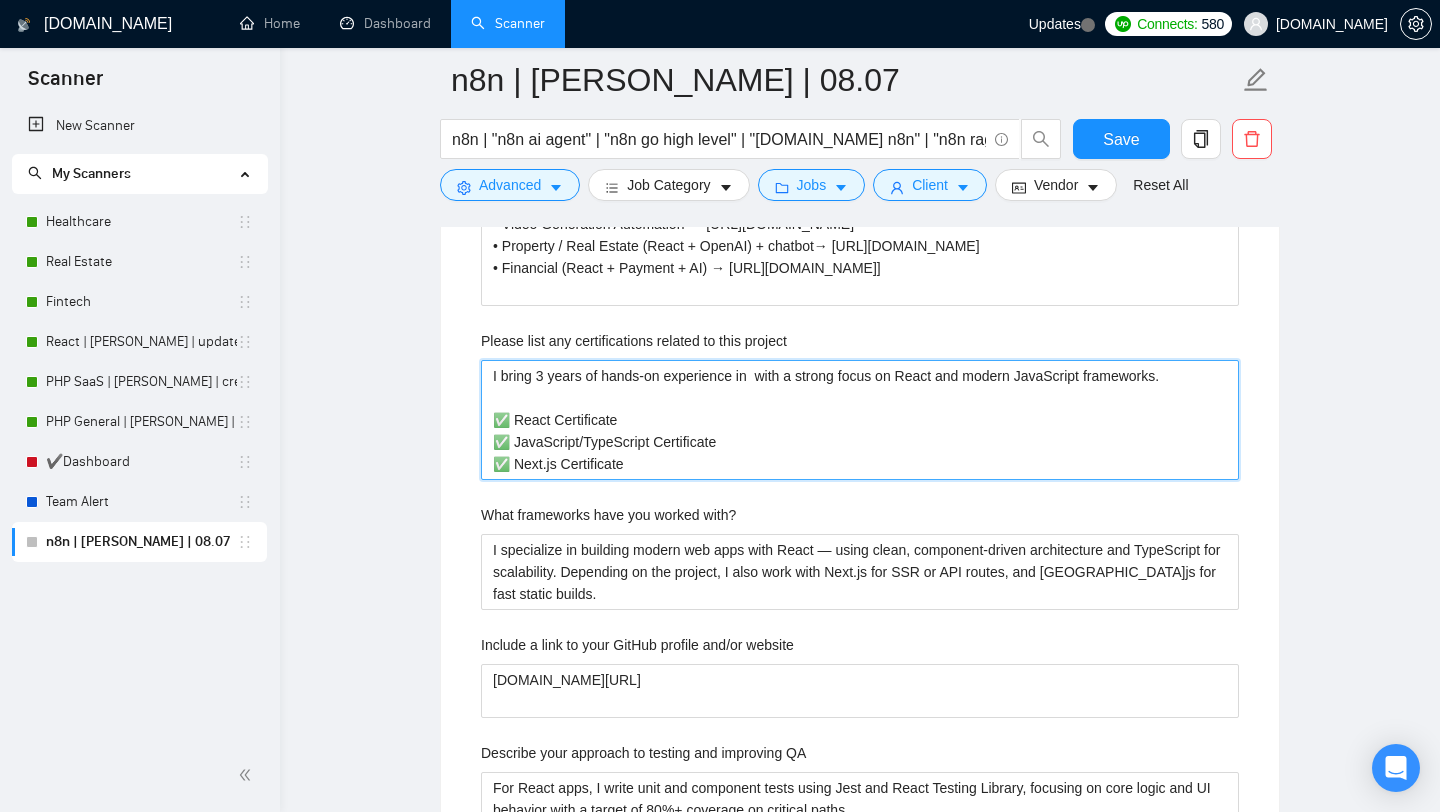 type on "I bring 3 years of hands-on experience in ф with a strong focus on React and modern JavaScript frameworks.
✅ React Certificate
✅ JavaScript/TypeScript Certificate
✅ Next.js Certificate" 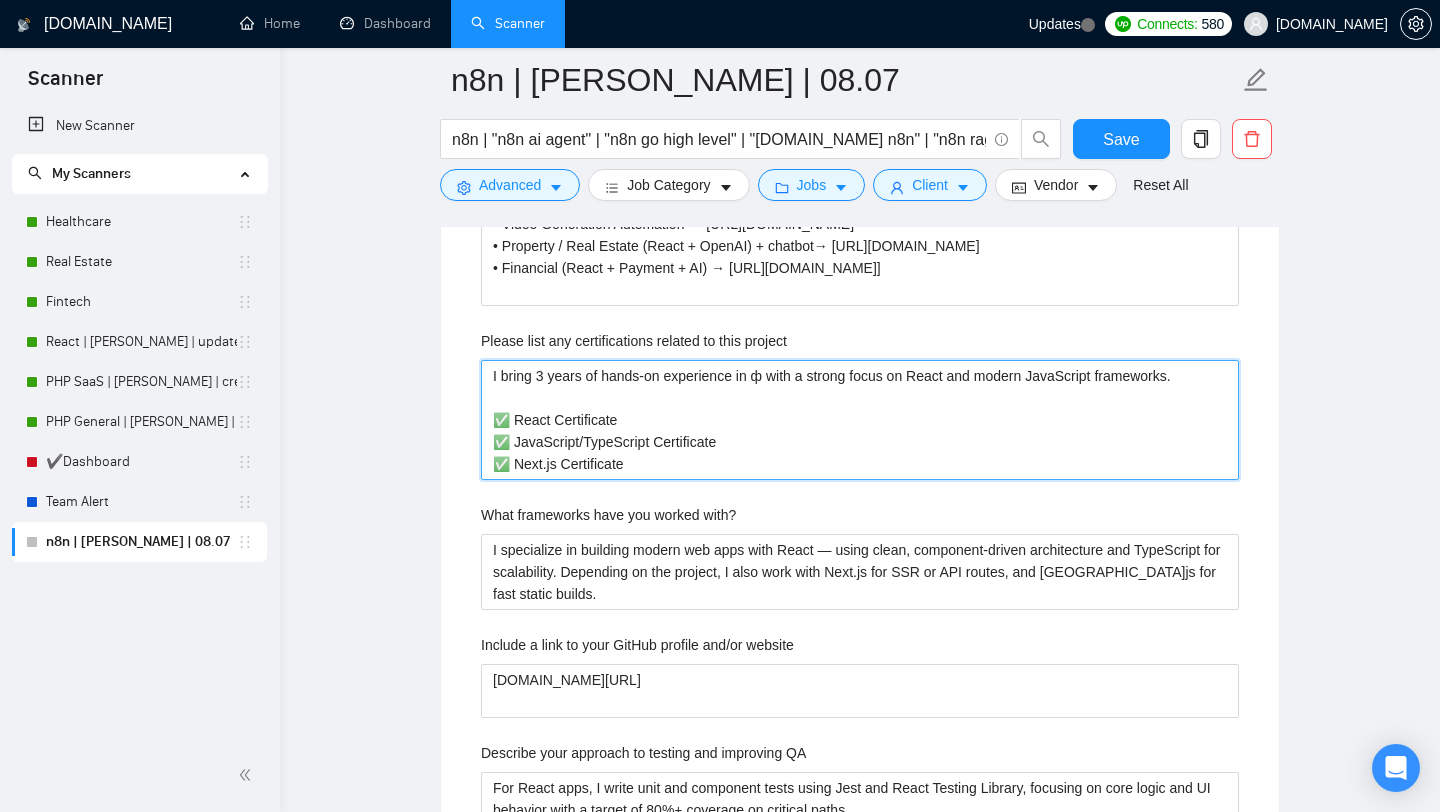 type 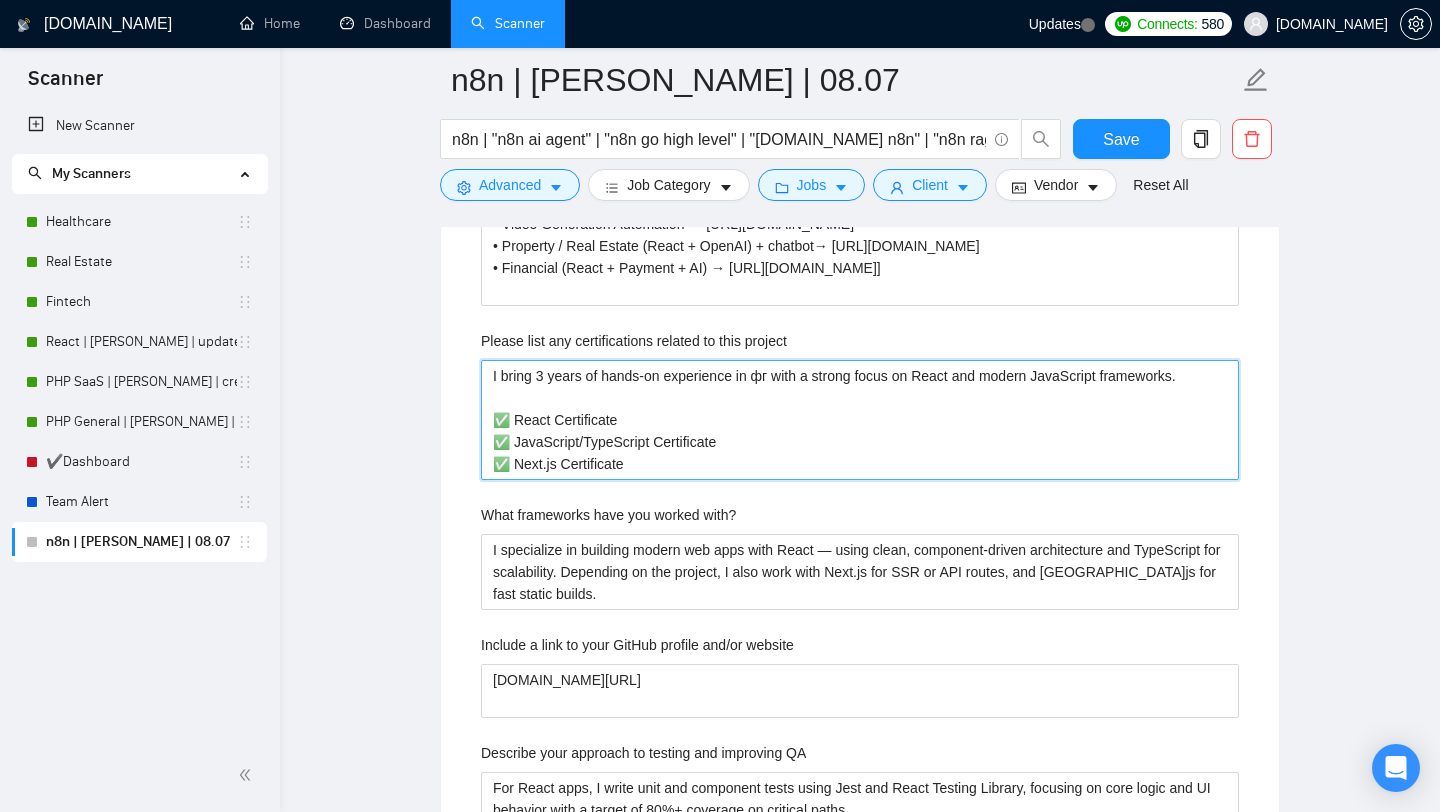 type 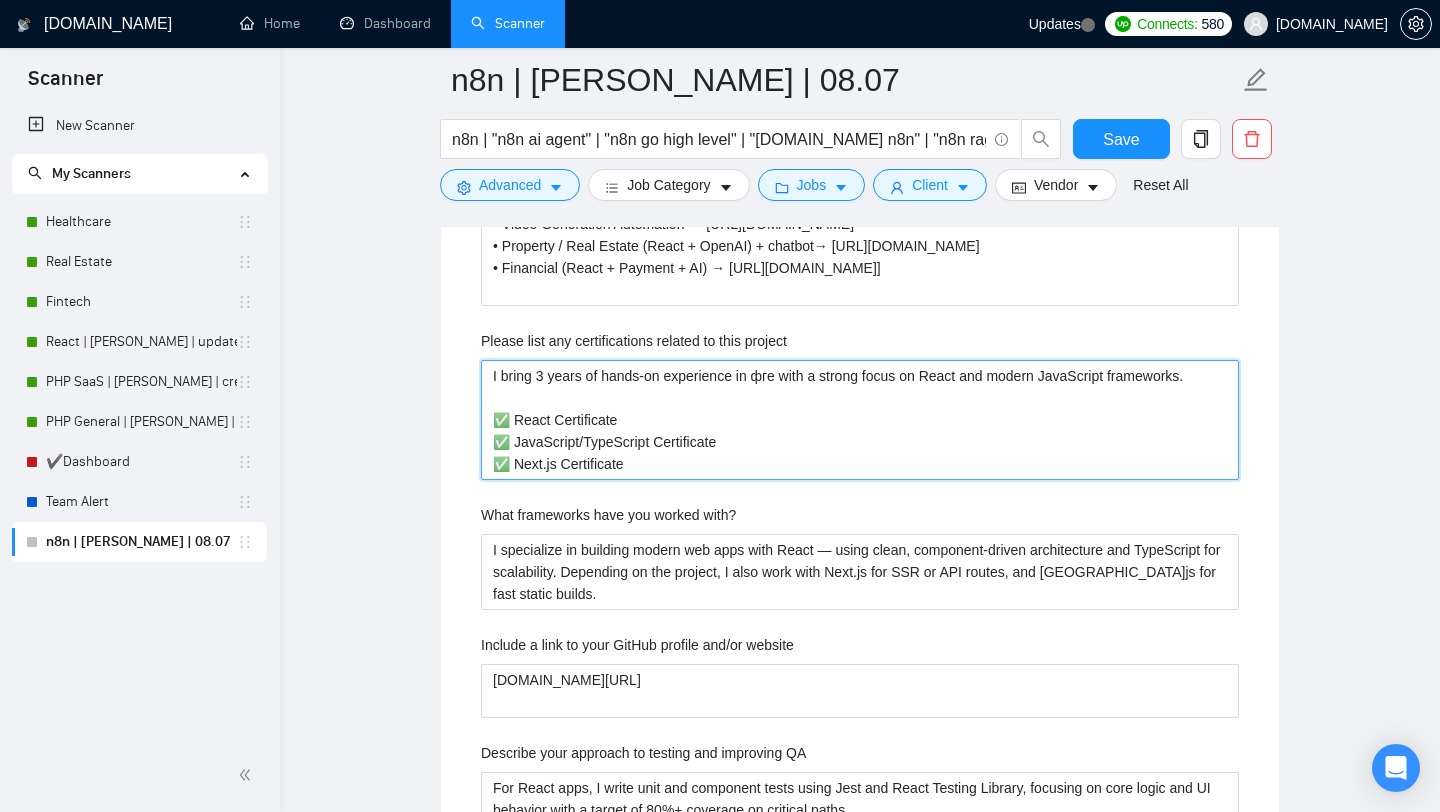 type 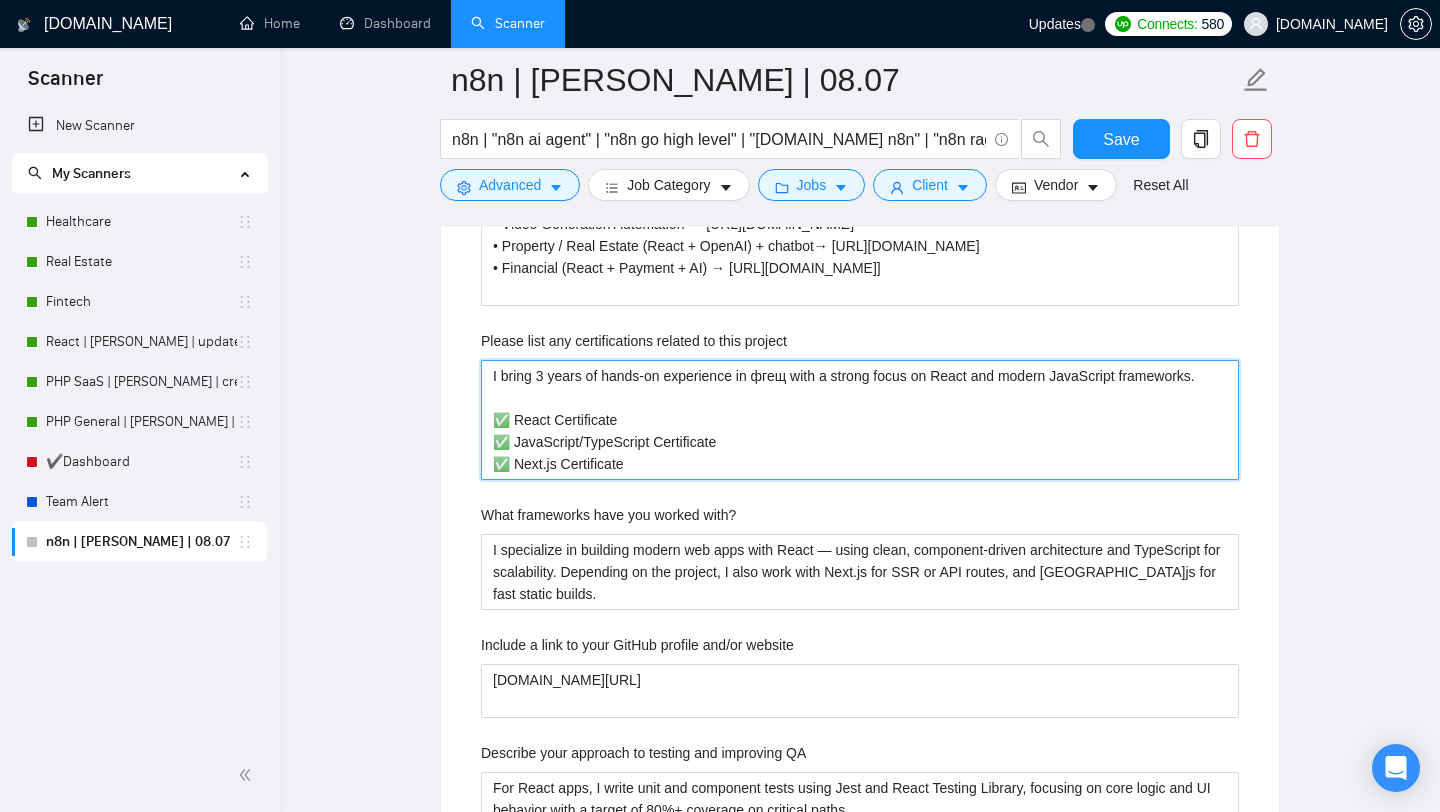 type on "I bring 3 years of hands-on experience in фгещь with a strong focus on React and modern JavaScript frameworks.
✅ React Certificate
✅ JavaScript/TypeScript Certificate
✅ Next.js Certificate" 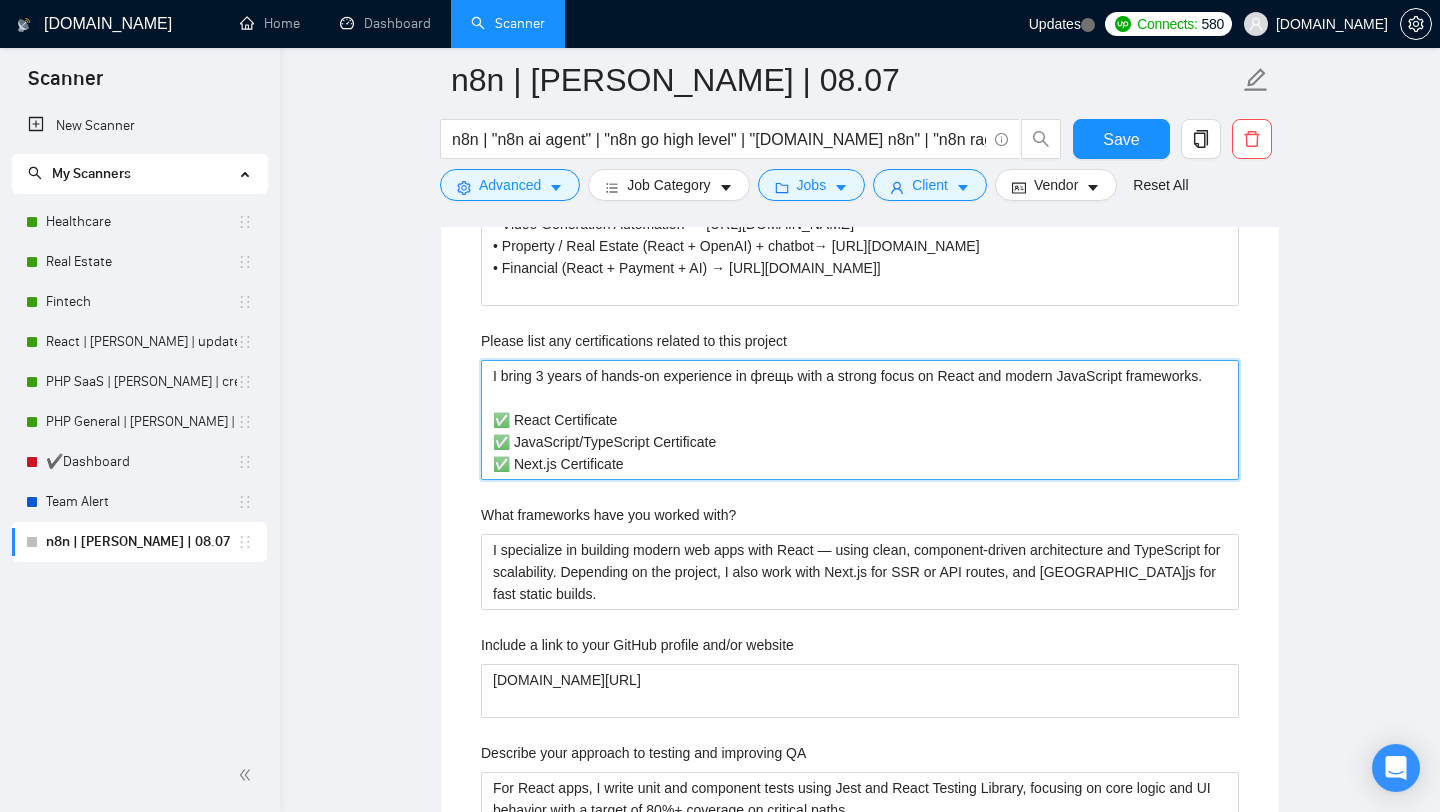 type 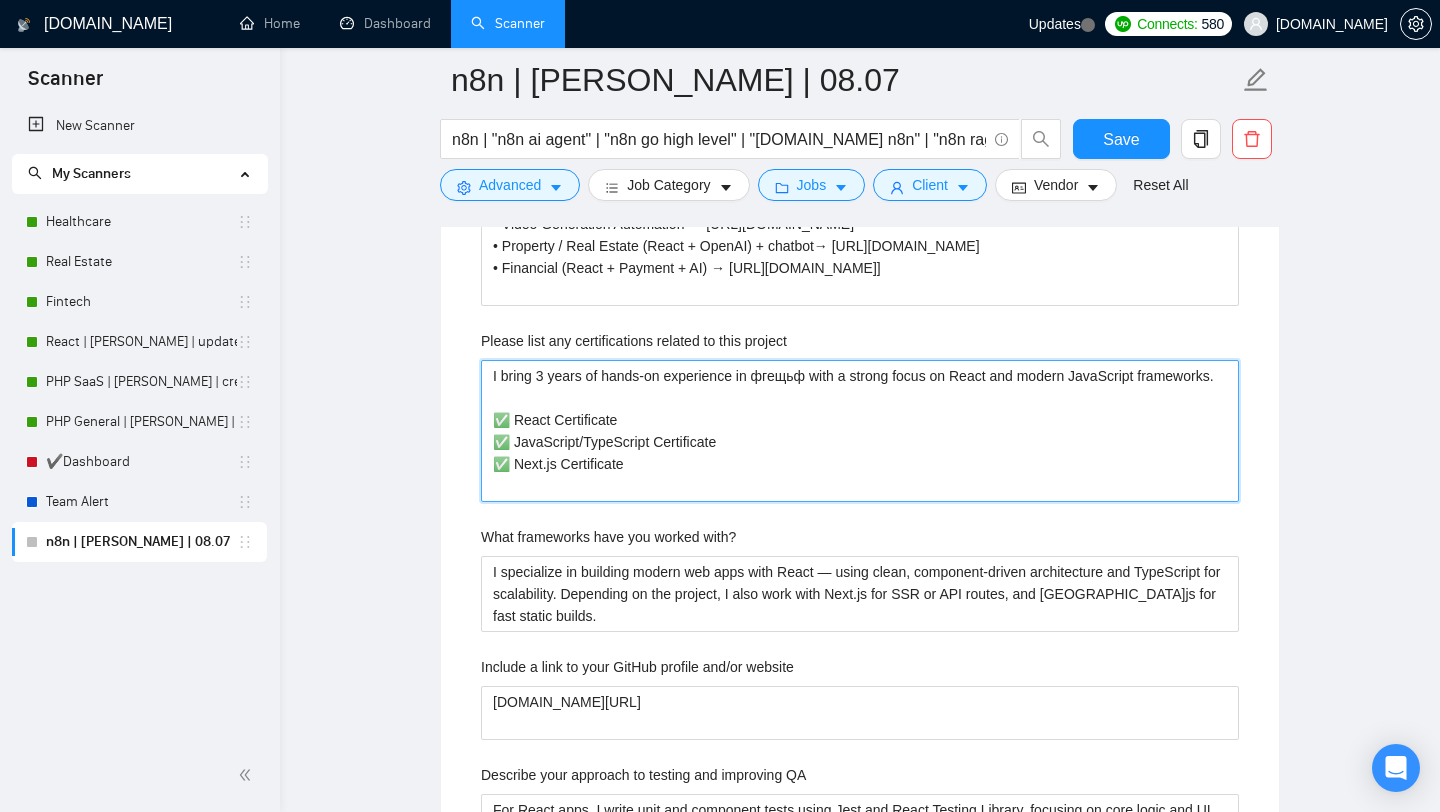 type 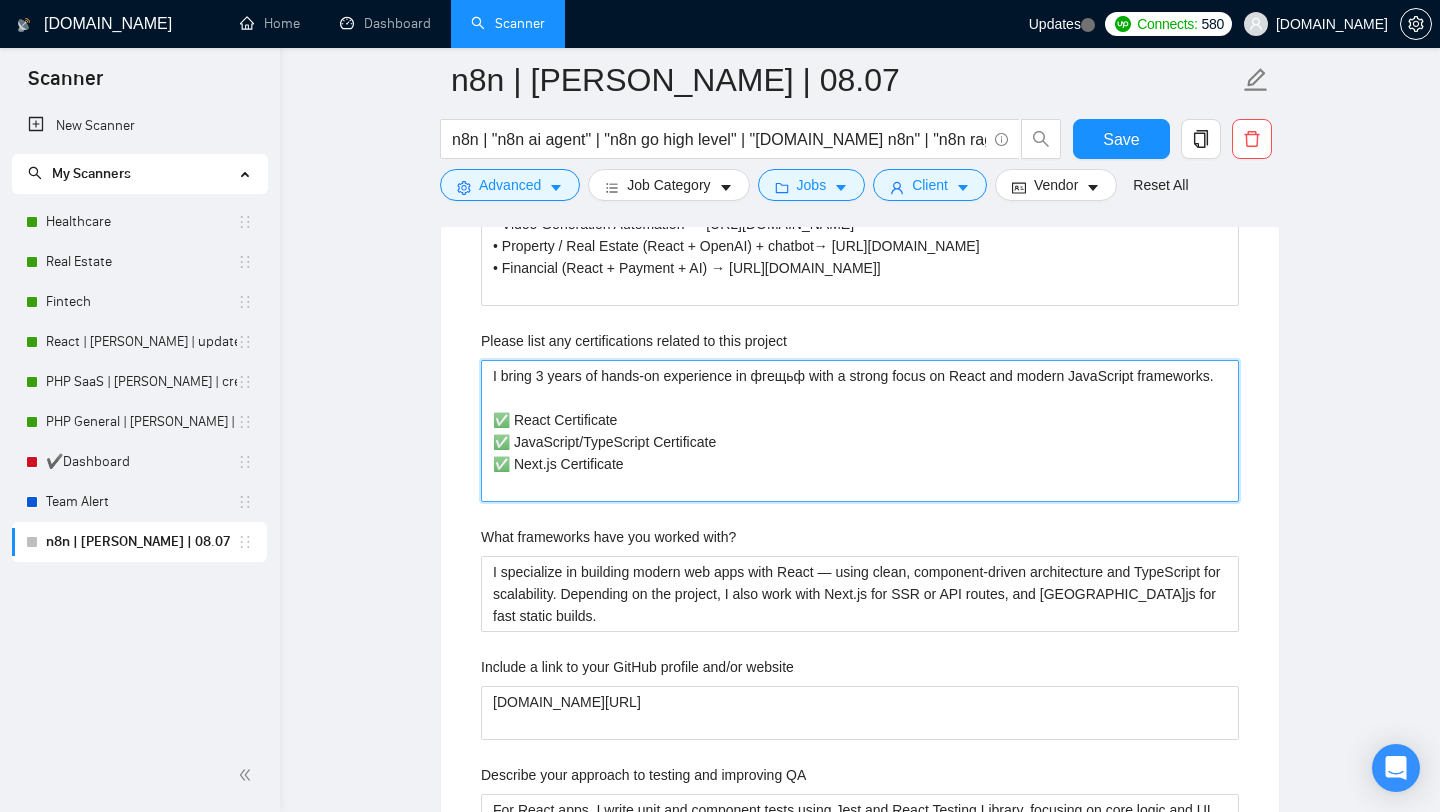 type on "I bring 3 years of hands-on experience in фгещьфе with a strong focus on React and modern JavaScript frameworks.
✅ React Certificate
✅ JavaScript/TypeScript Certificate
✅ Next.js Certificate" 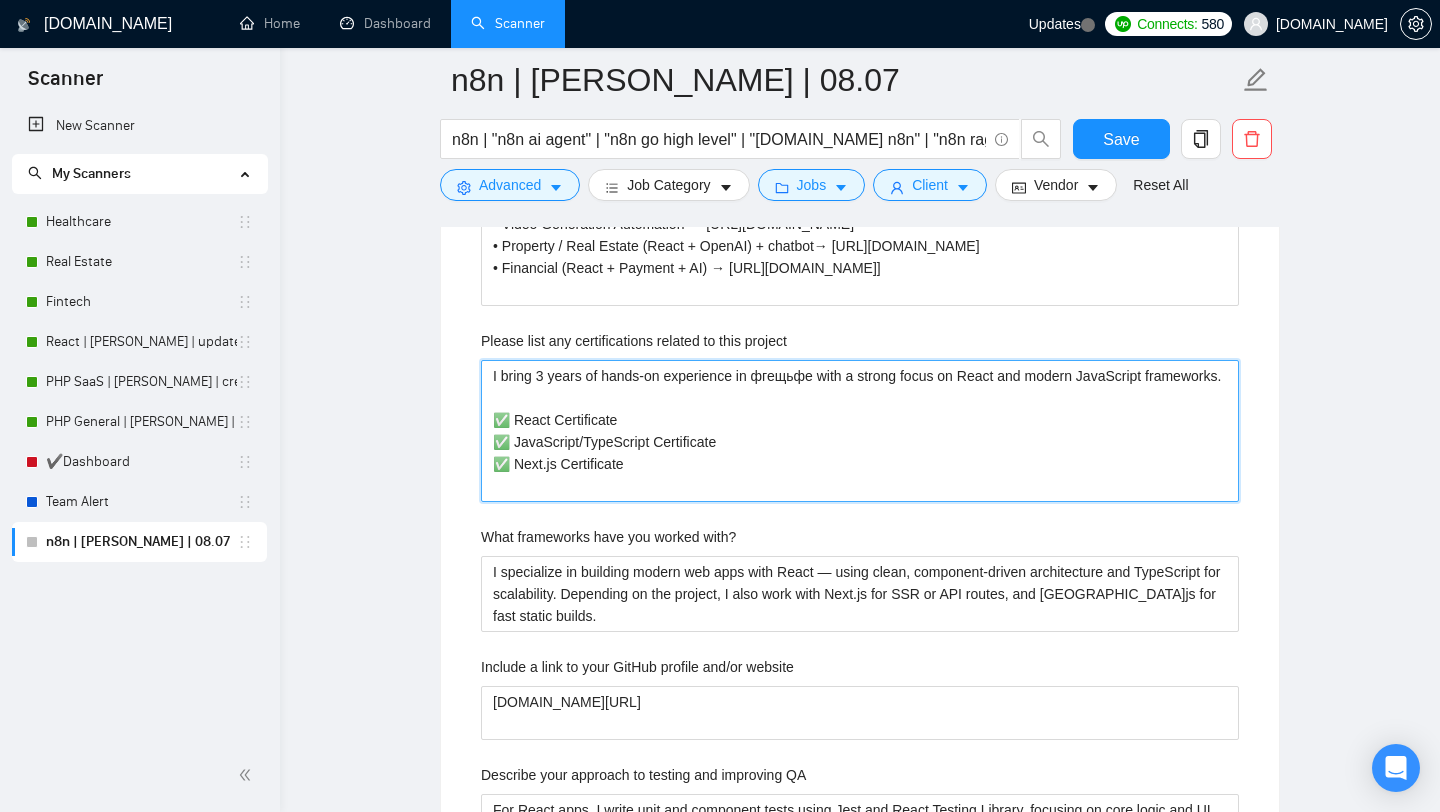 type 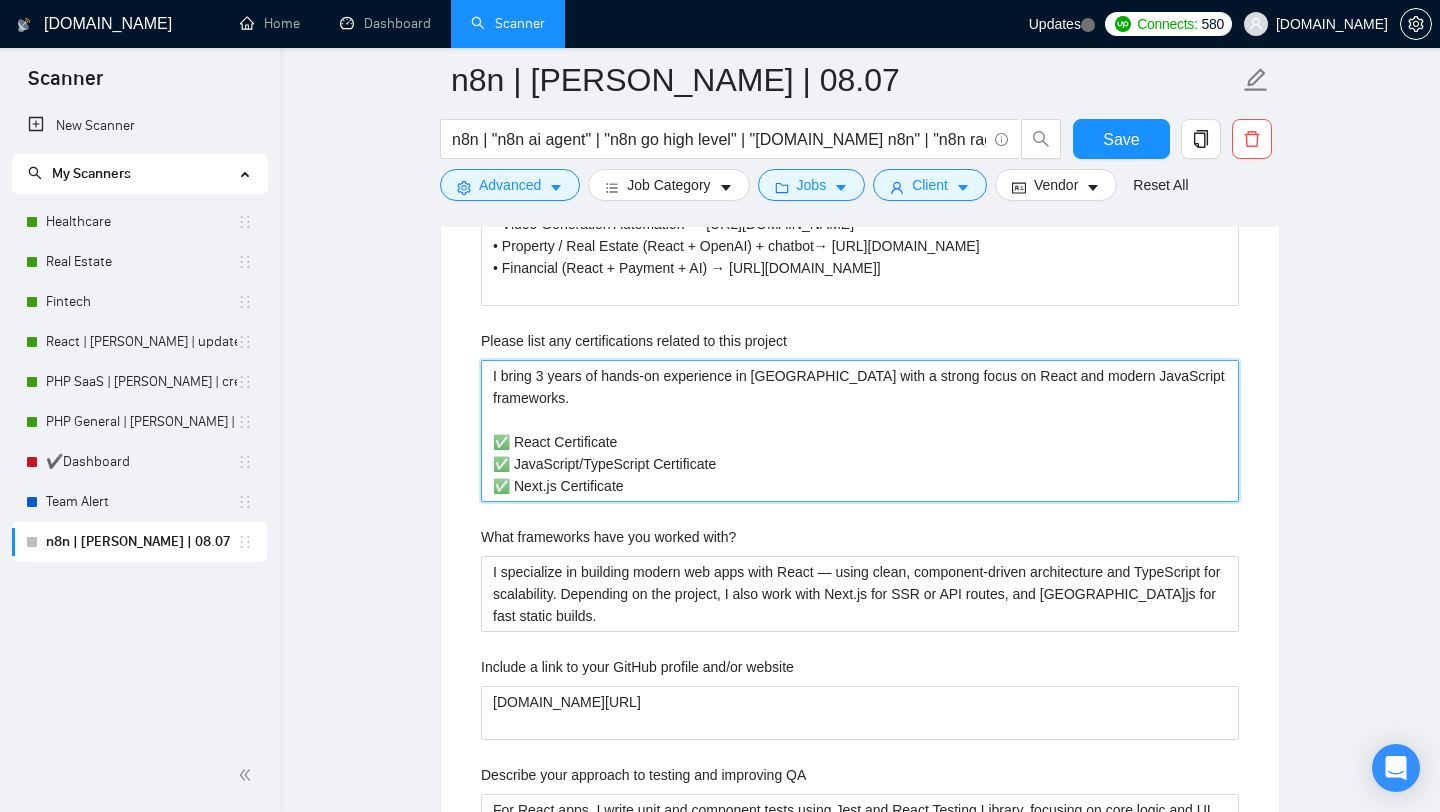 type 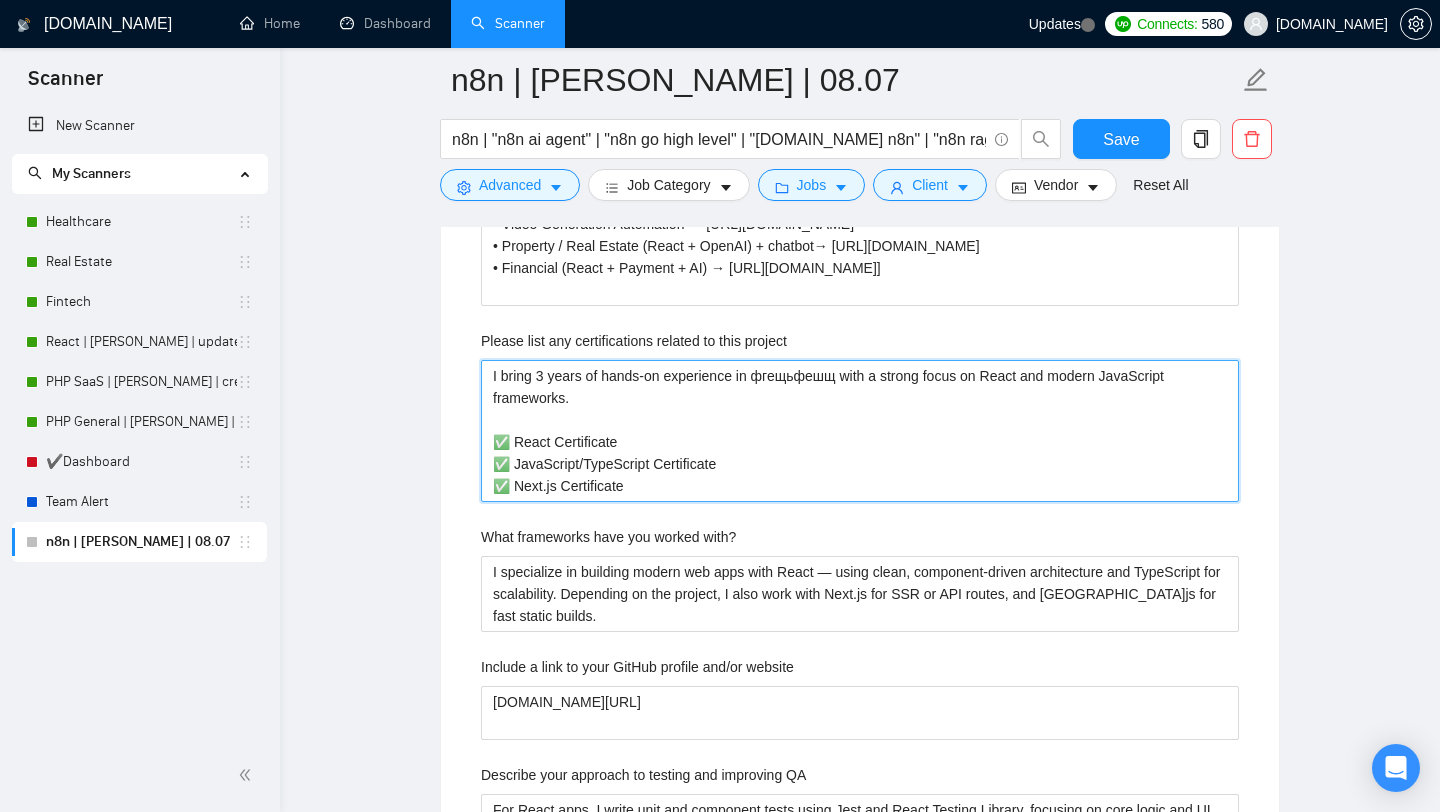 type 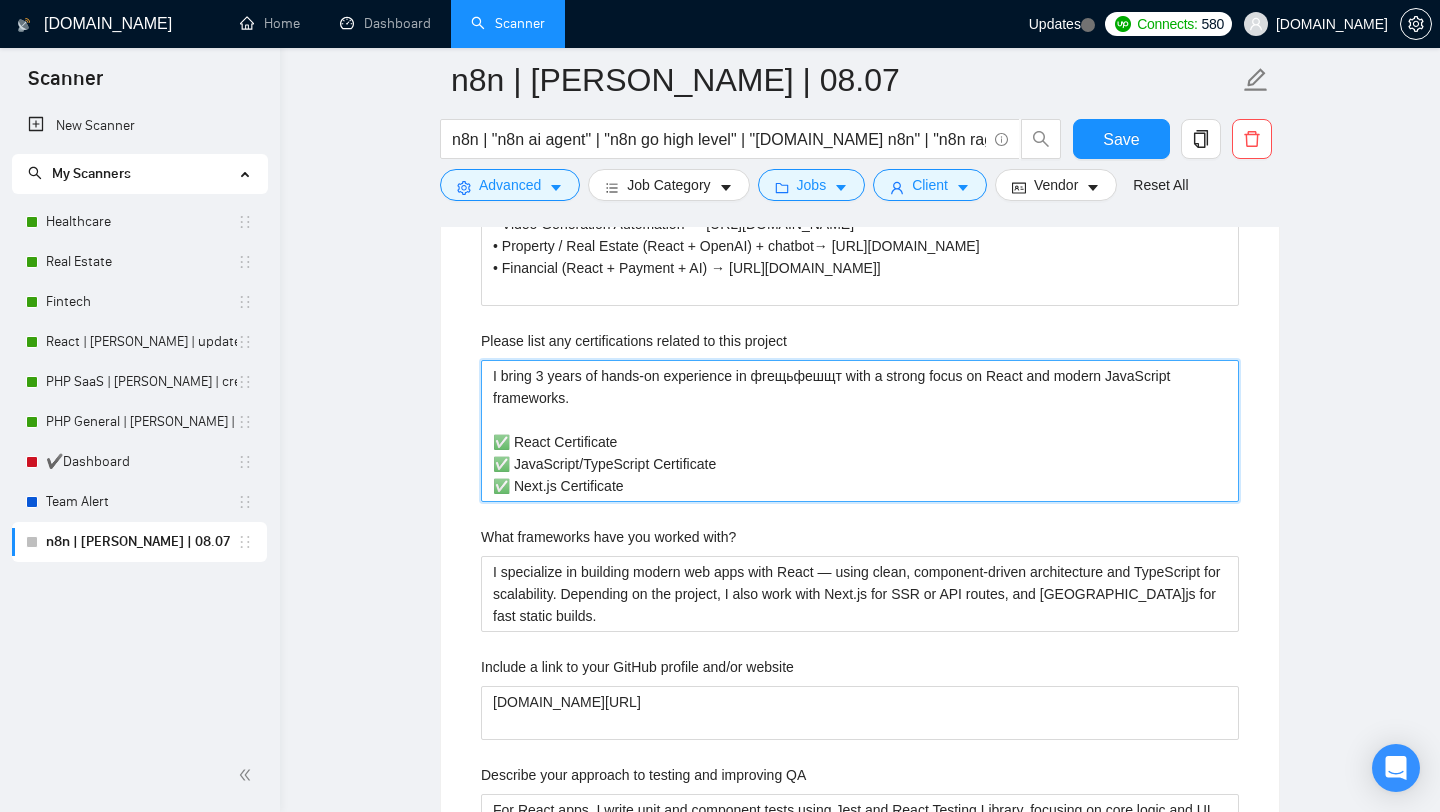type 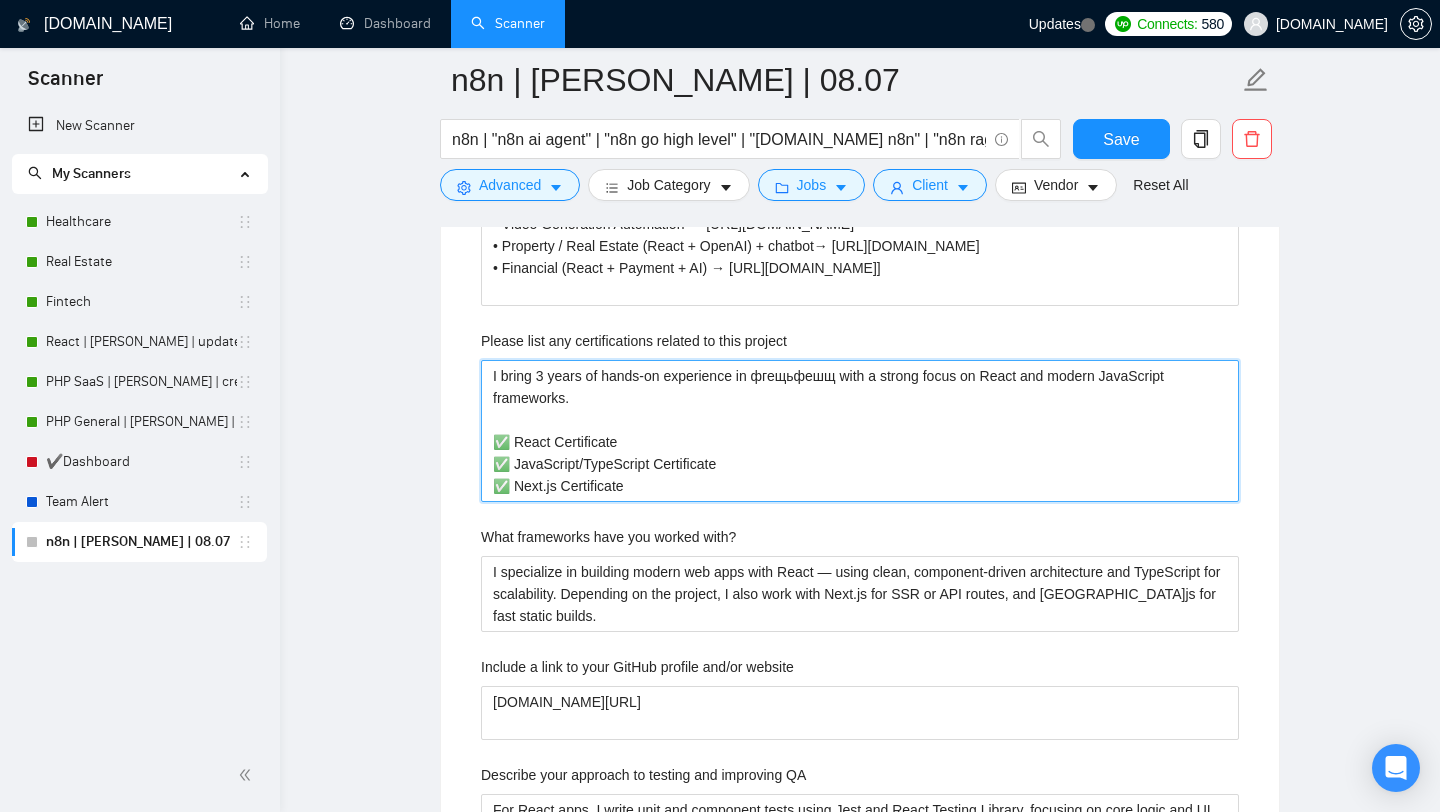 type 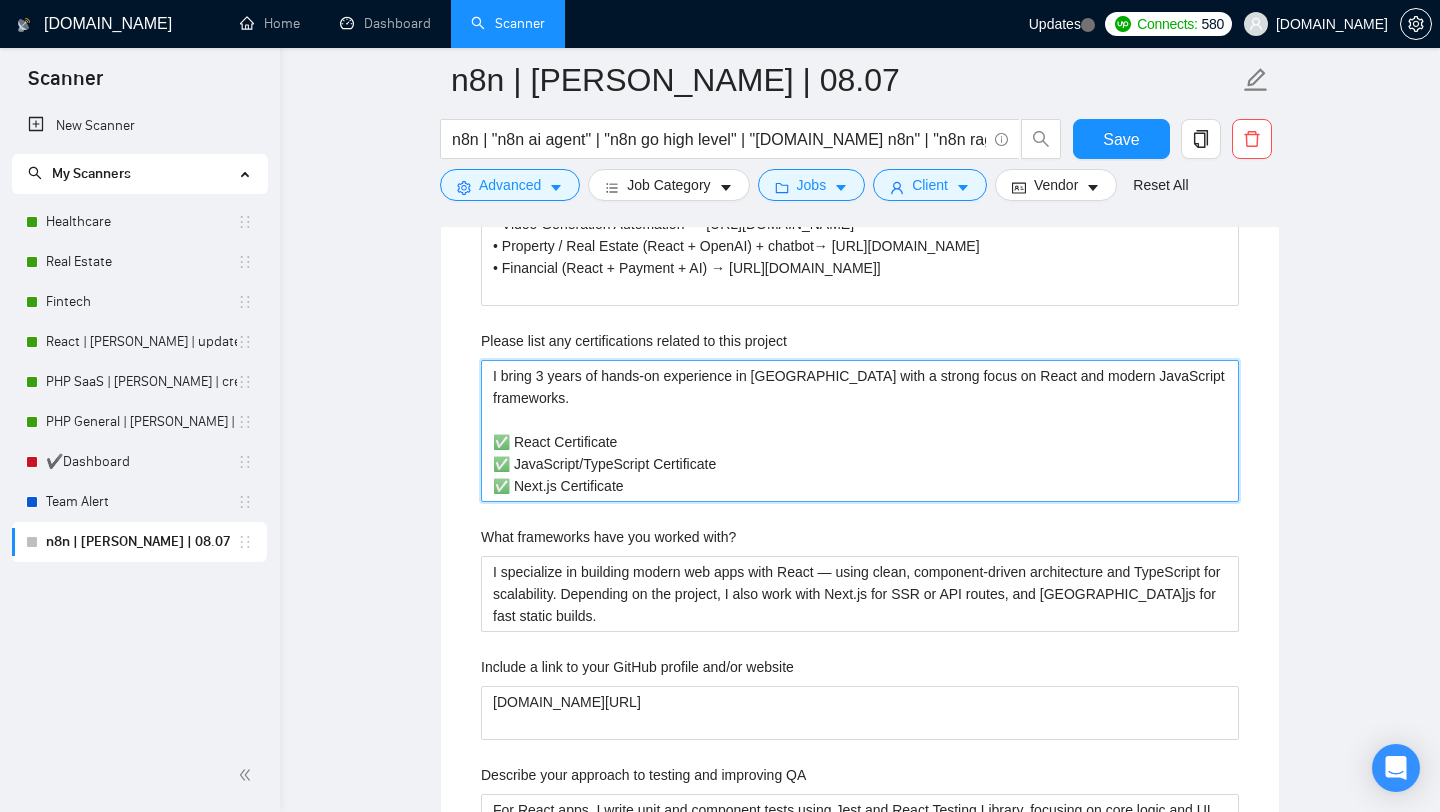 type 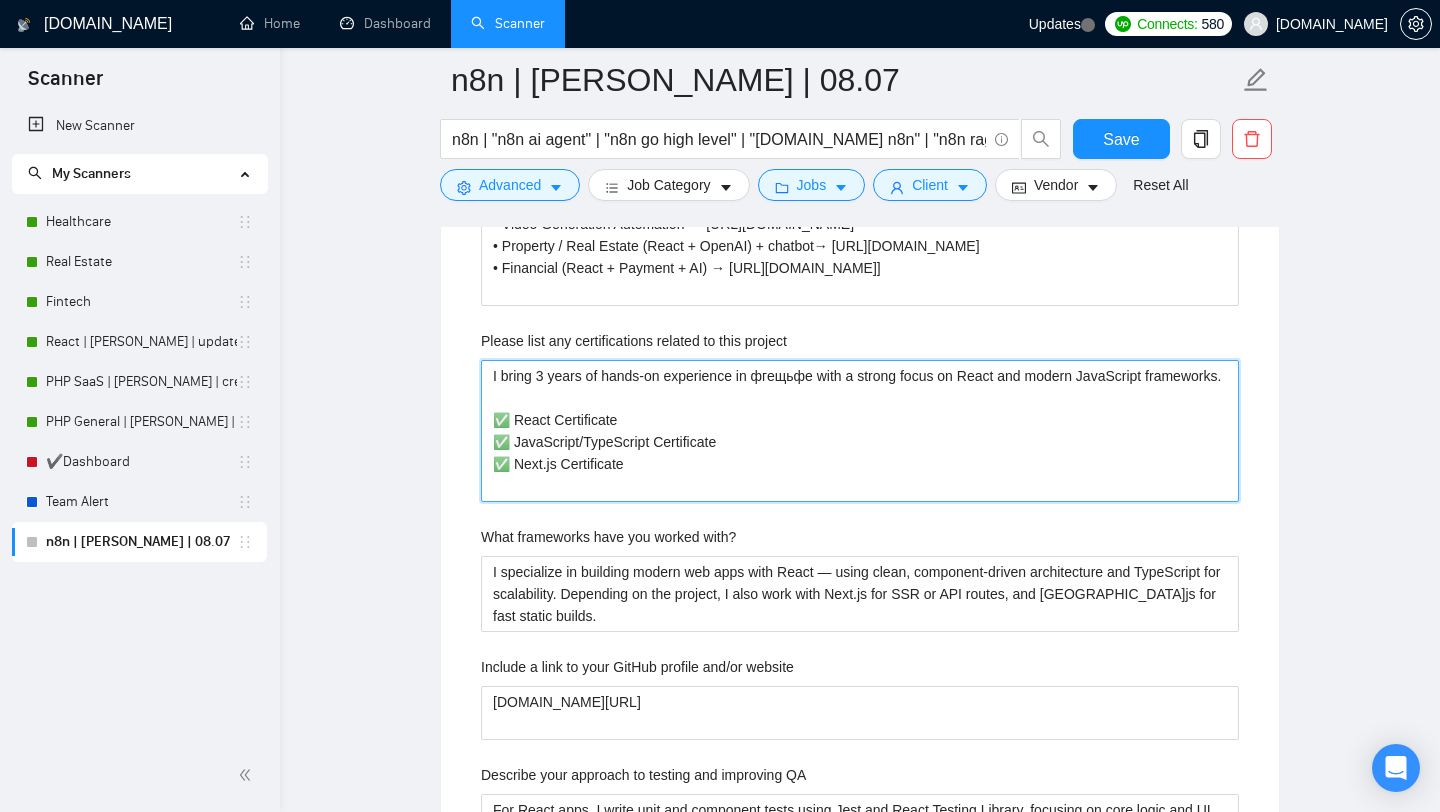type 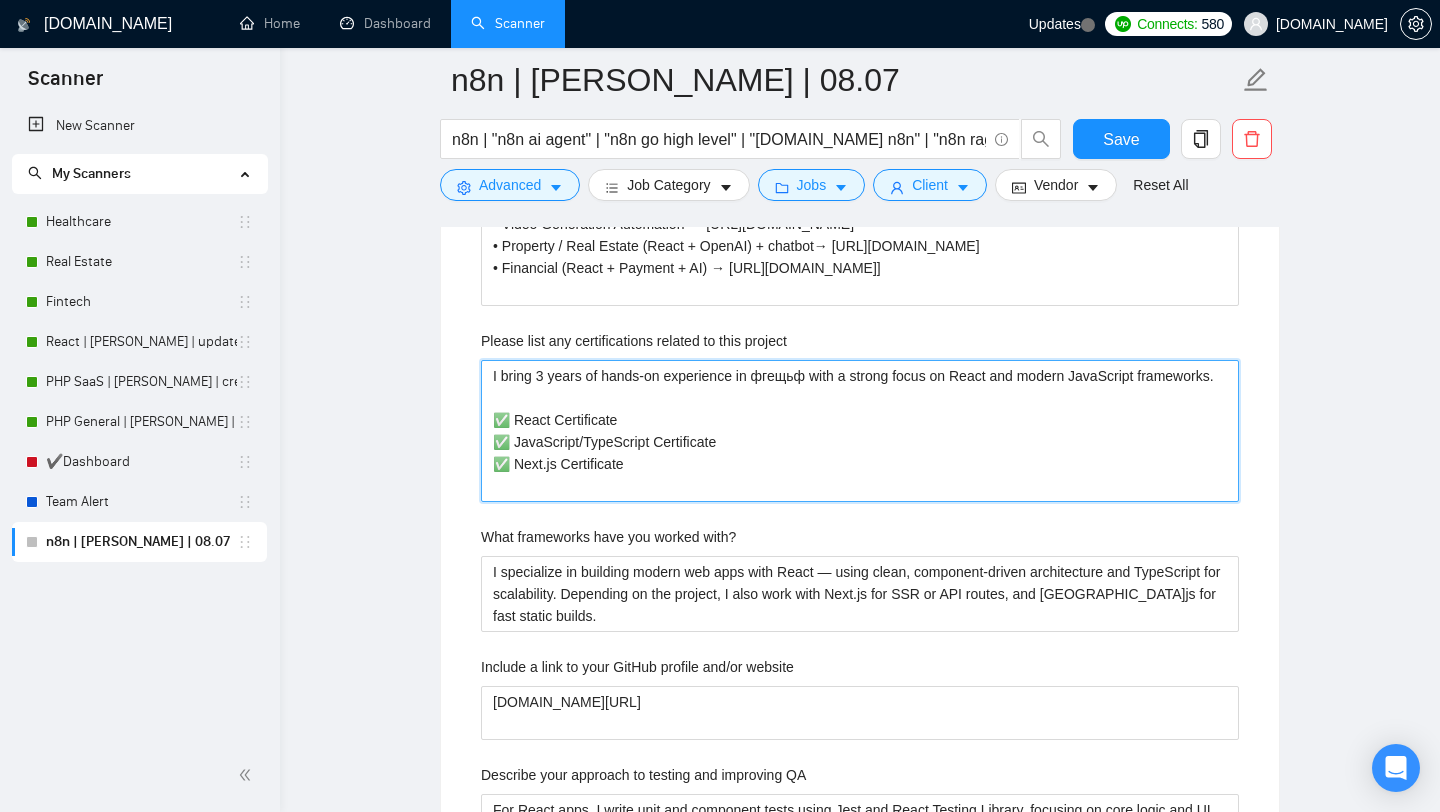type 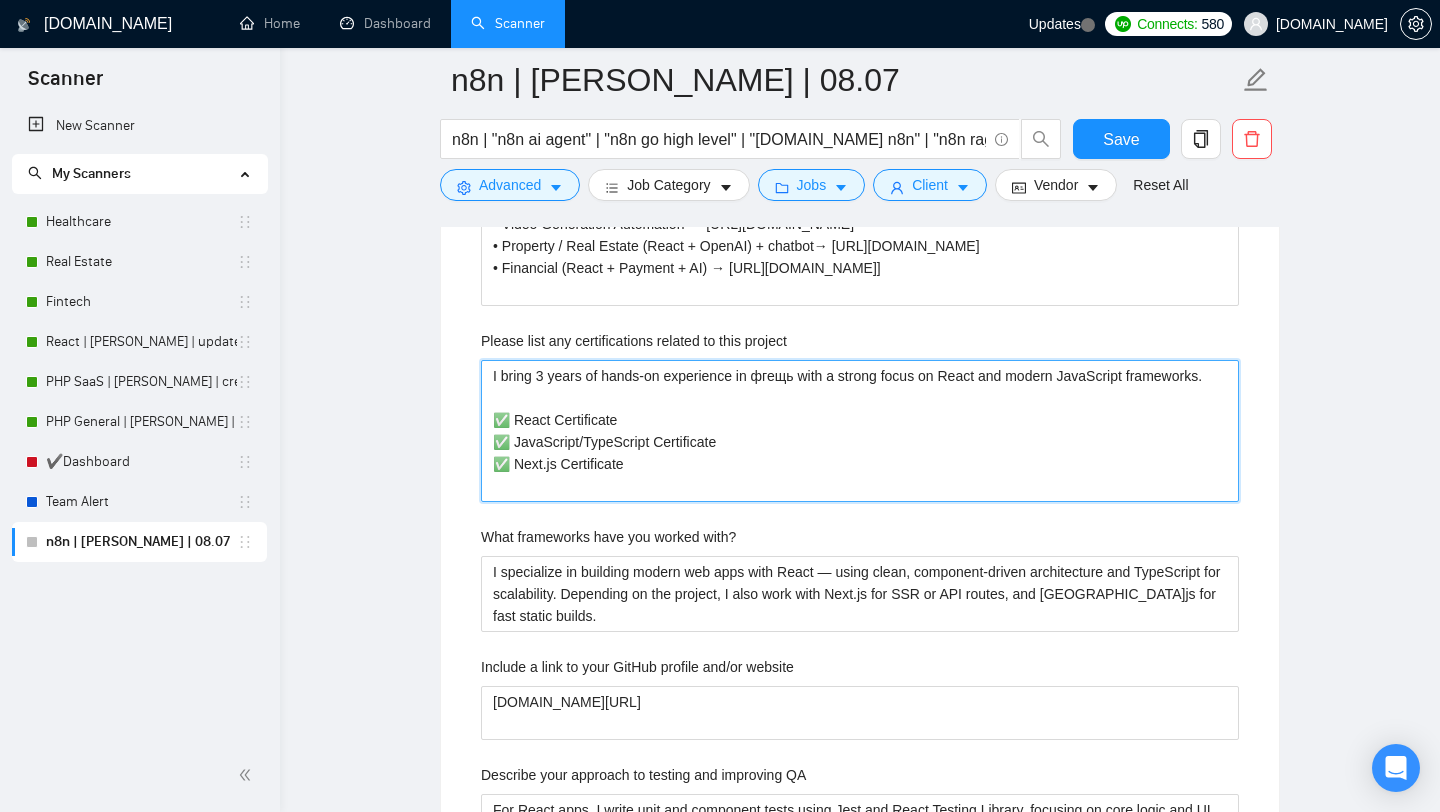 type 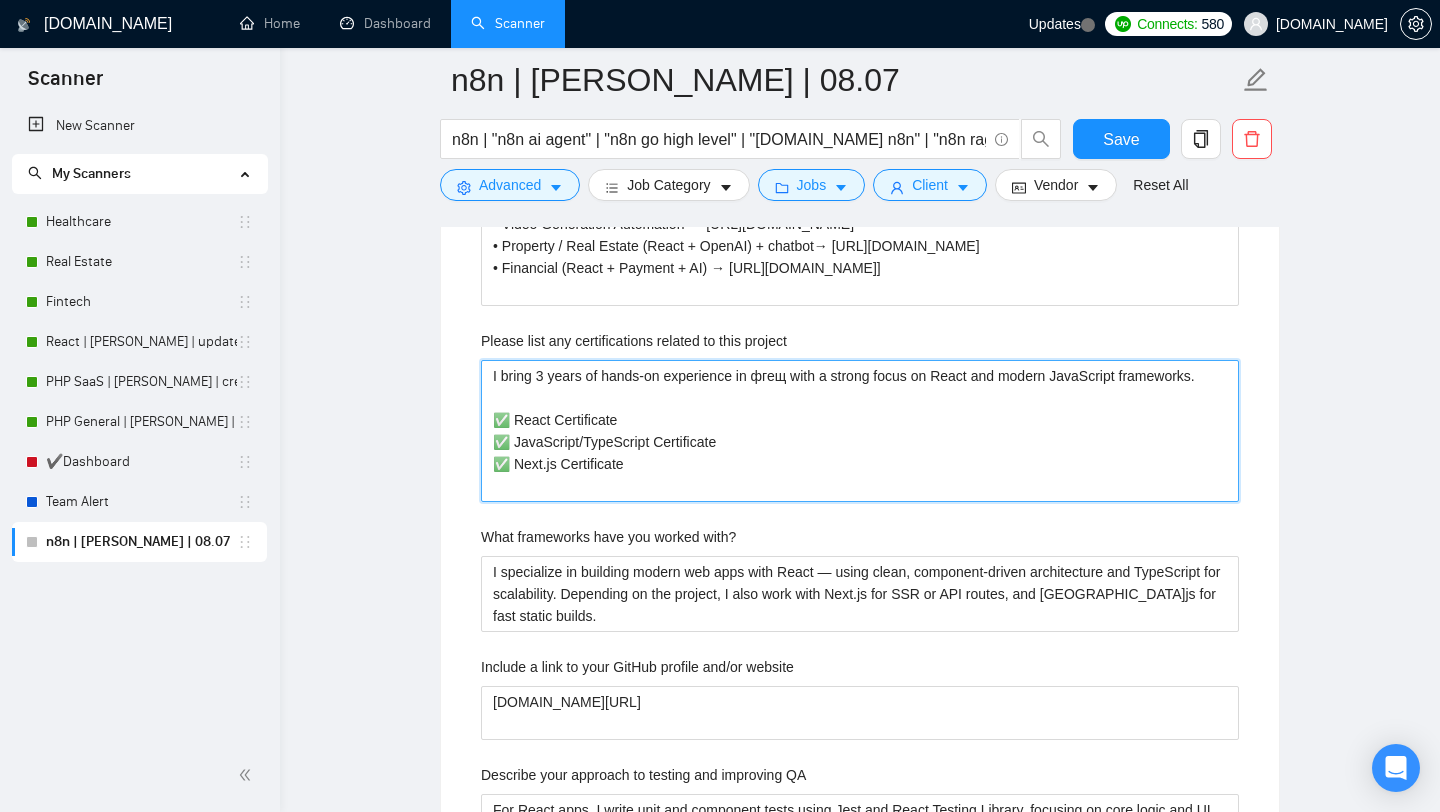 type 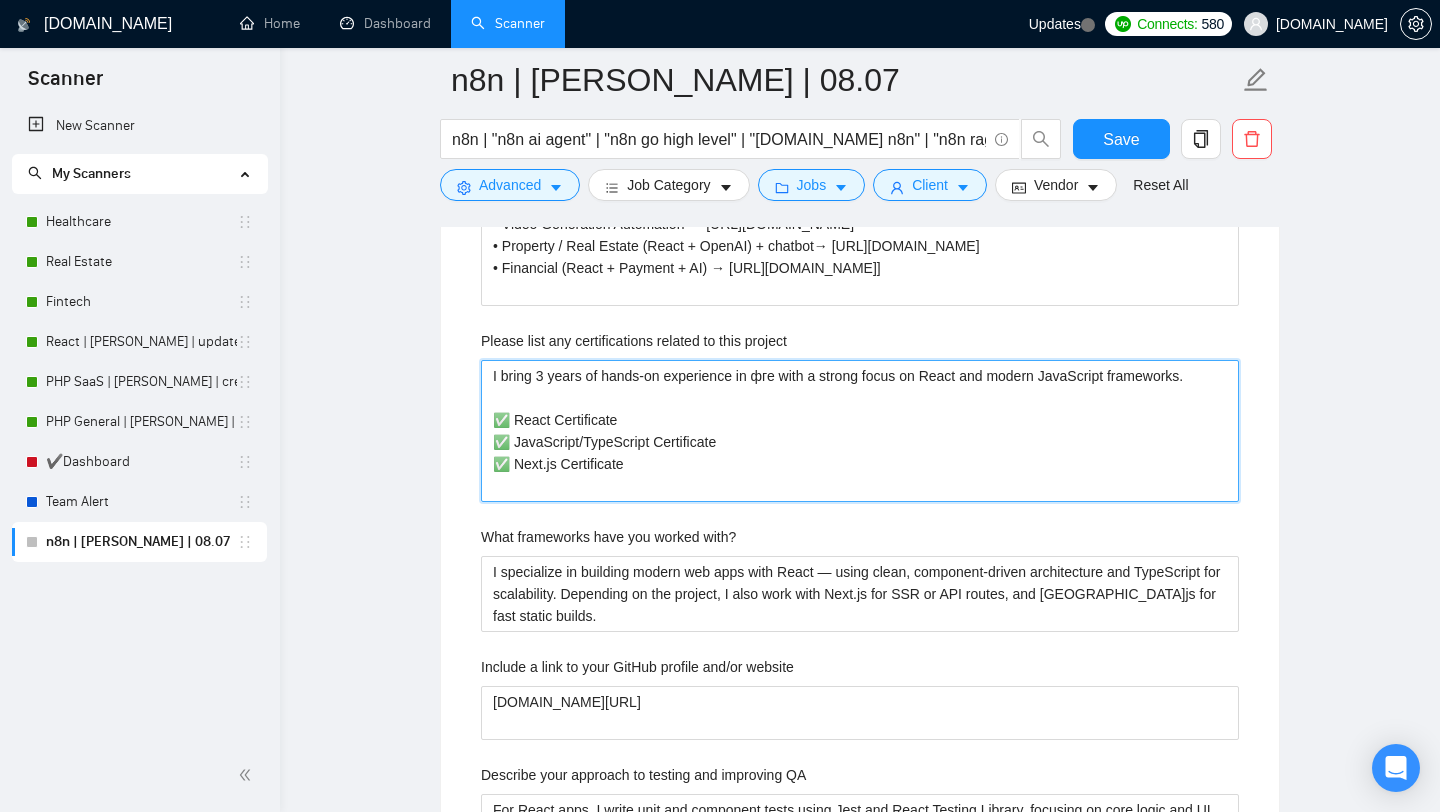type 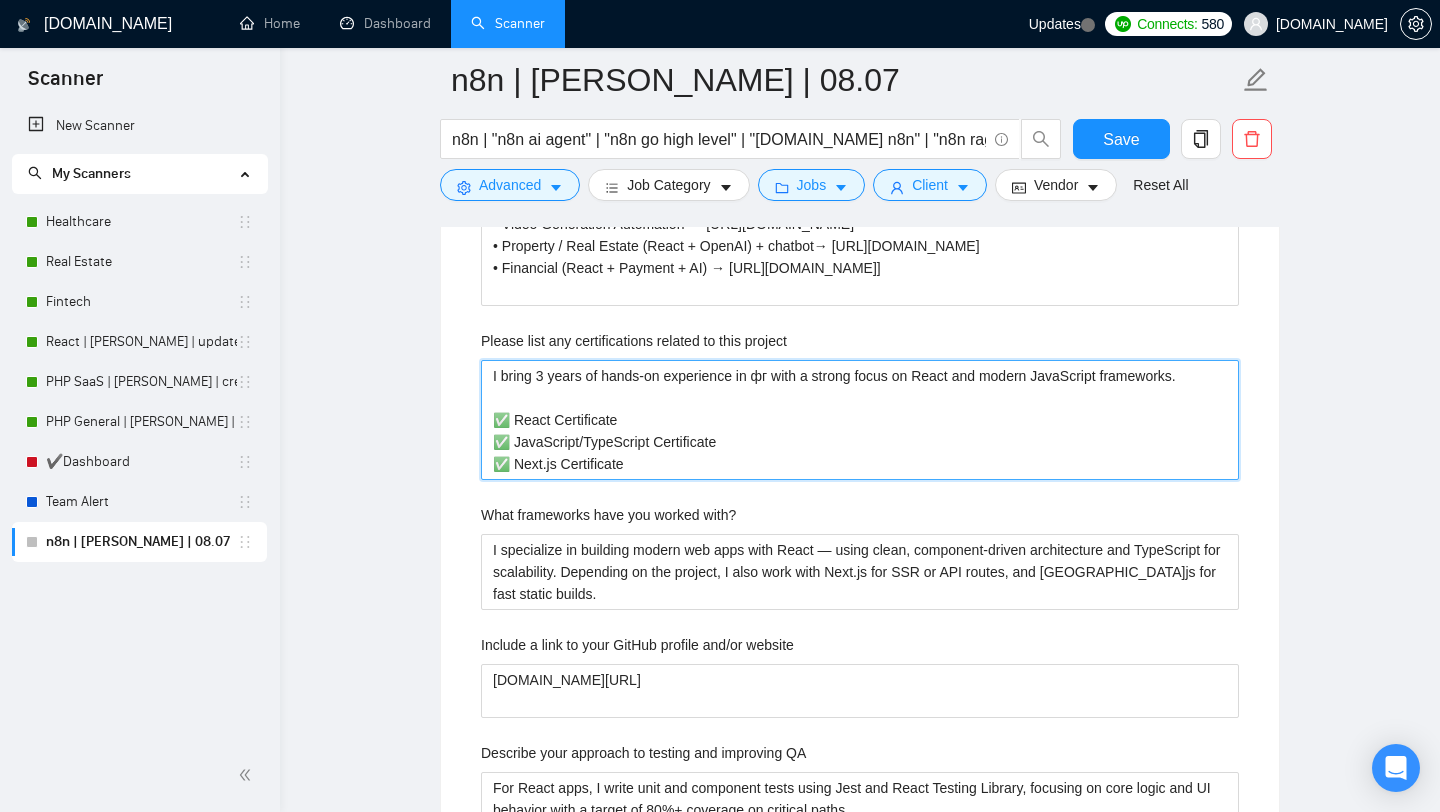 type on "I bring 3 years of hands-on experience in ф with a strong focus on React and modern JavaScript frameworks.
✅ React Certificate
✅ JavaScript/TypeScript Certificate
✅ Next.js Certificate" 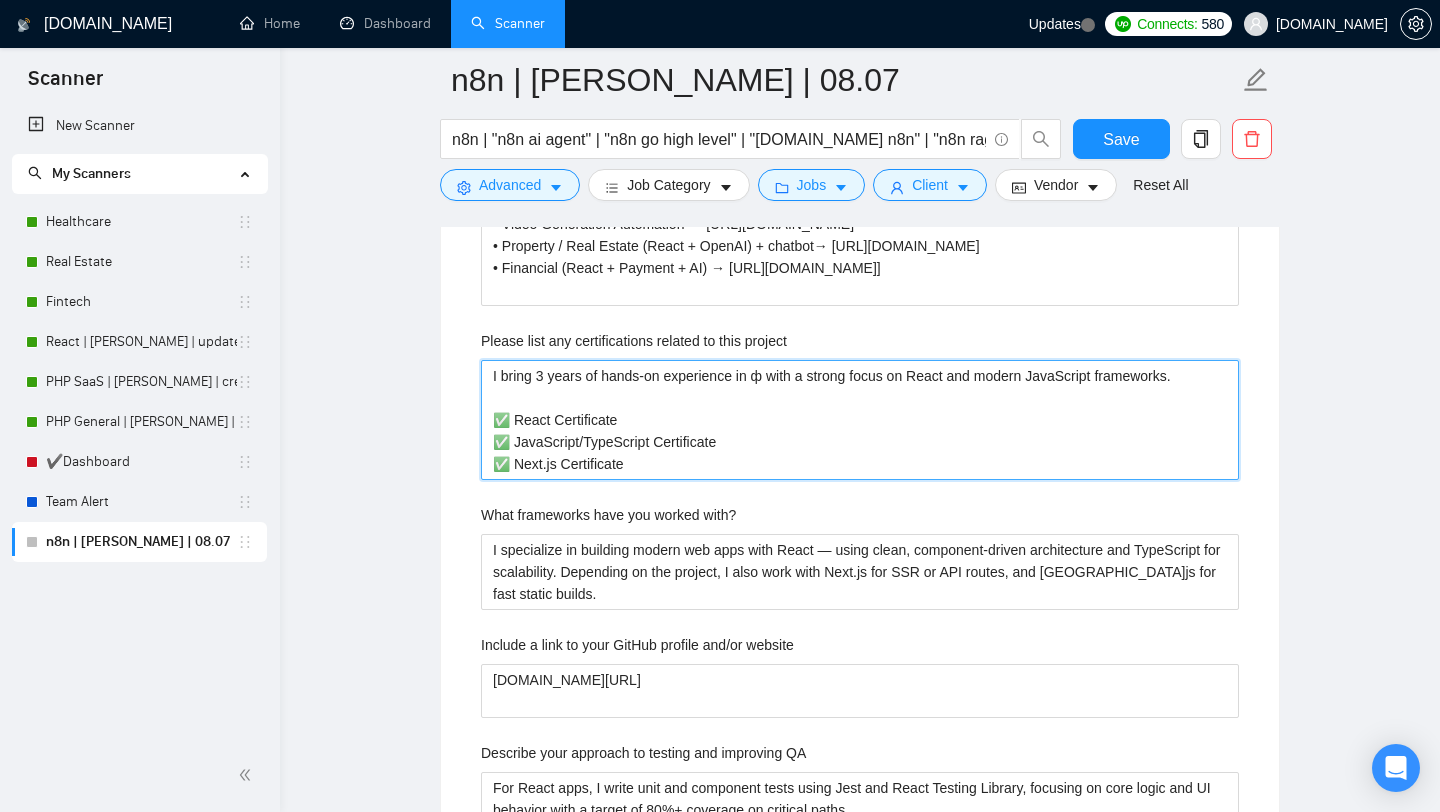 type 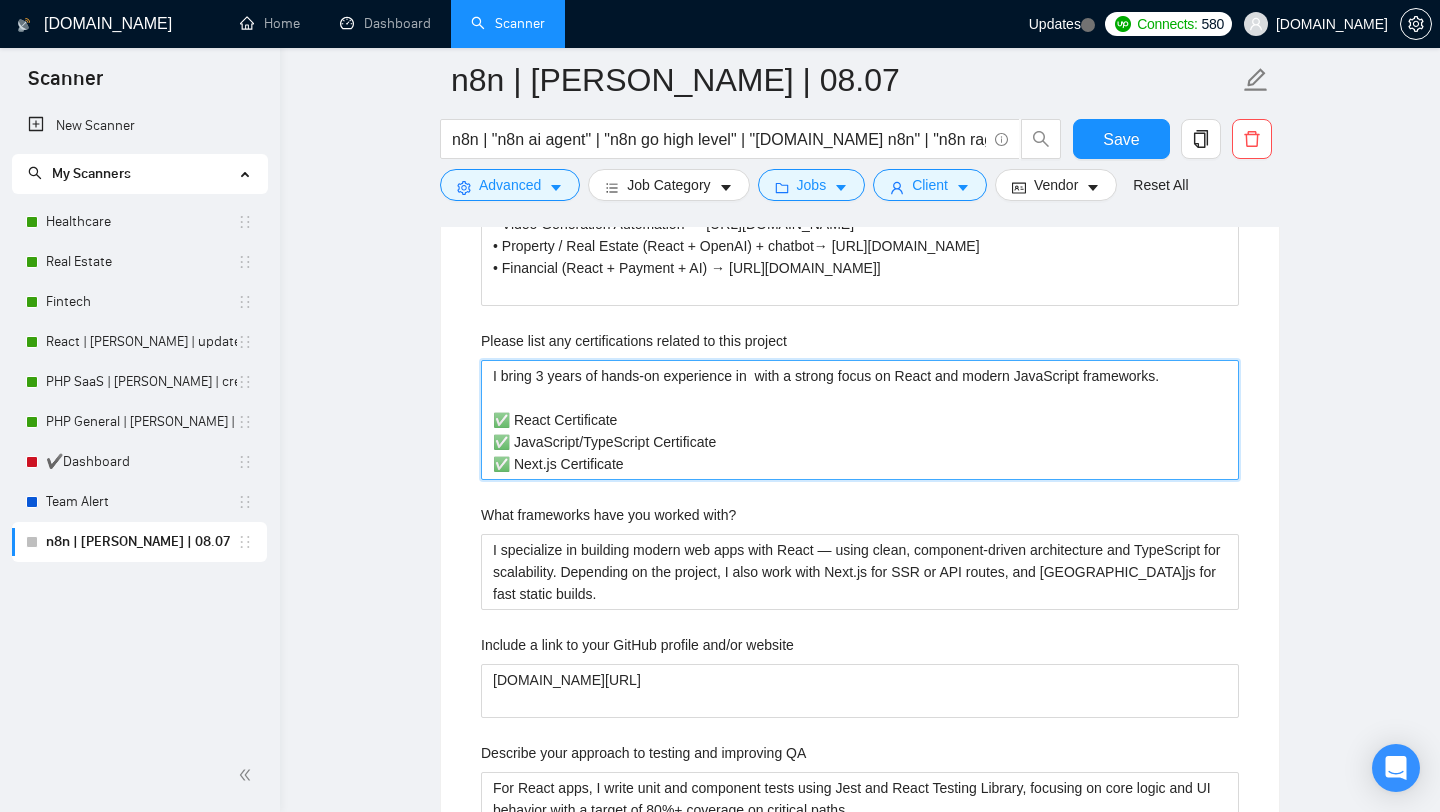 type 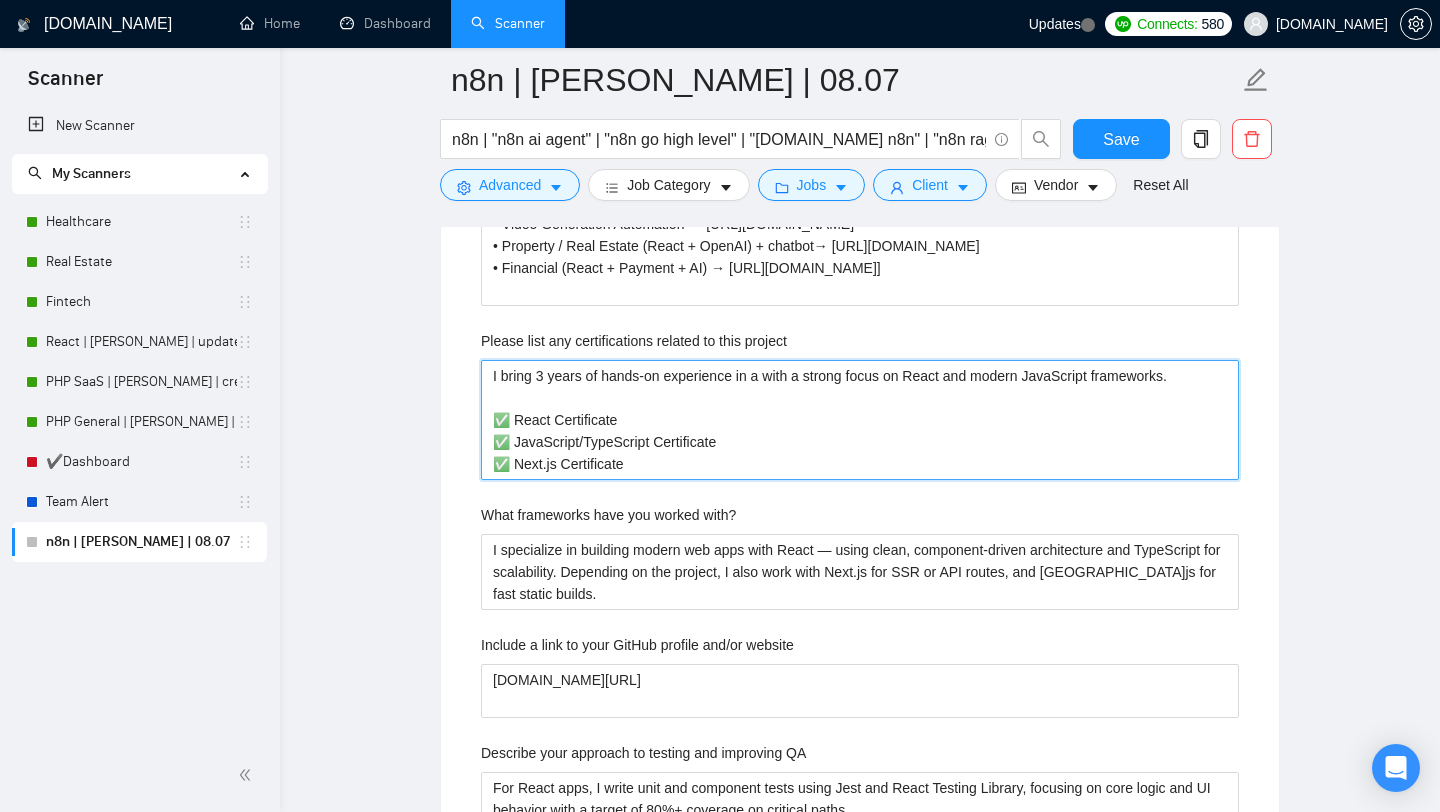 type 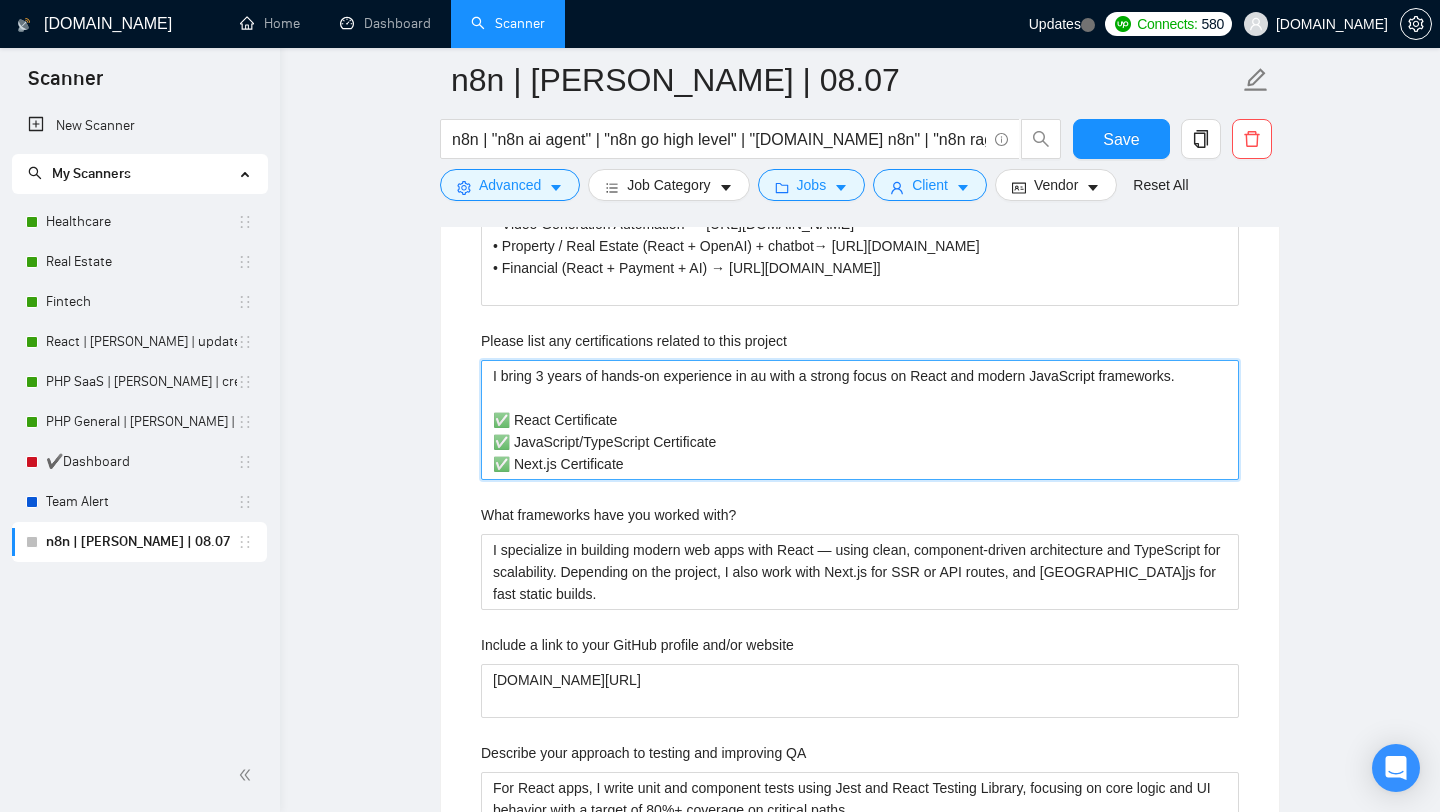 type 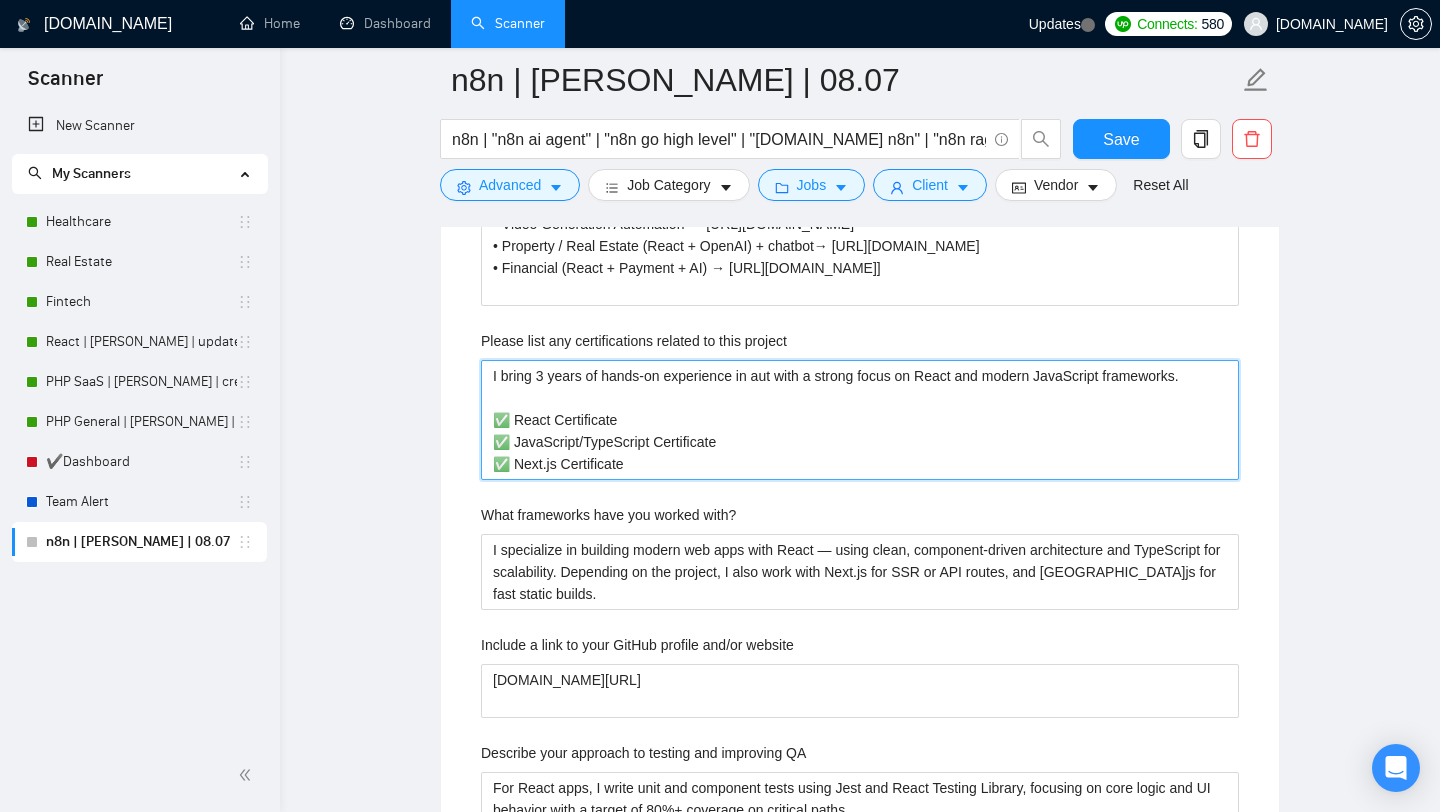 type 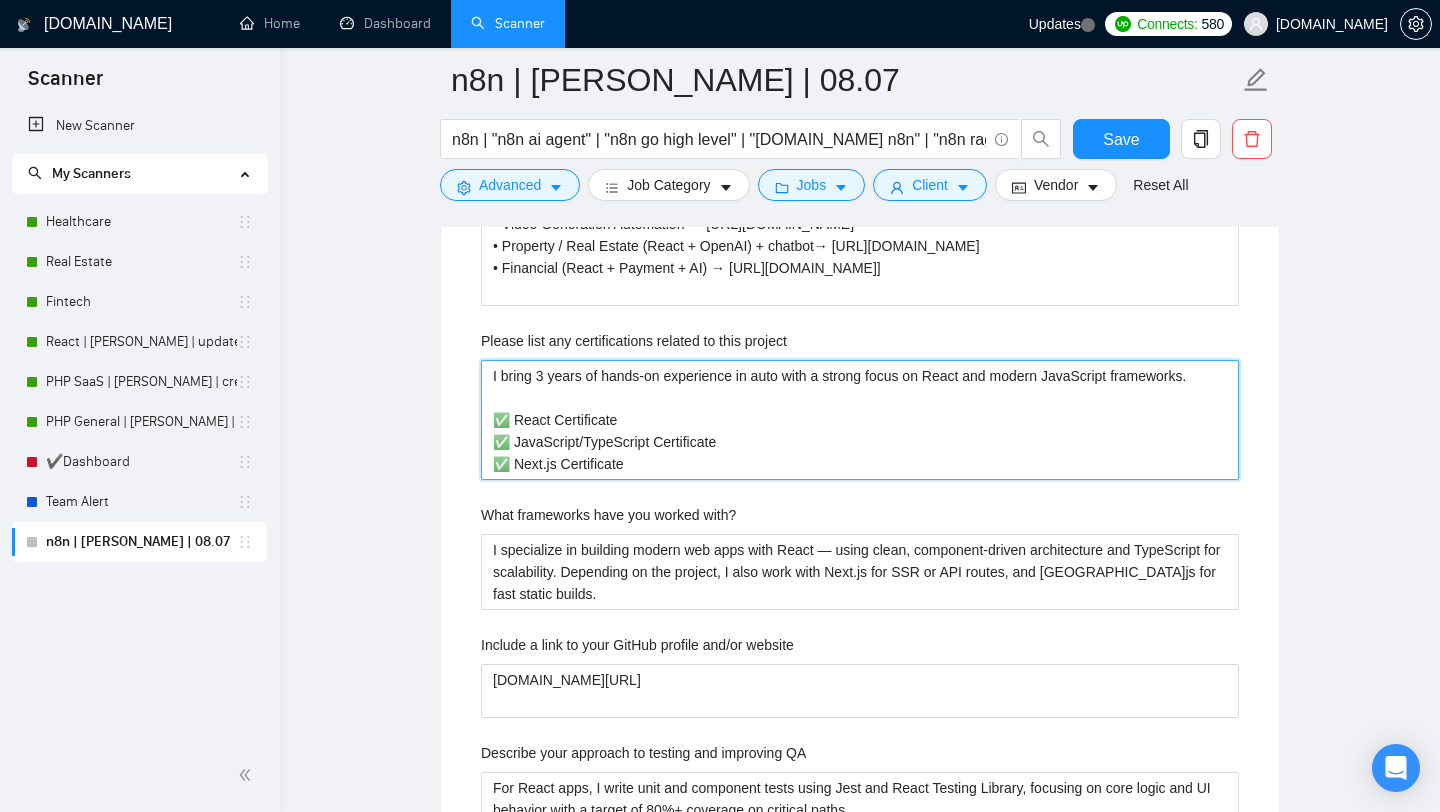 type 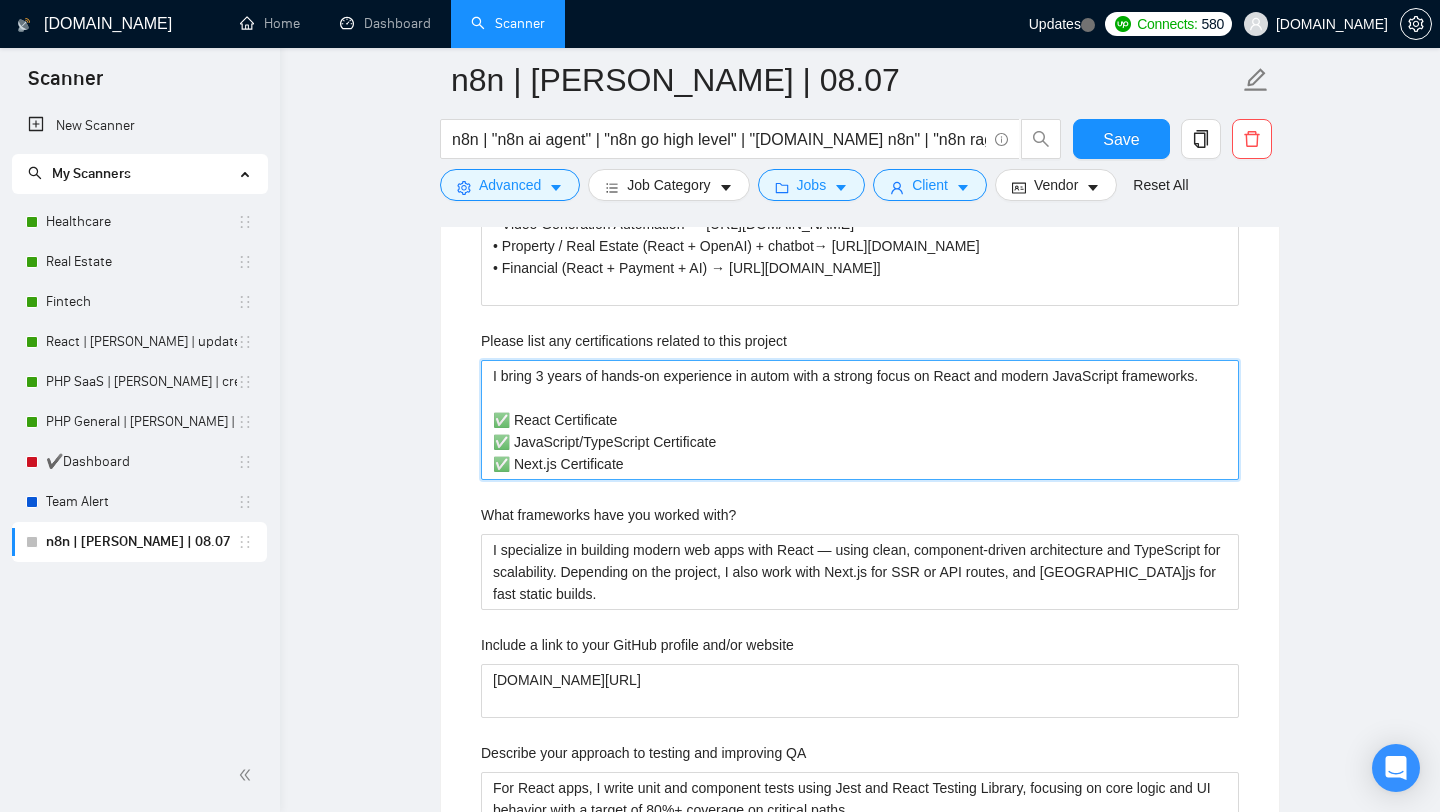 type 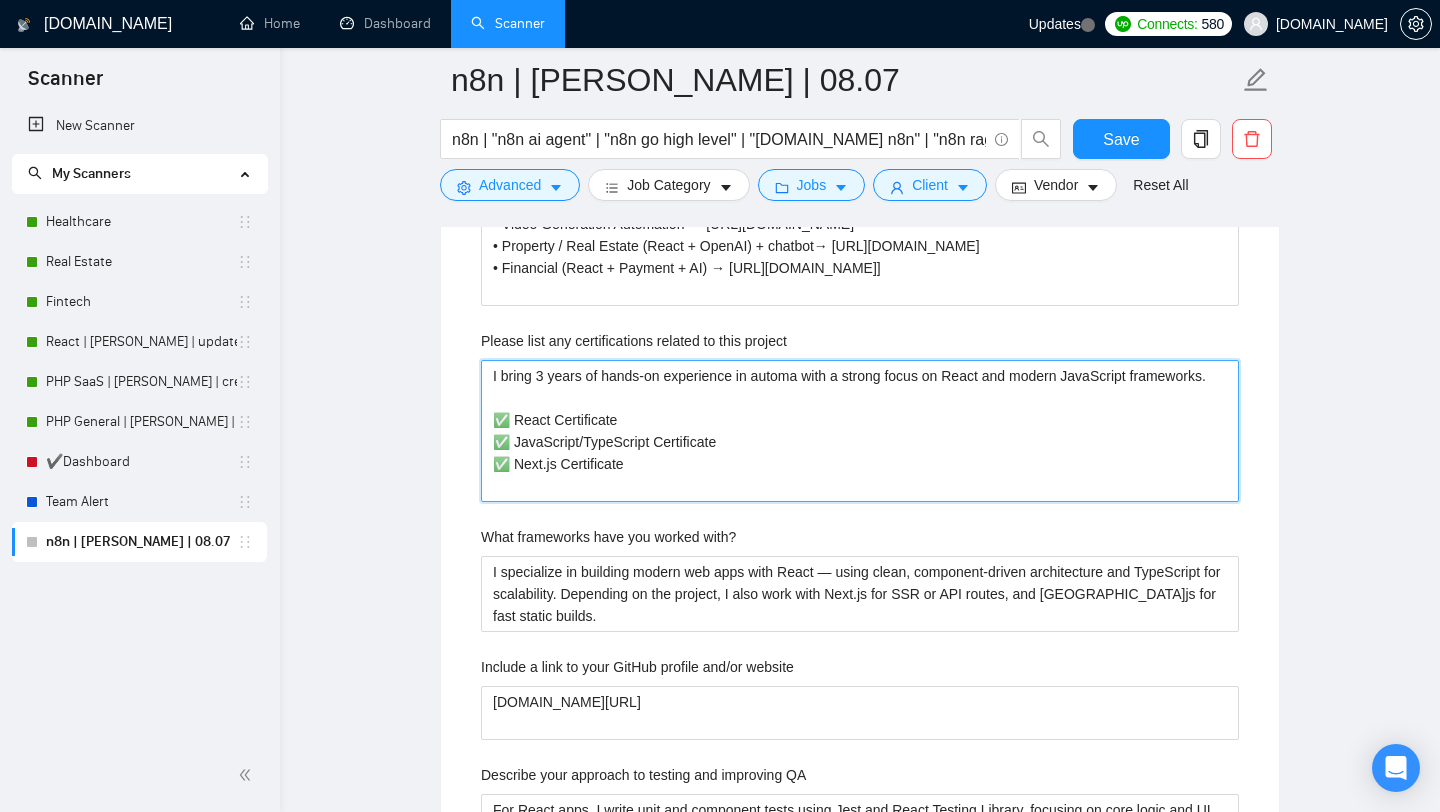type 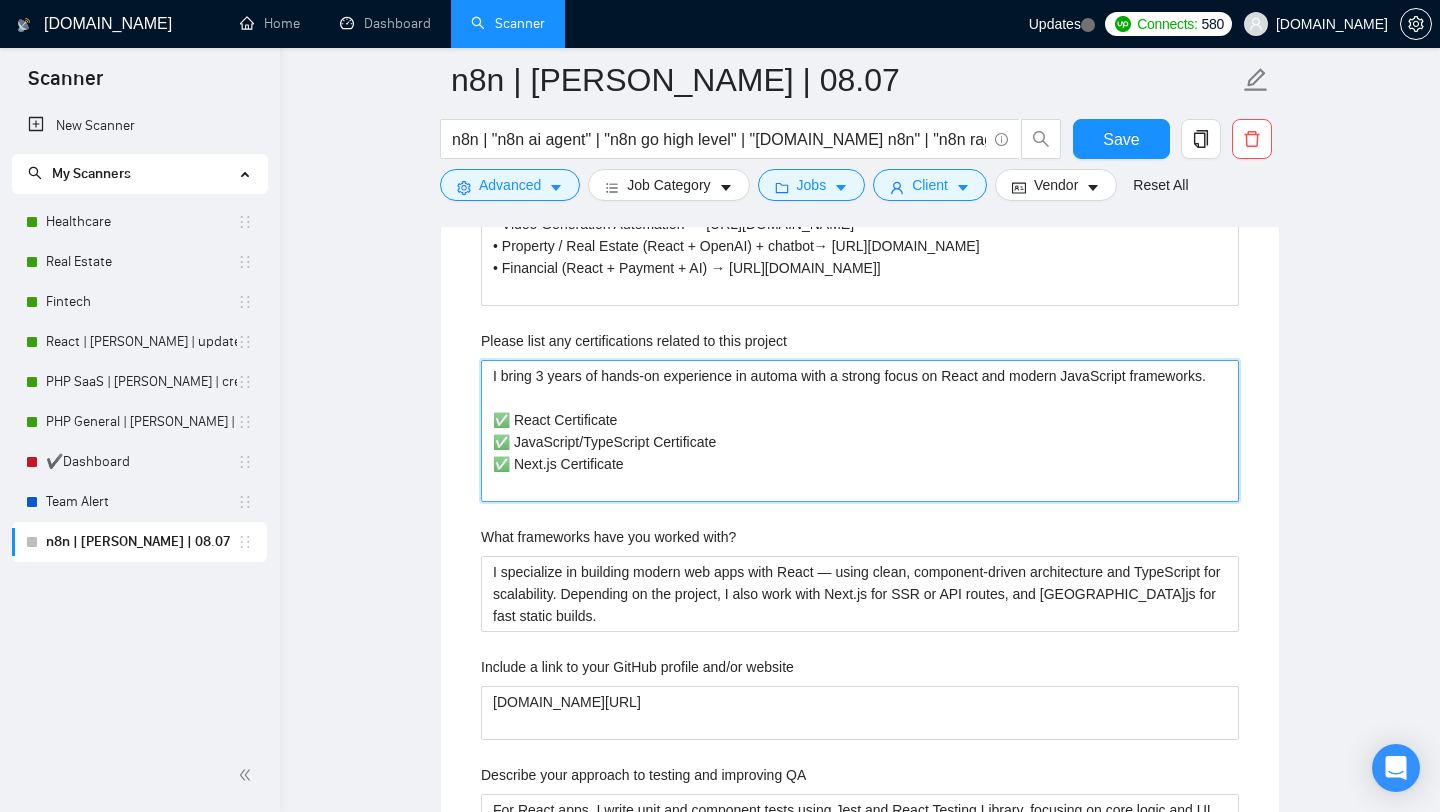 type on "I bring 3 years of hands-on experience in automat with a strong focus on React and modern JavaScript frameworks.
✅ React Certificate
✅ JavaScript/TypeScript Certificate
✅ Next.js Certificate" 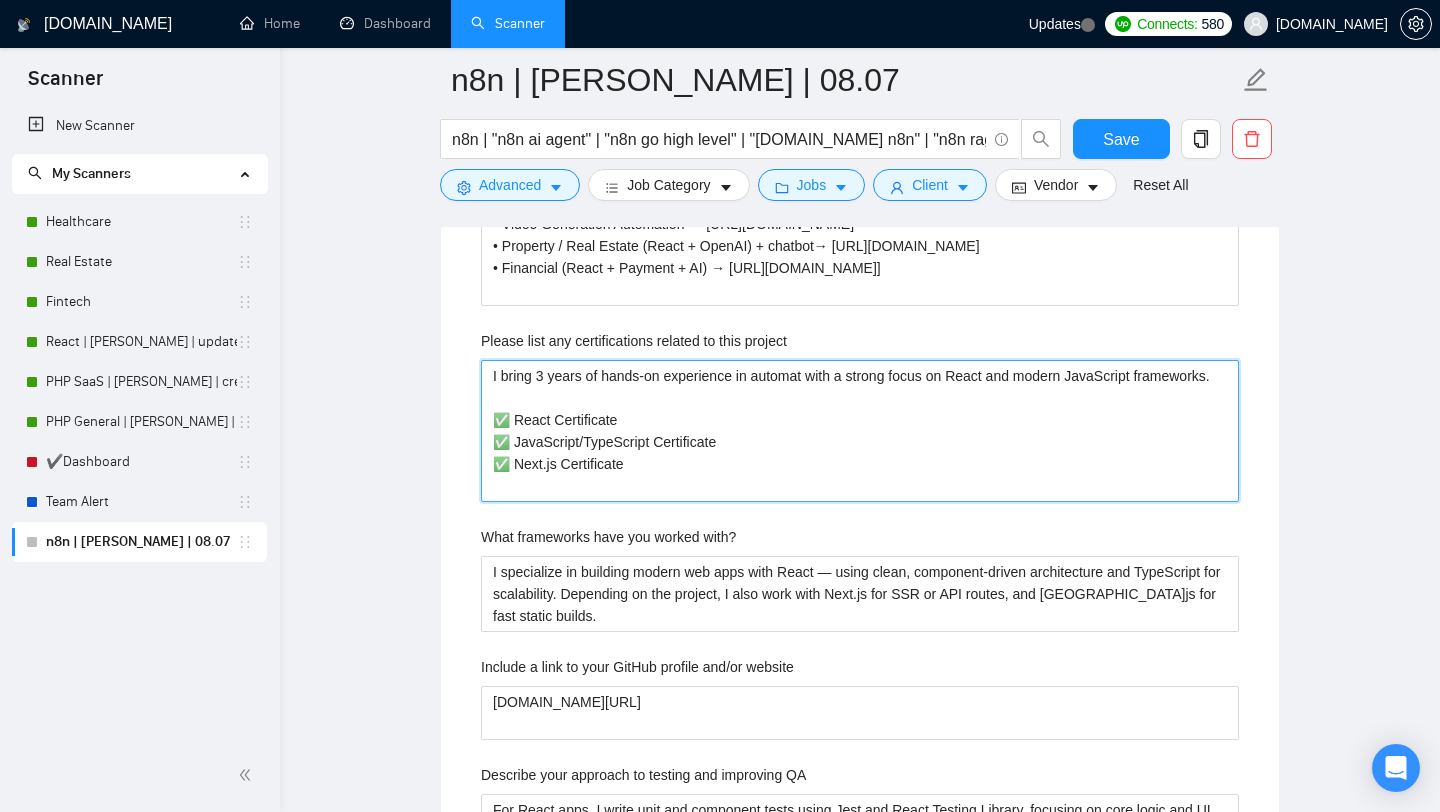 type 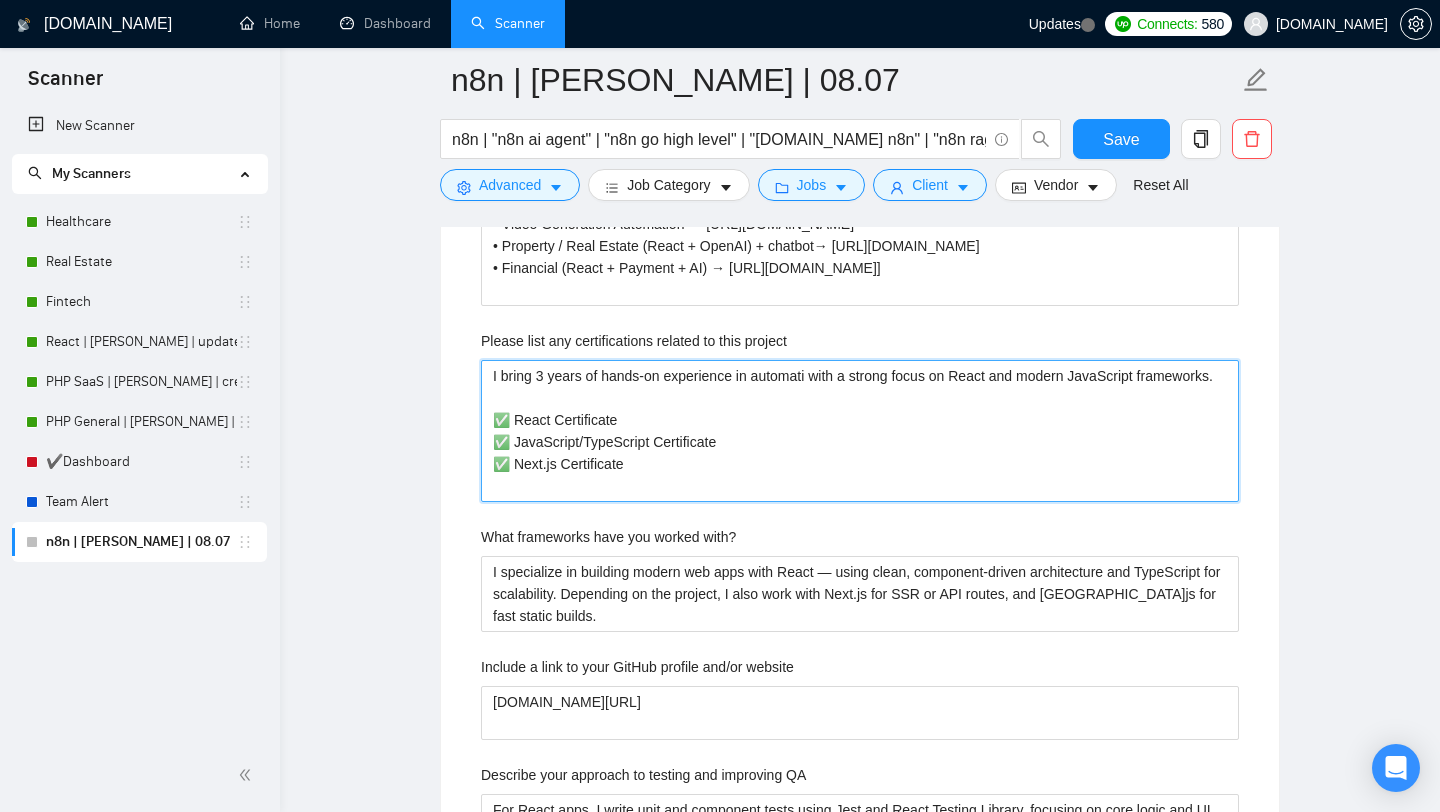 type 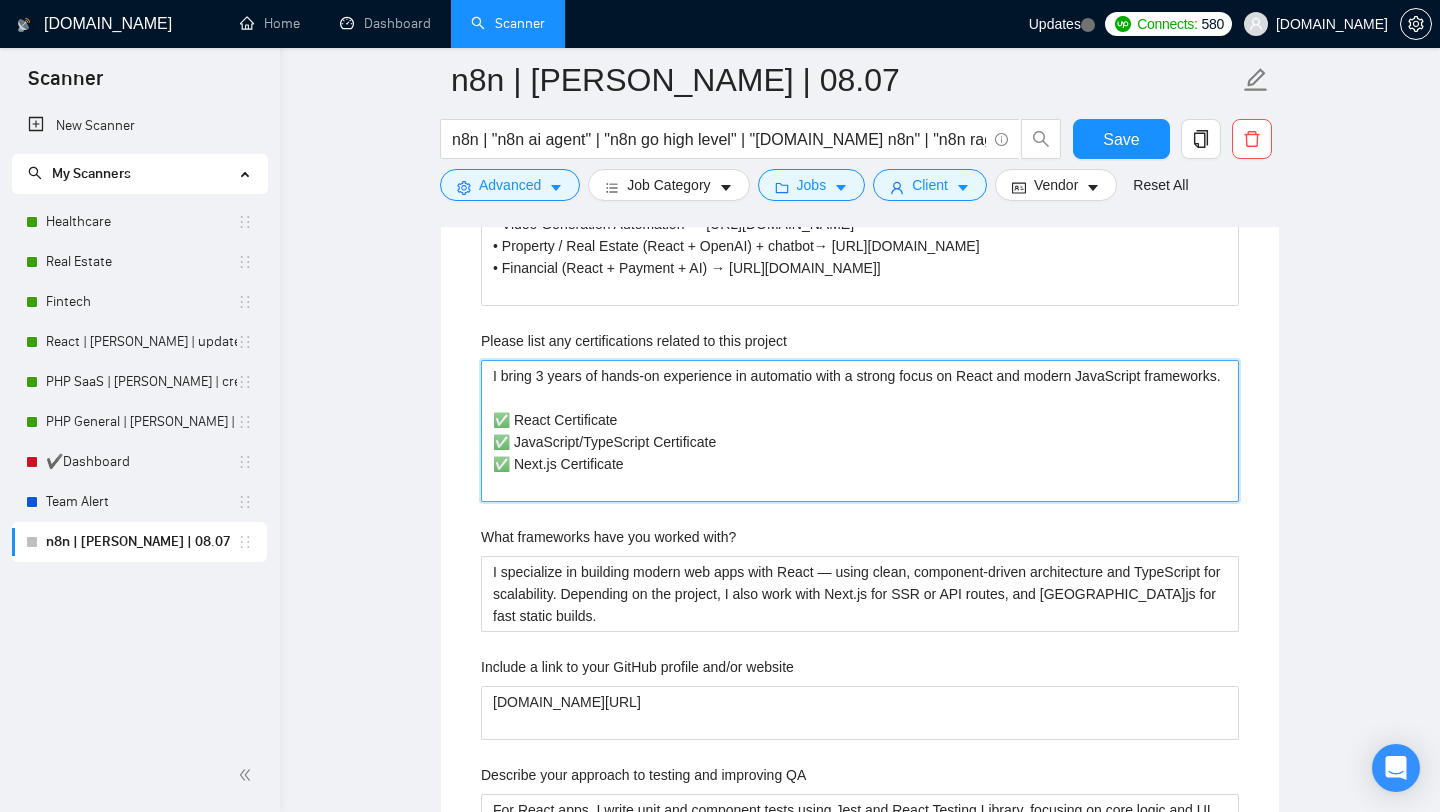 type 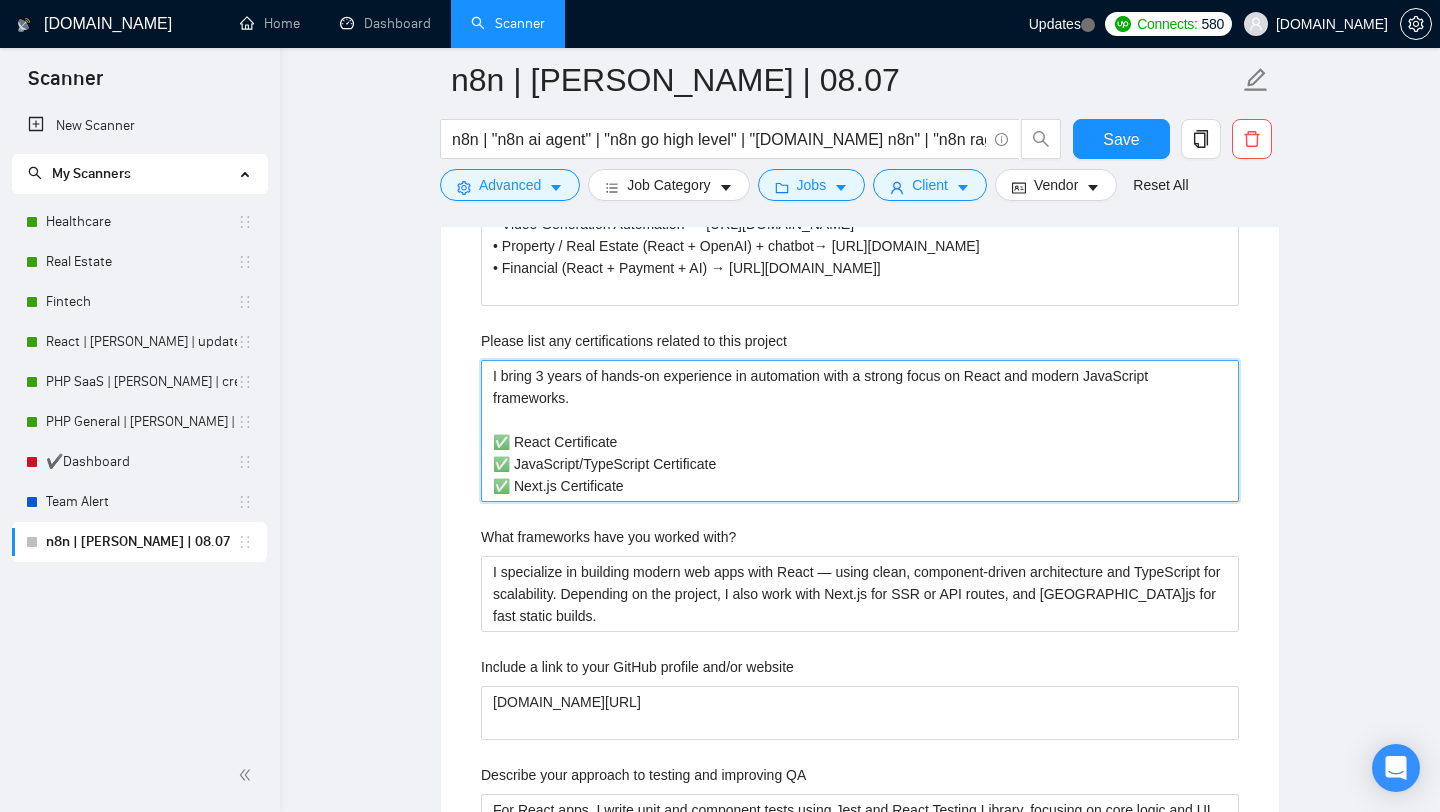 click on "I bring 3 years of hands-on experience in automation with a strong focus on React and modern JavaScript frameworks.
✅ React Certificate
✅ JavaScript/TypeScript Certificate
✅ Next.js Certificate" at bounding box center (860, 431) 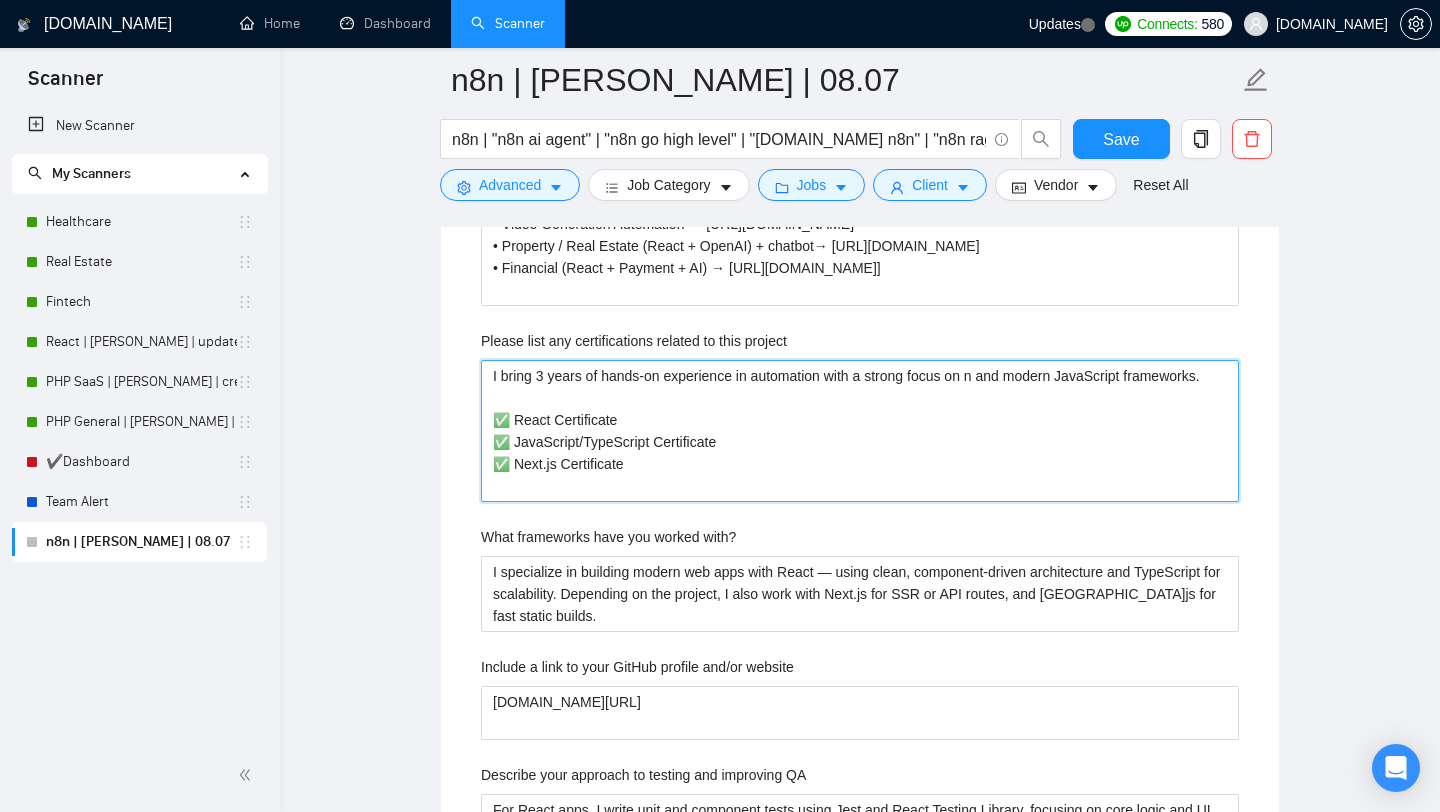 type 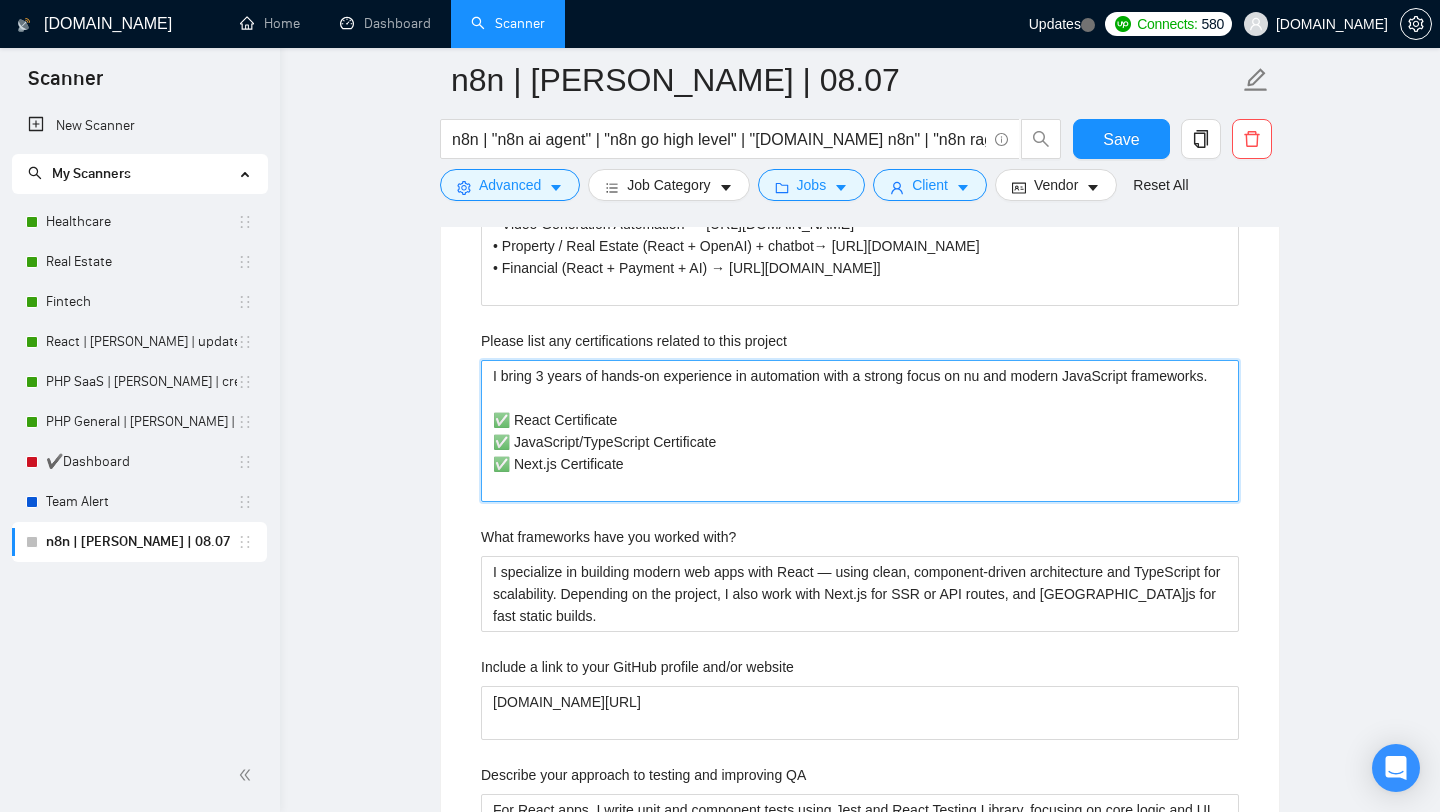 type 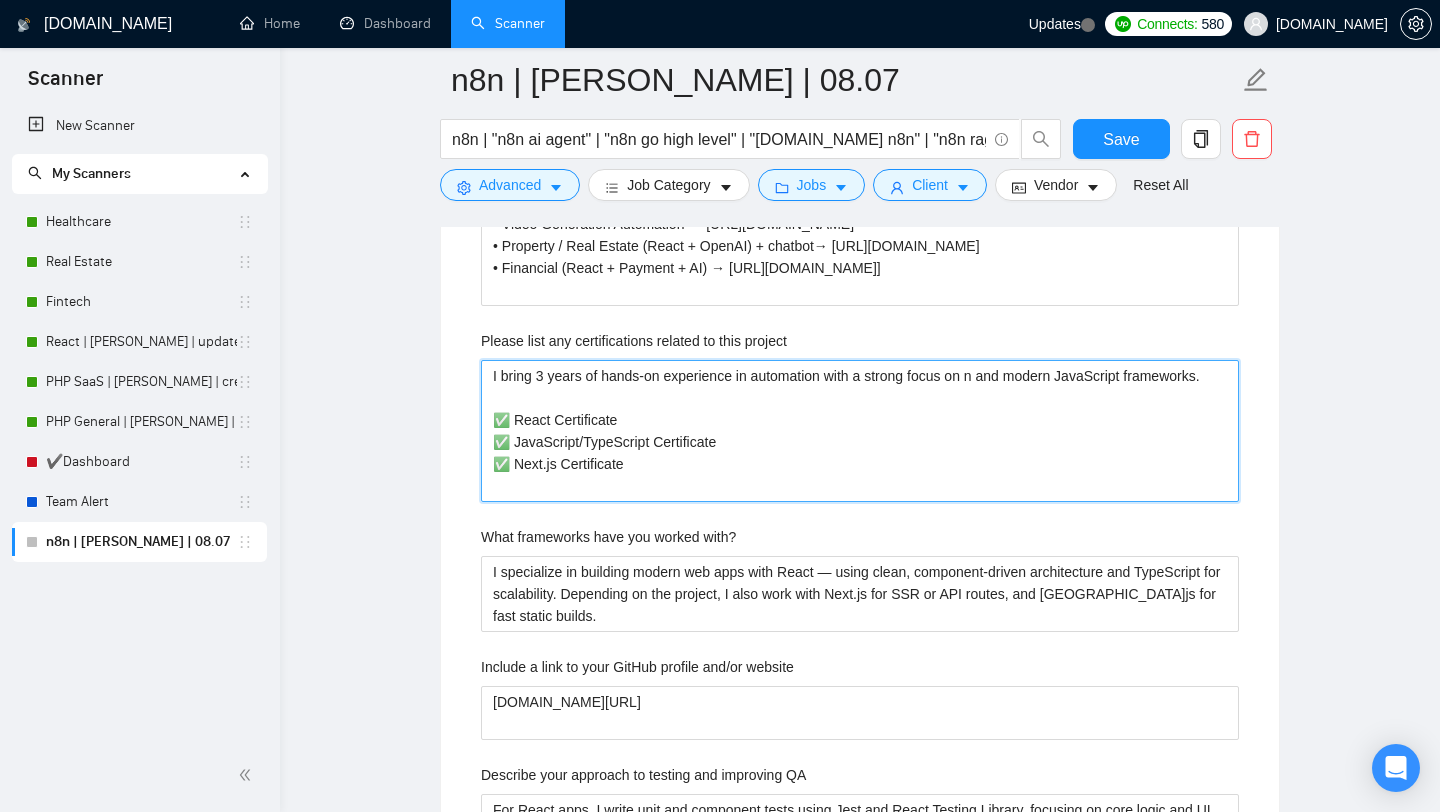 type 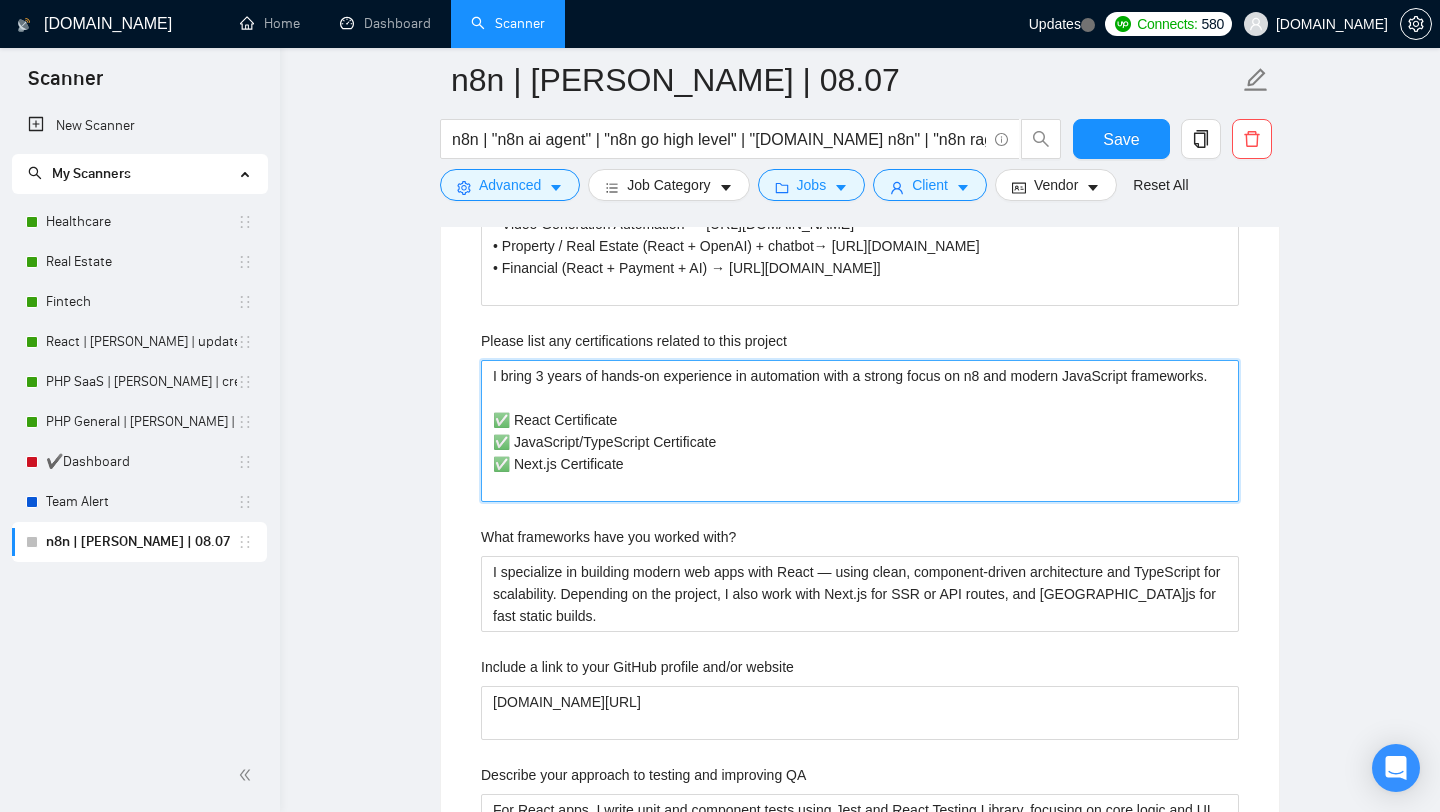 type 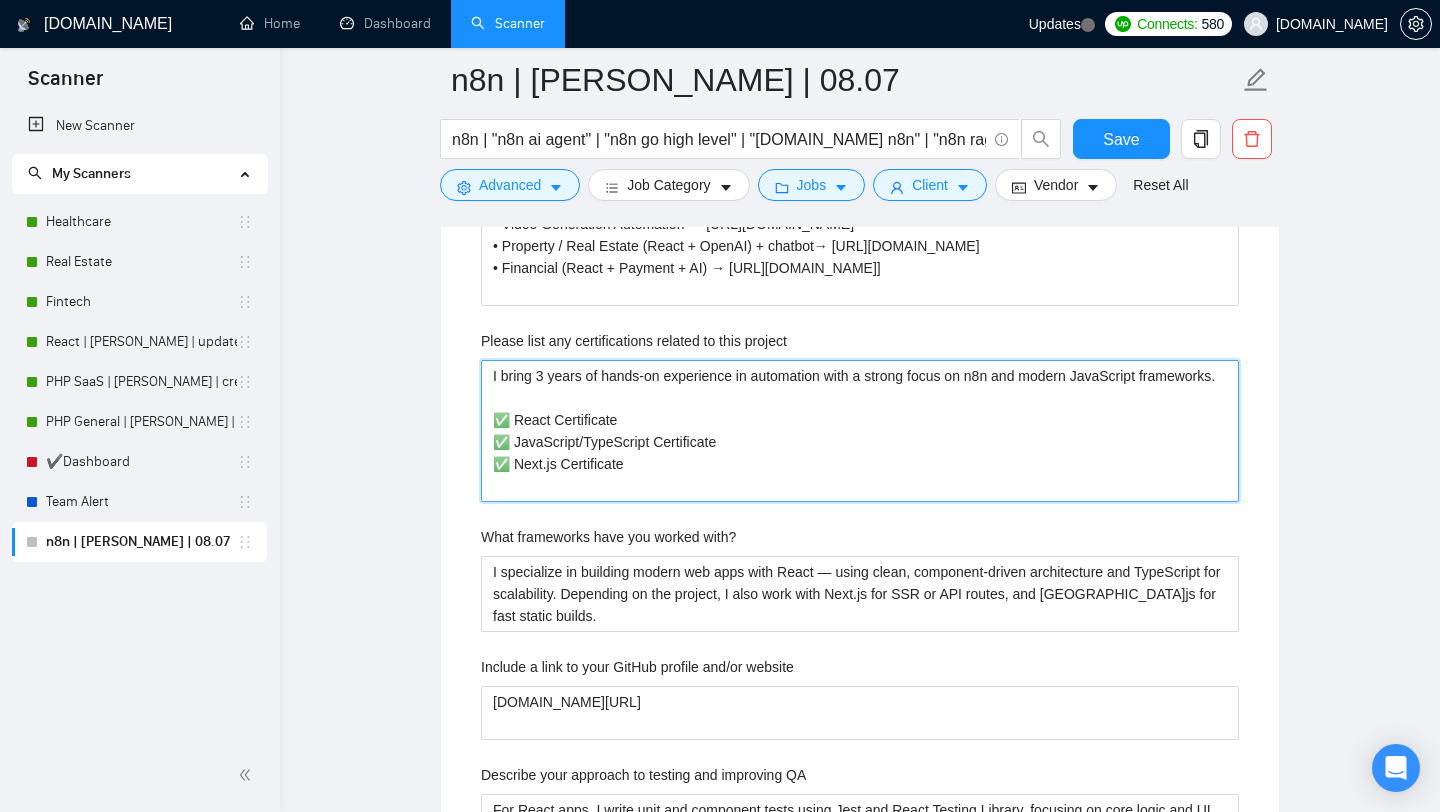 type 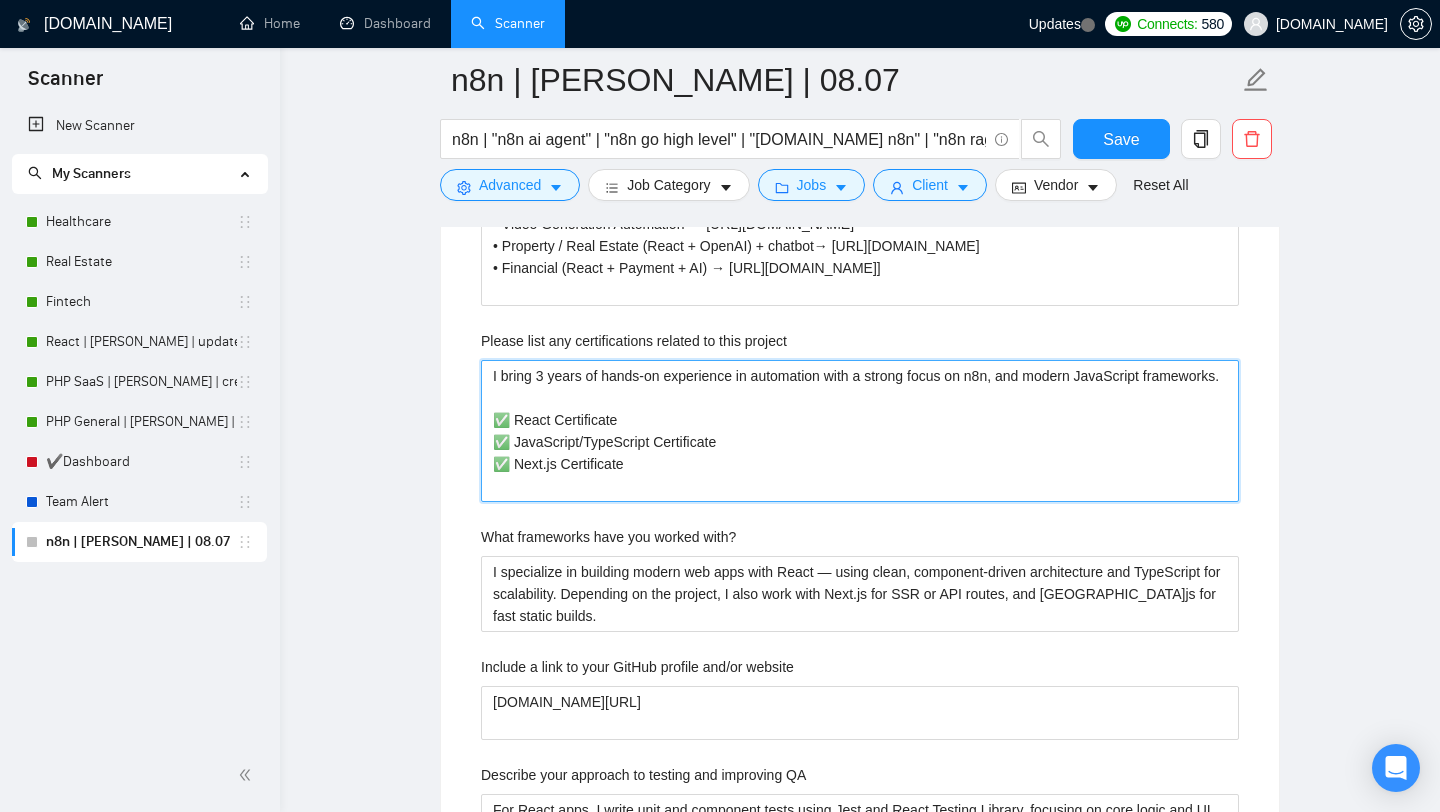 type 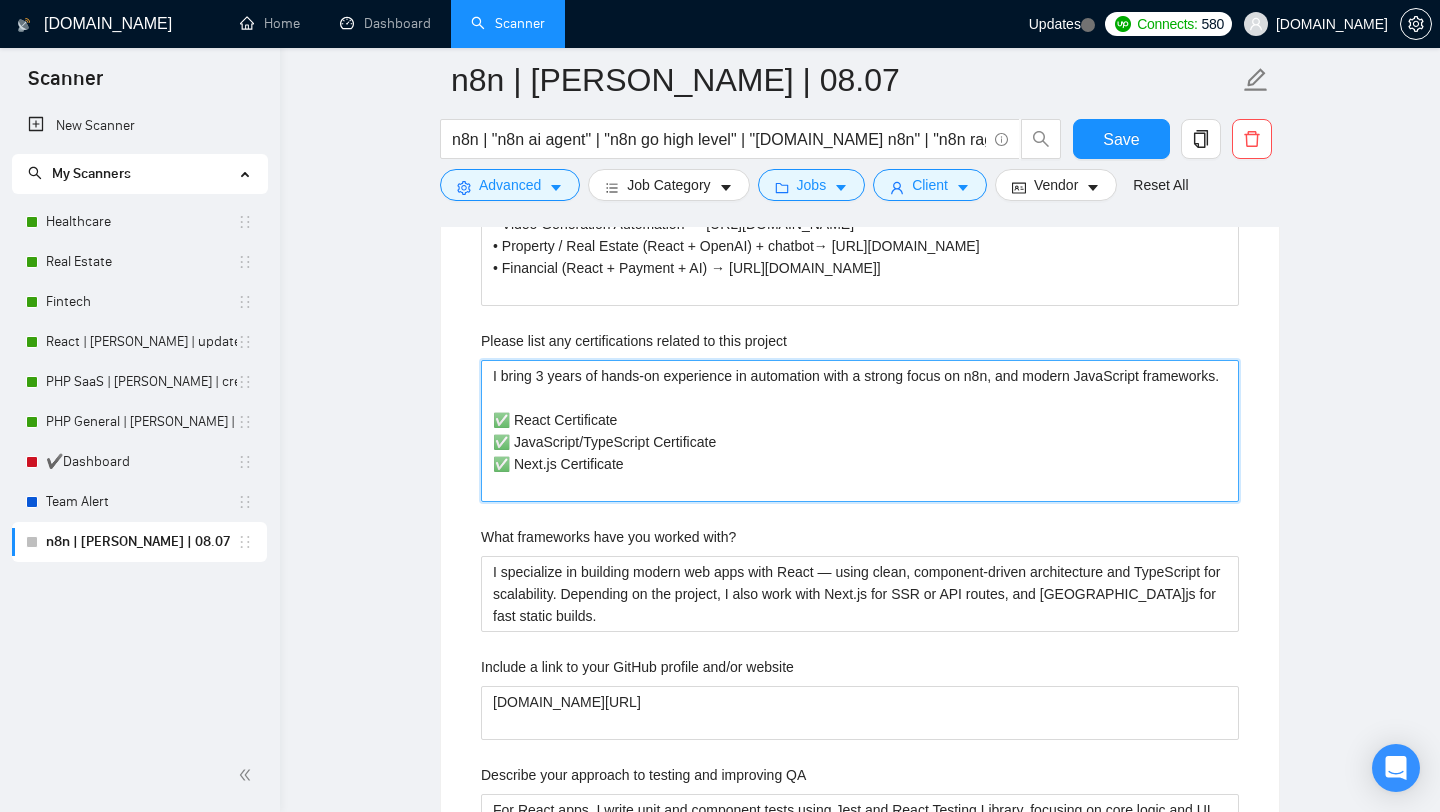 type on "I bring 3 years of hands-on experience in automation with a strong focus on n8n,  and modern JavaScript frameworks.
✅ React Certificate
✅ JavaScript/TypeScript Certificate
✅ Next.js Certificate" 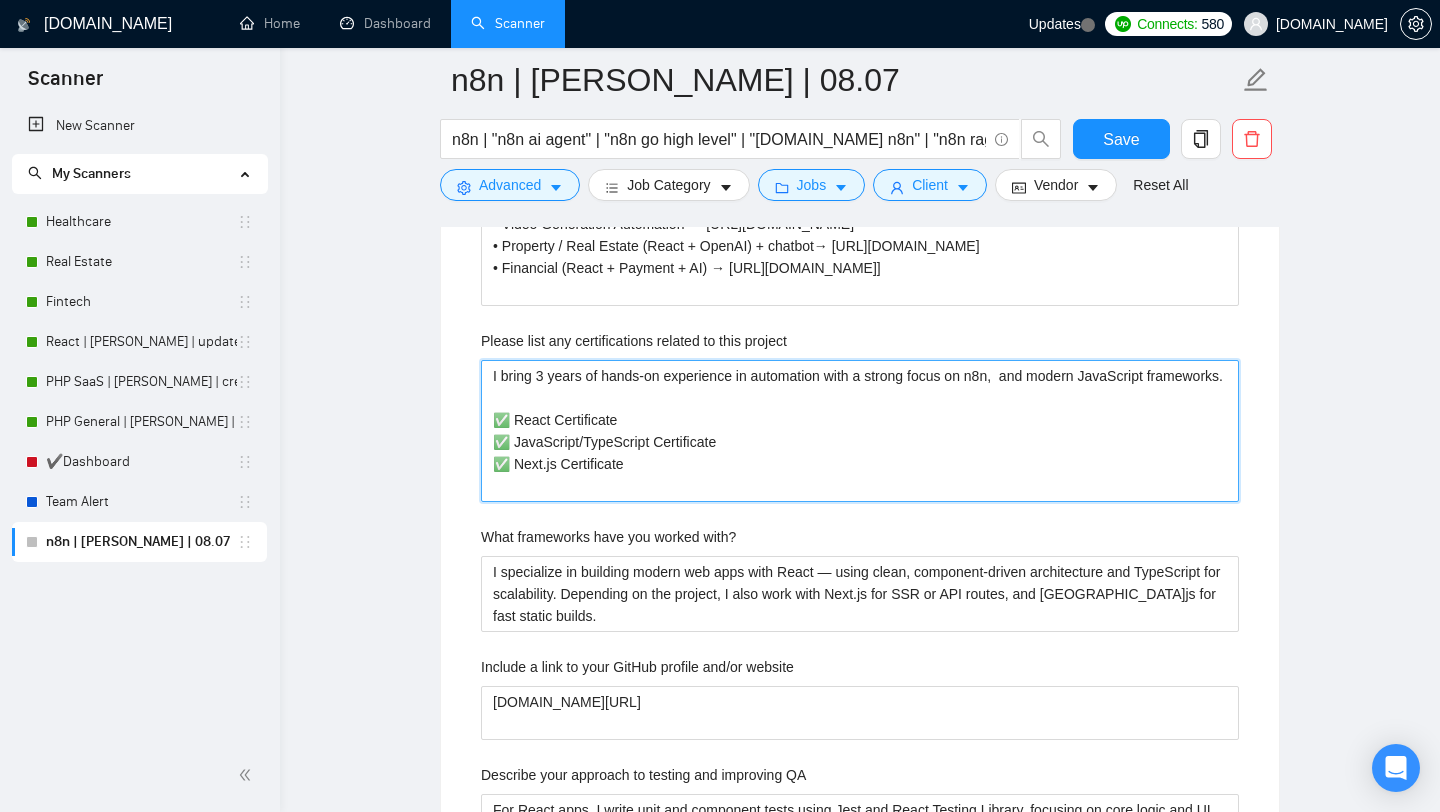 type 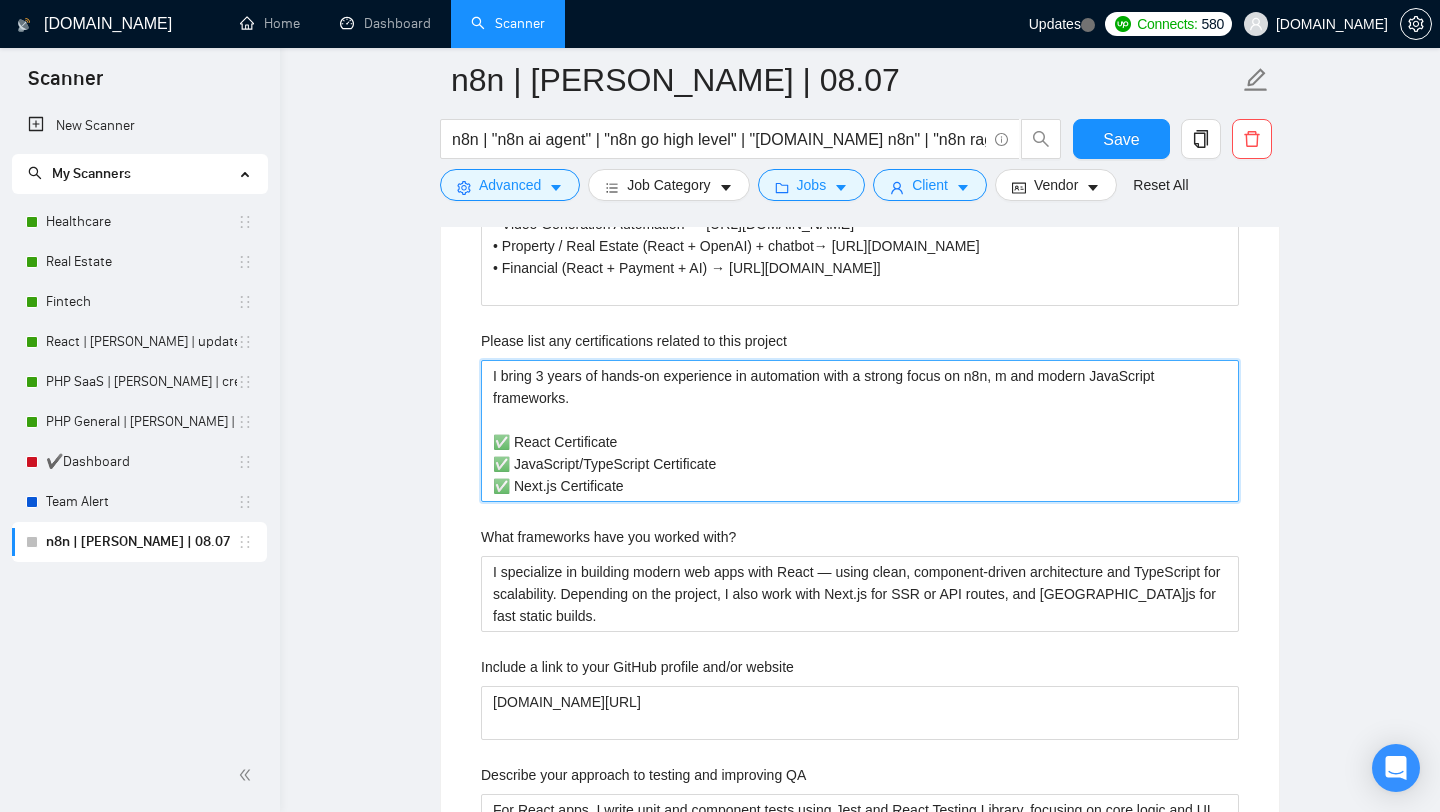 type 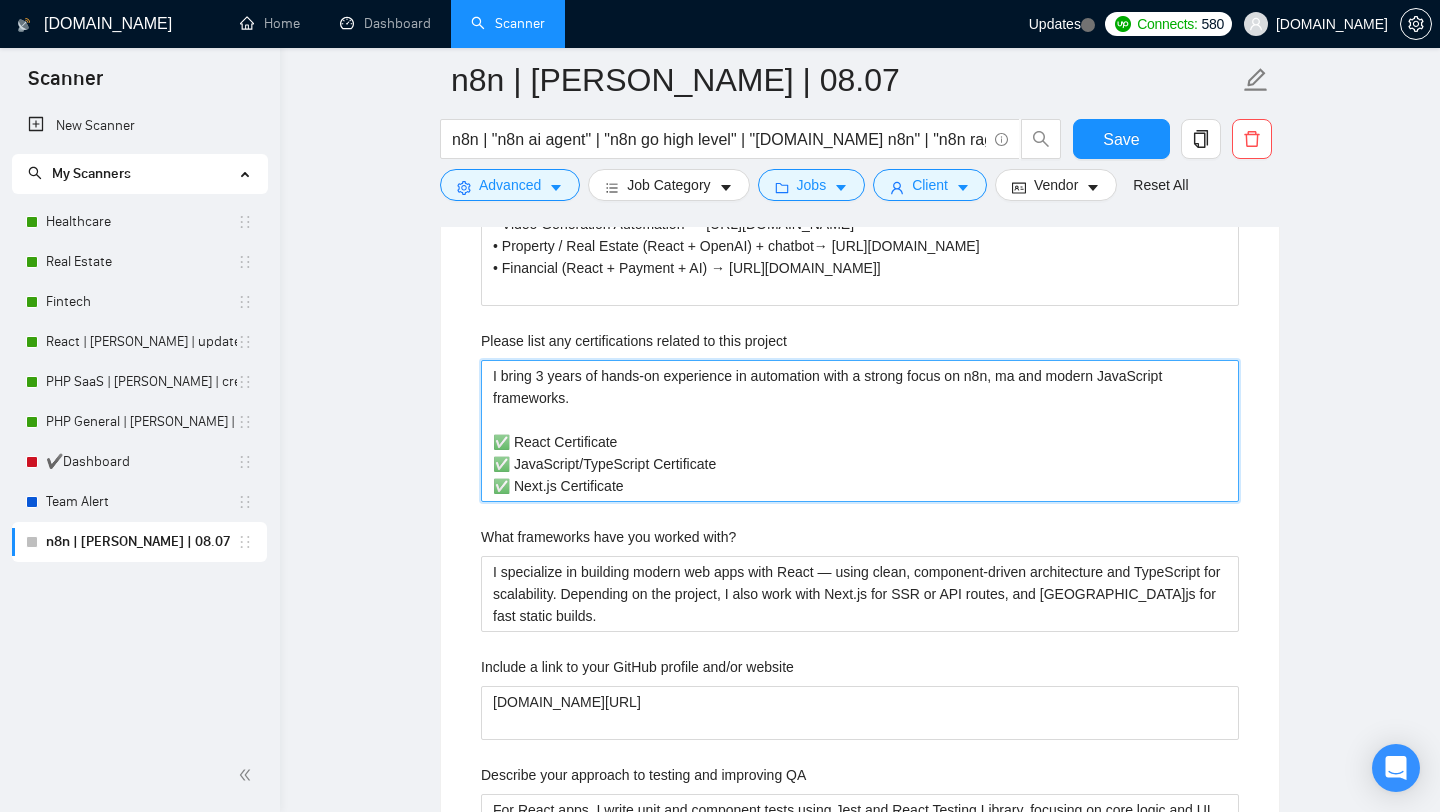 type 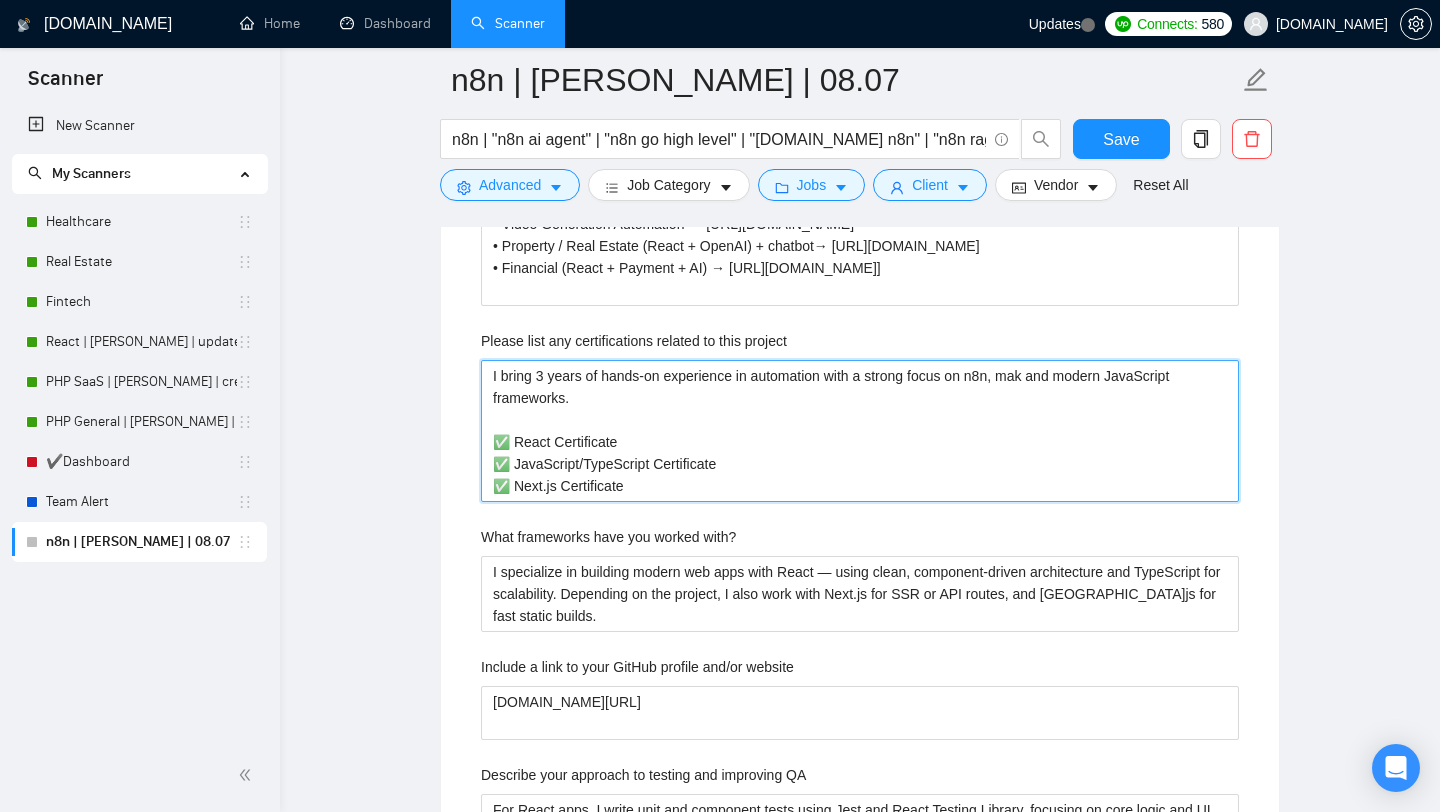 type 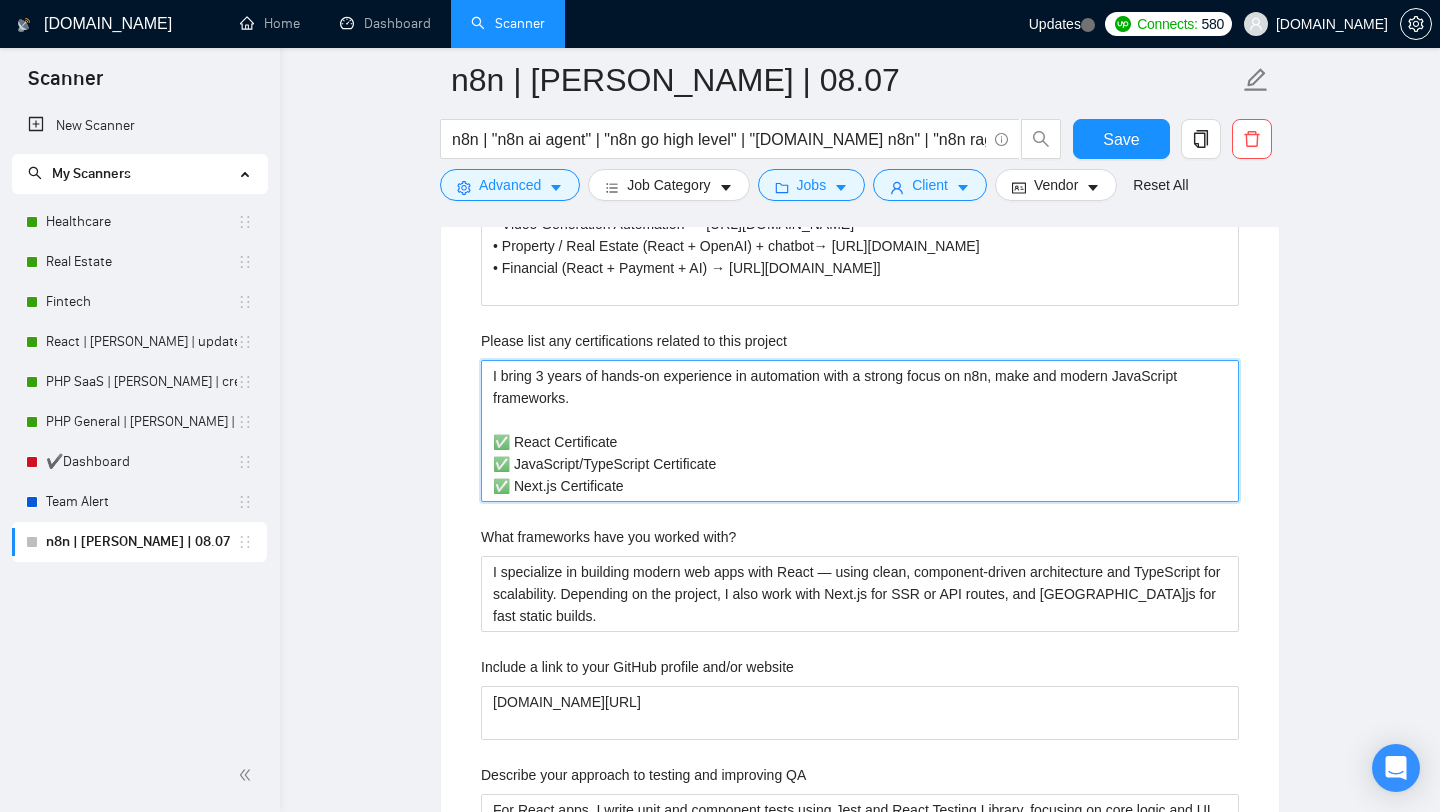 type 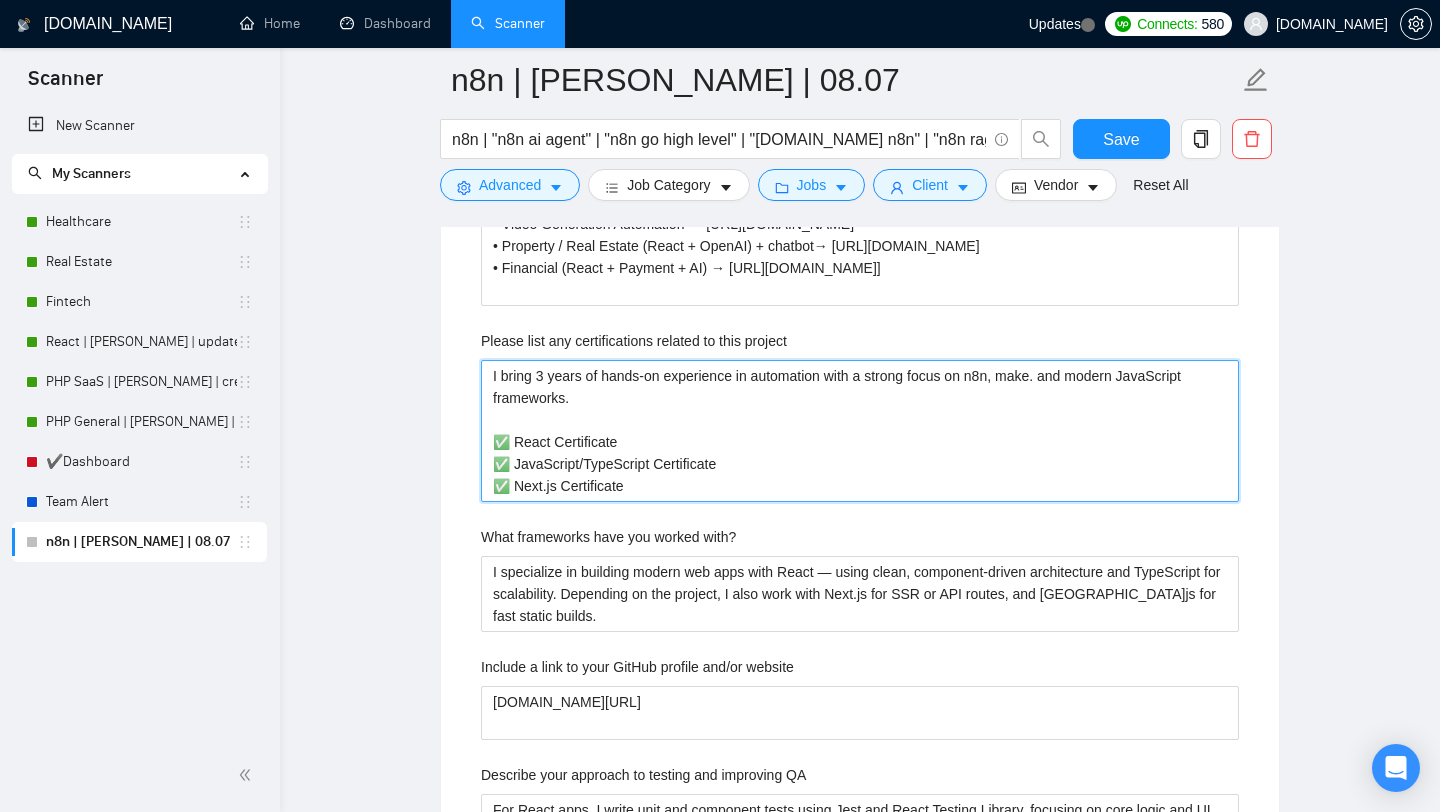 type 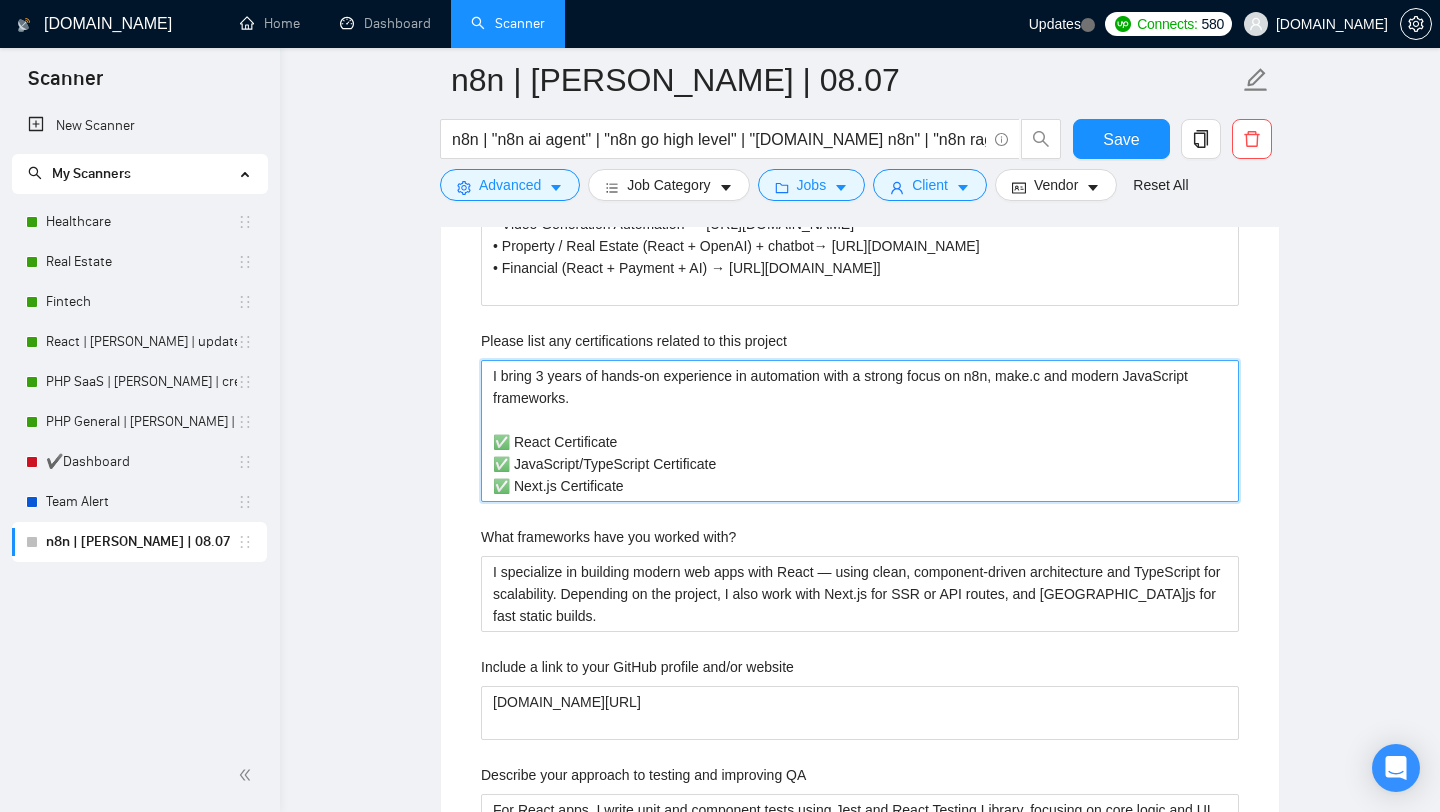 type 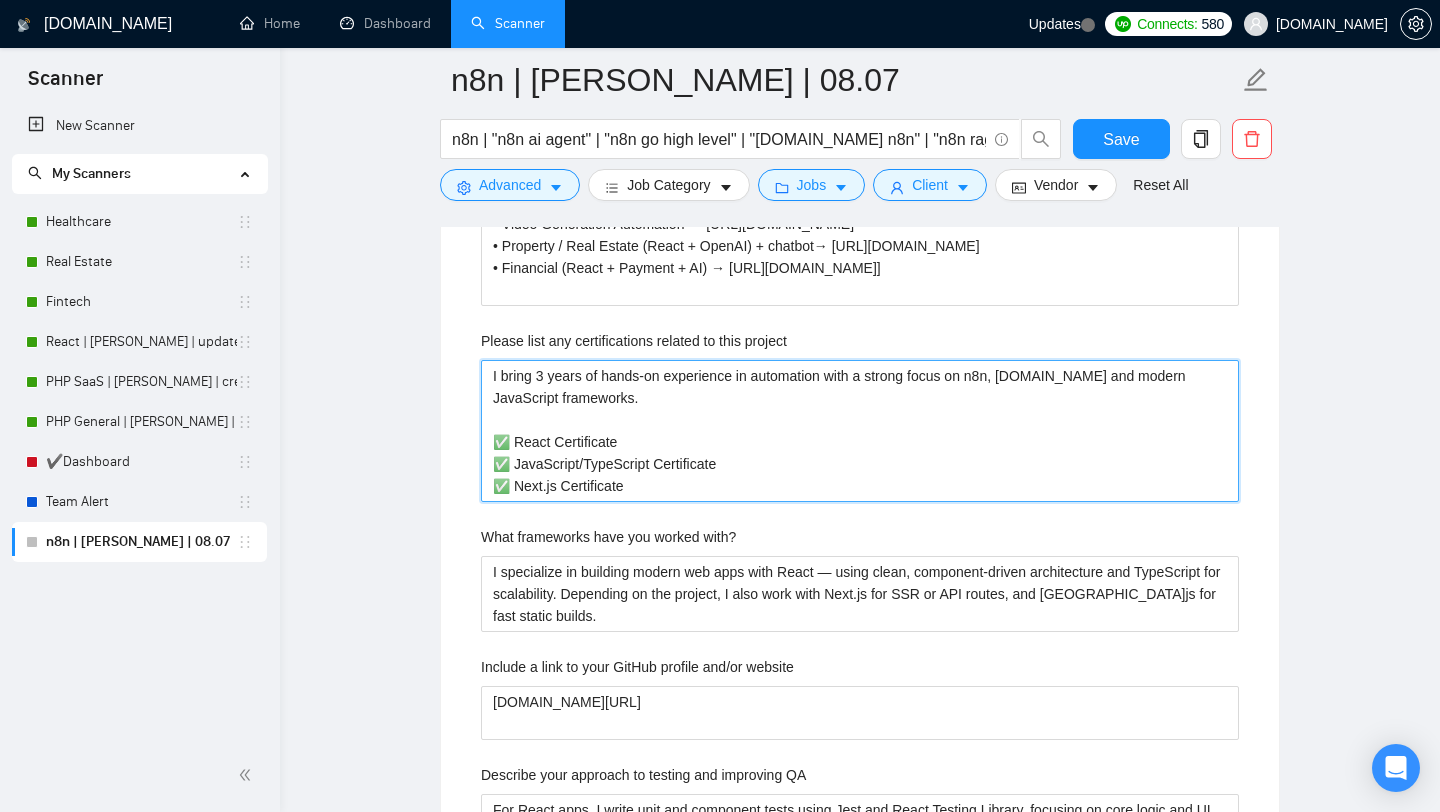 type 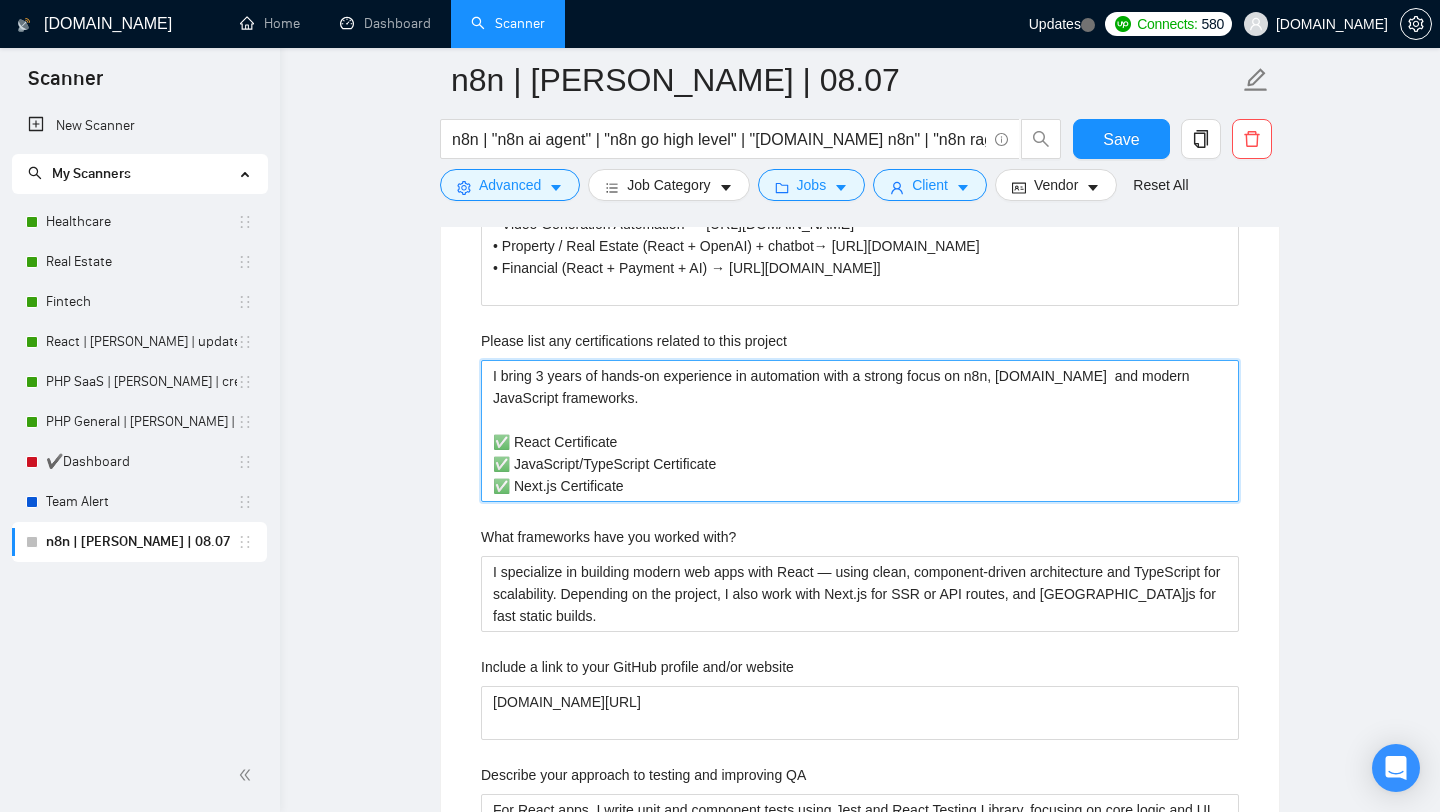type 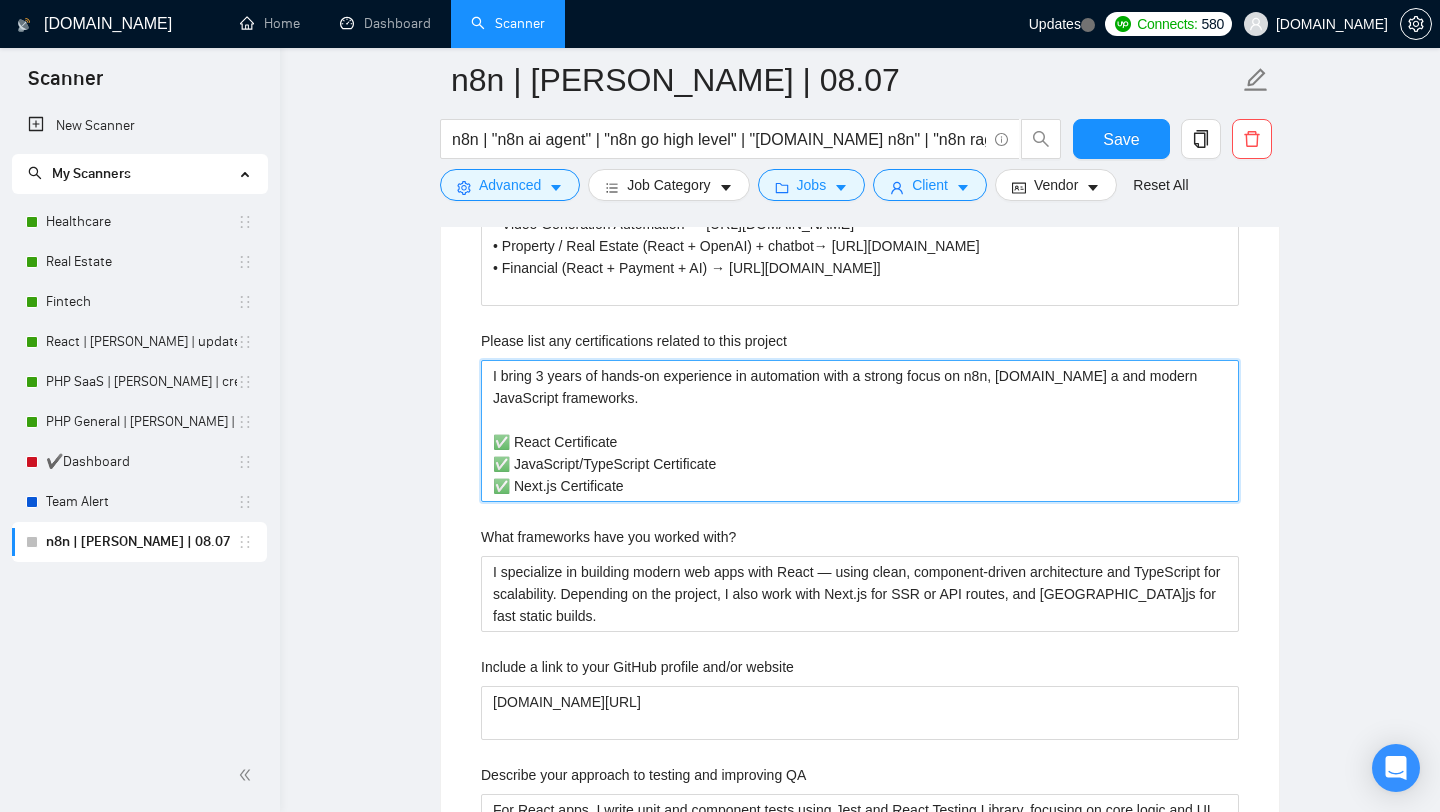 type 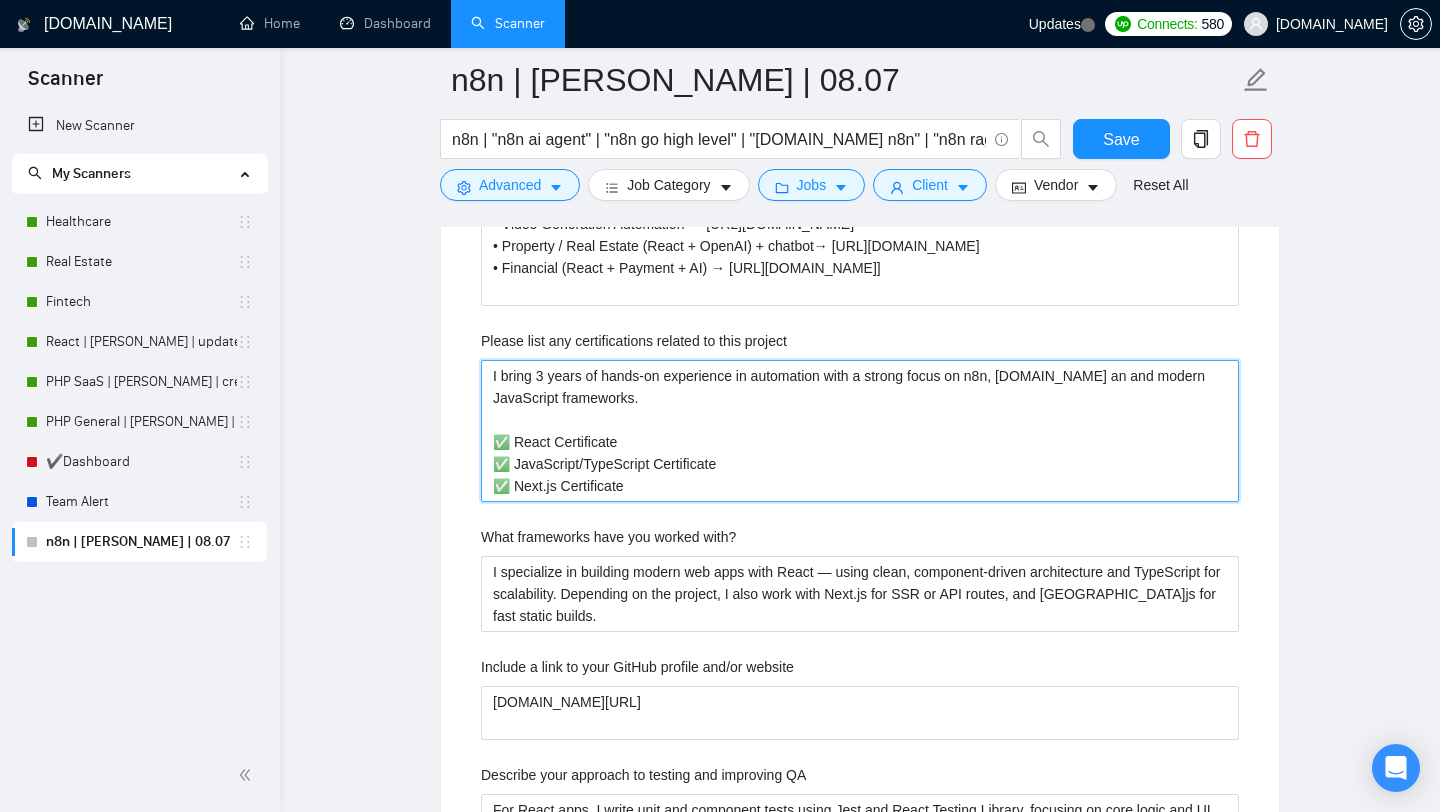 type 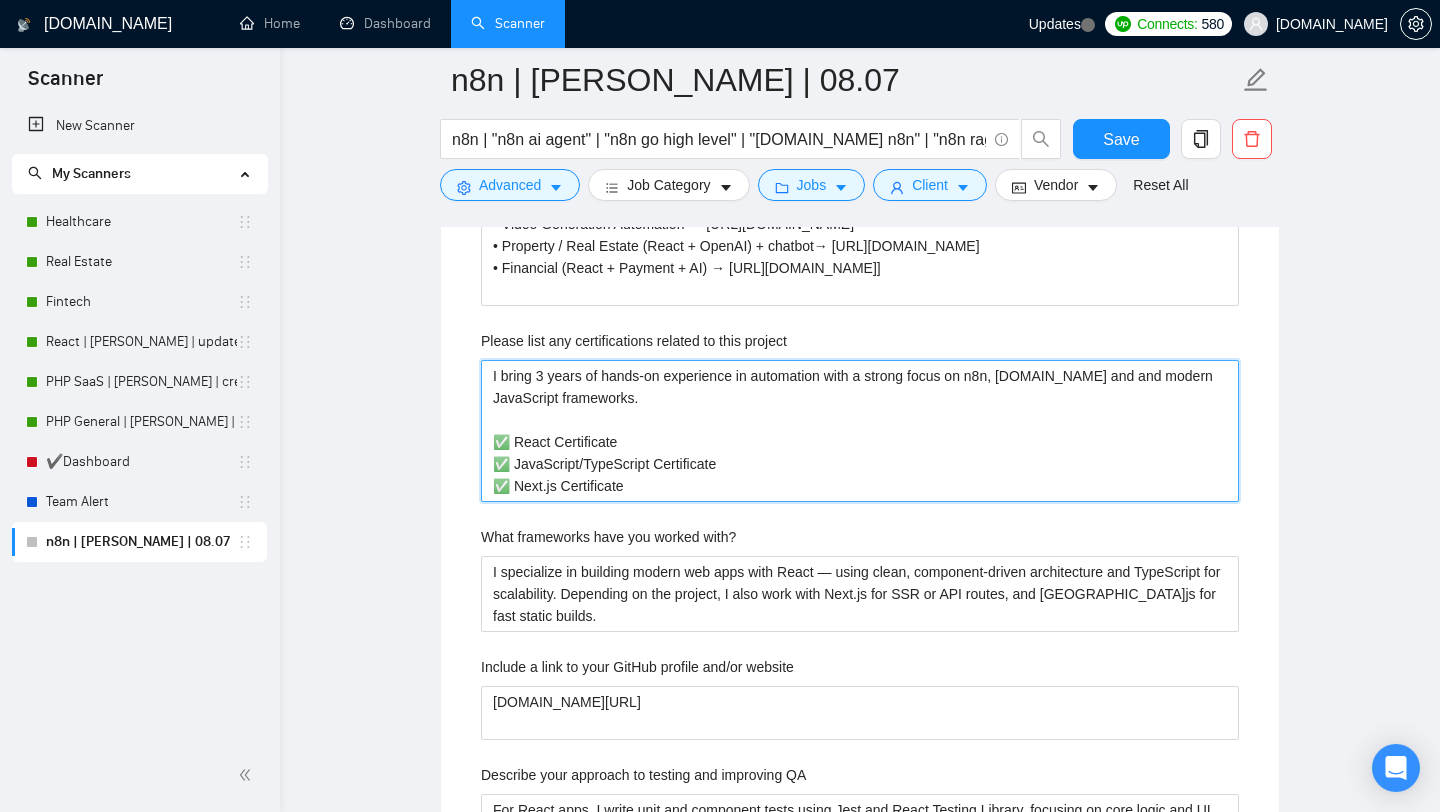 type 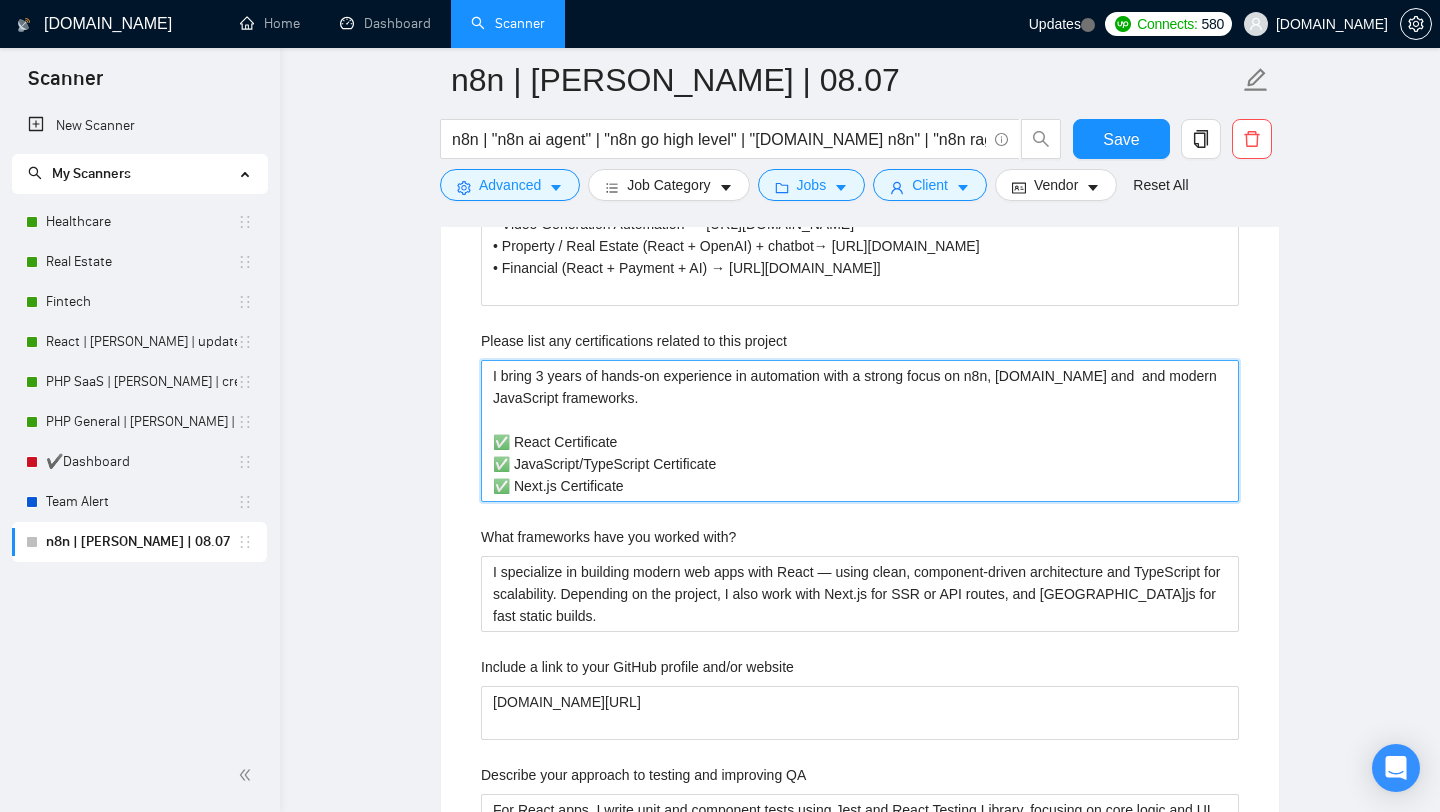 type 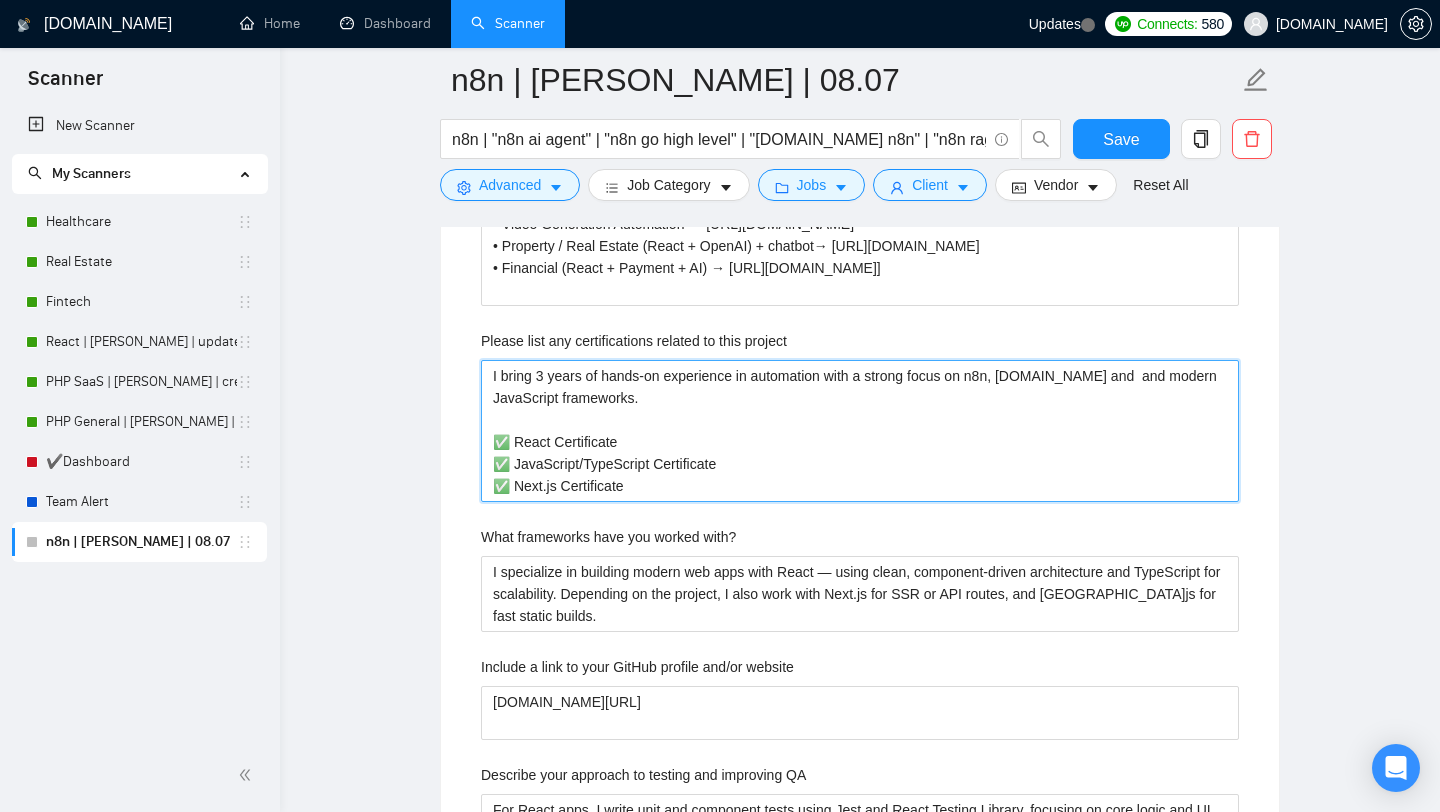 type on "I bring 3 years of hands-on experience in automation with a strong focus on n8n, [DOMAIN_NAME] and Z and modern JavaScript frameworks.
✅ React Certificate
✅ JavaScript/TypeScript Certificate
✅ Next.js Certificate" 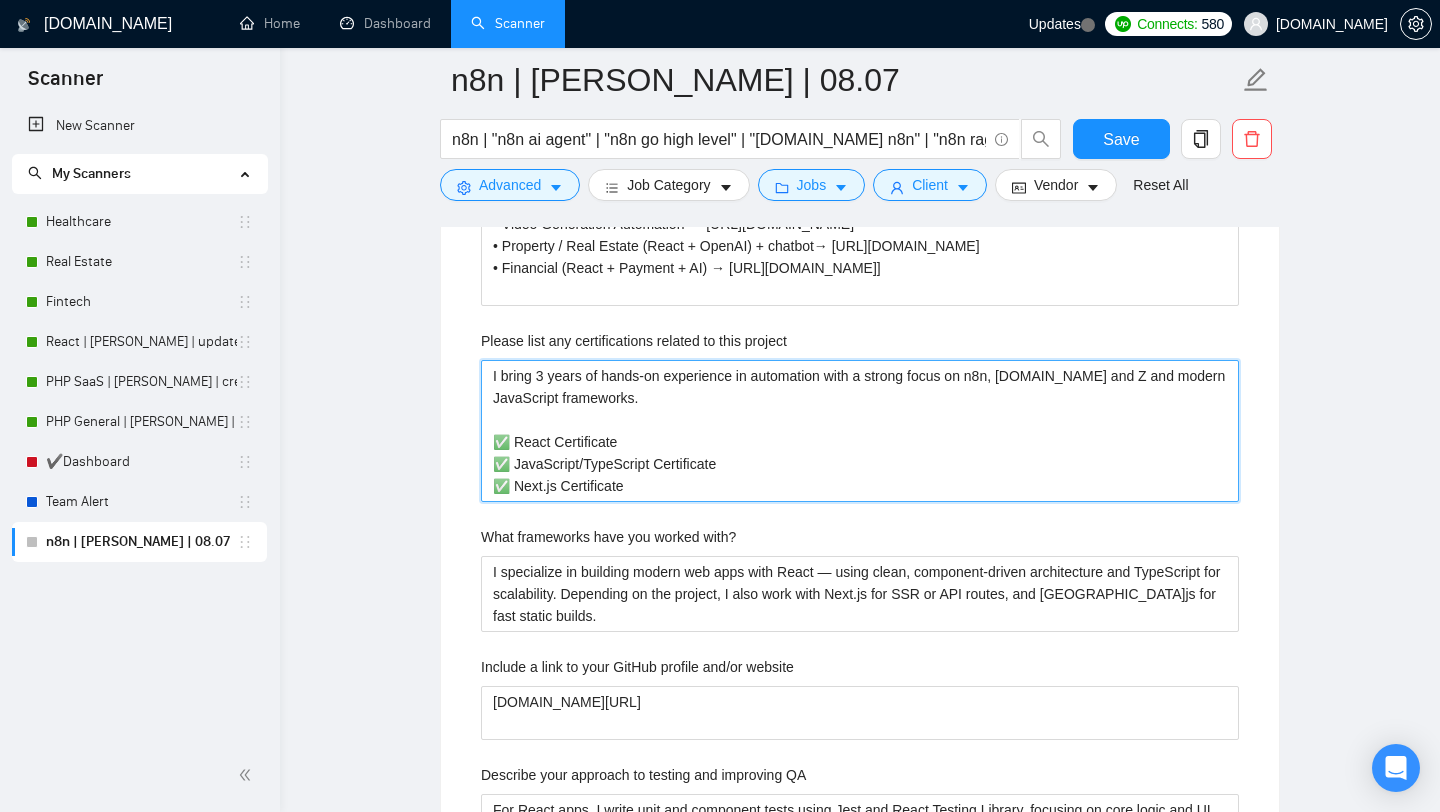 type 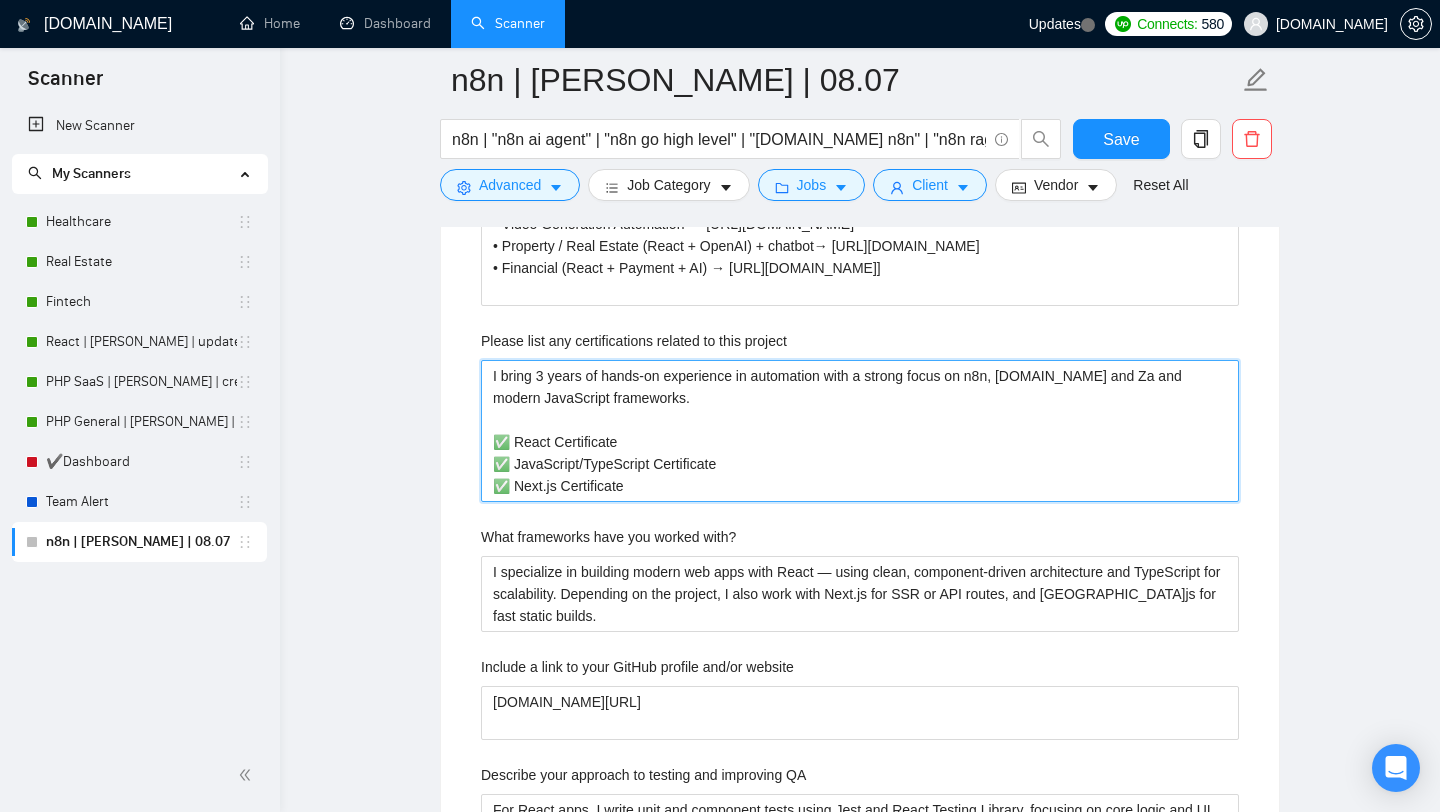 type 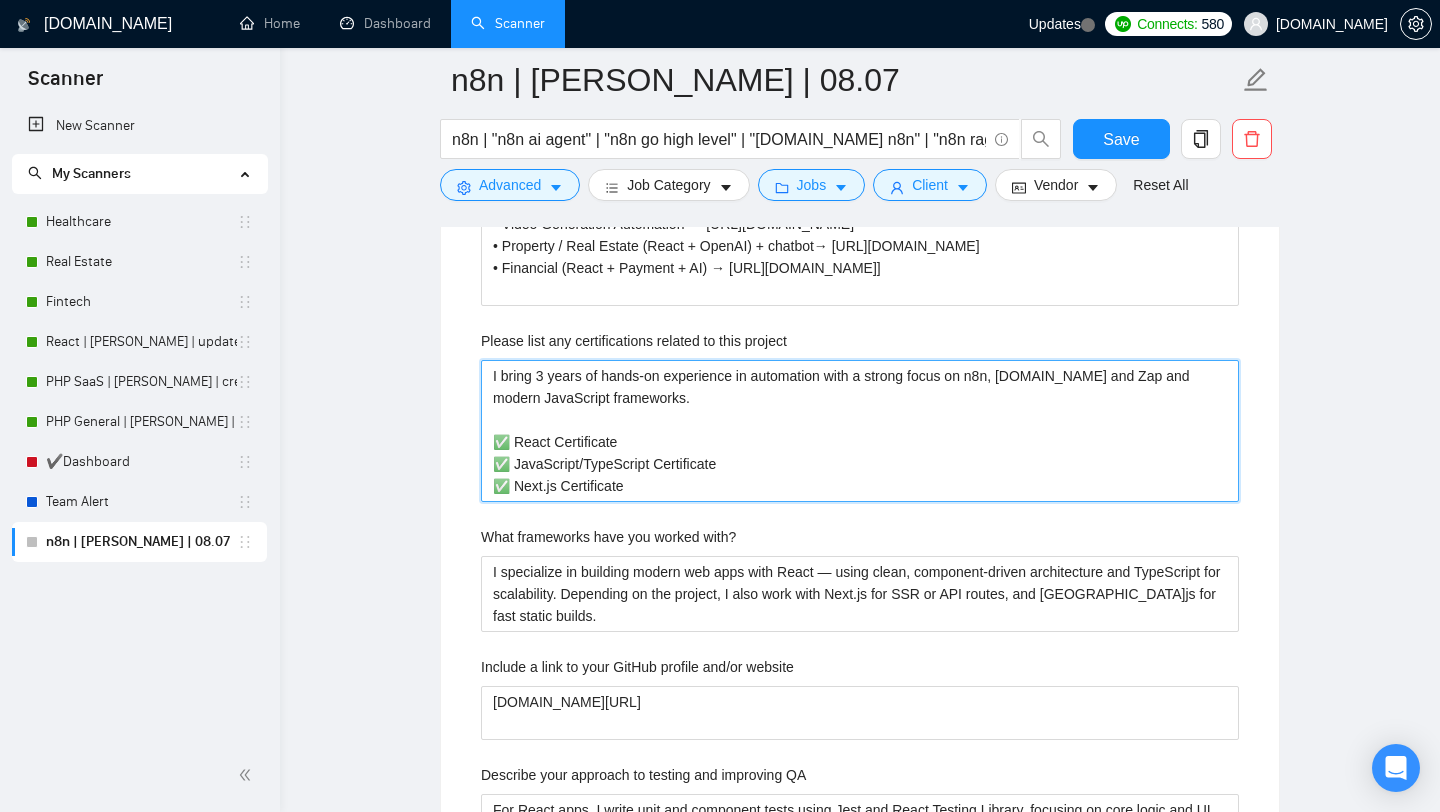 type 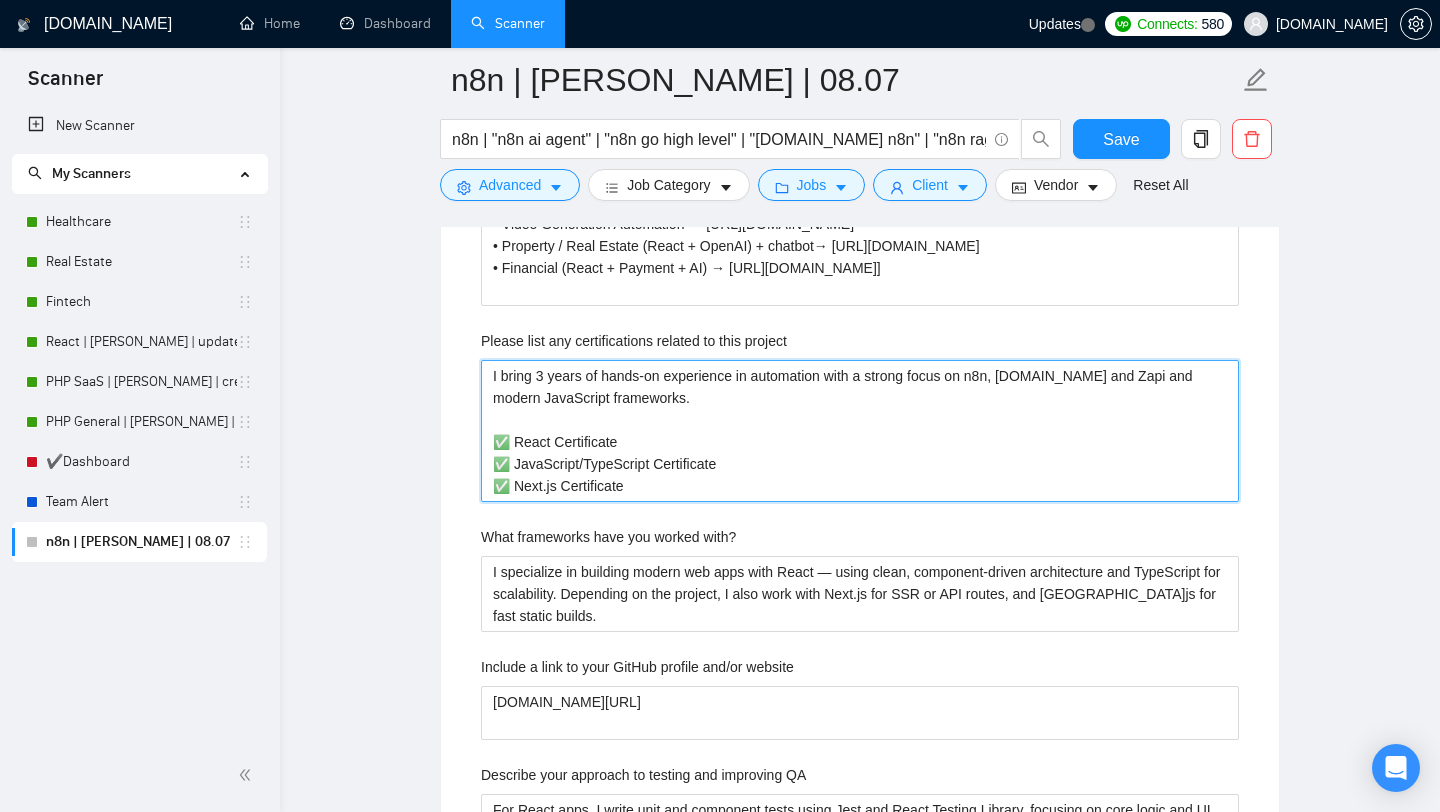 type 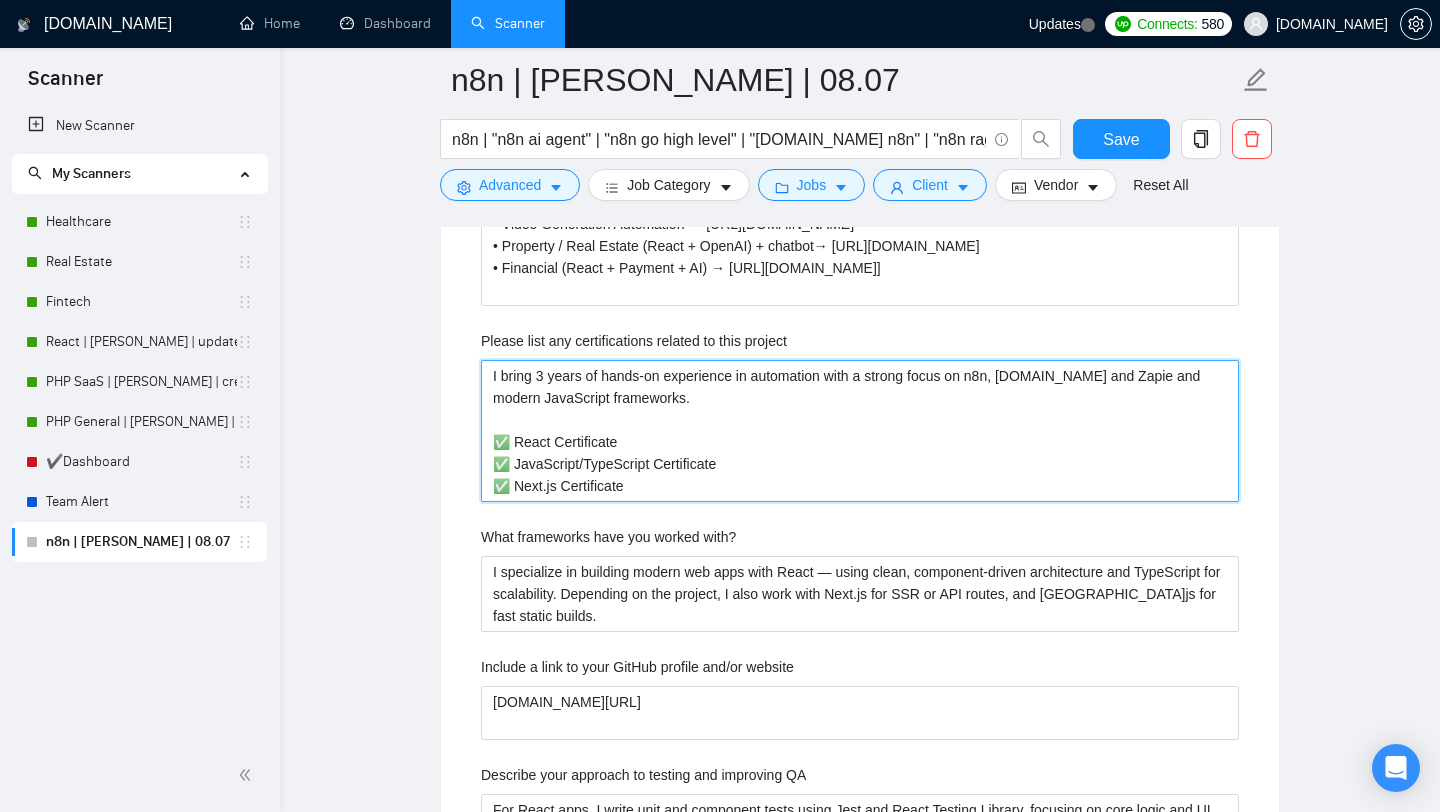 type 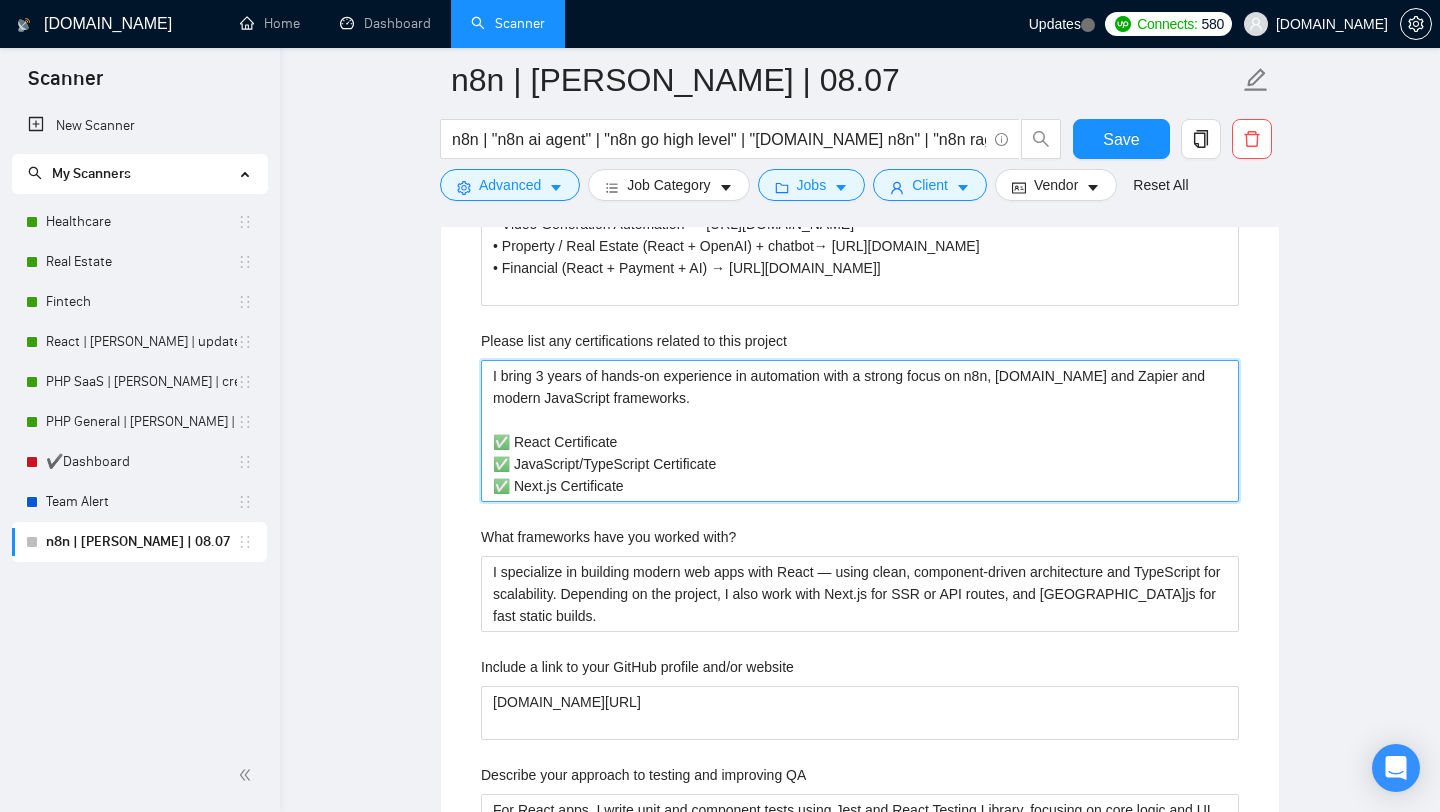 drag, startPoint x: 981, startPoint y: 373, endPoint x: 993, endPoint y: 375, distance: 12.165525 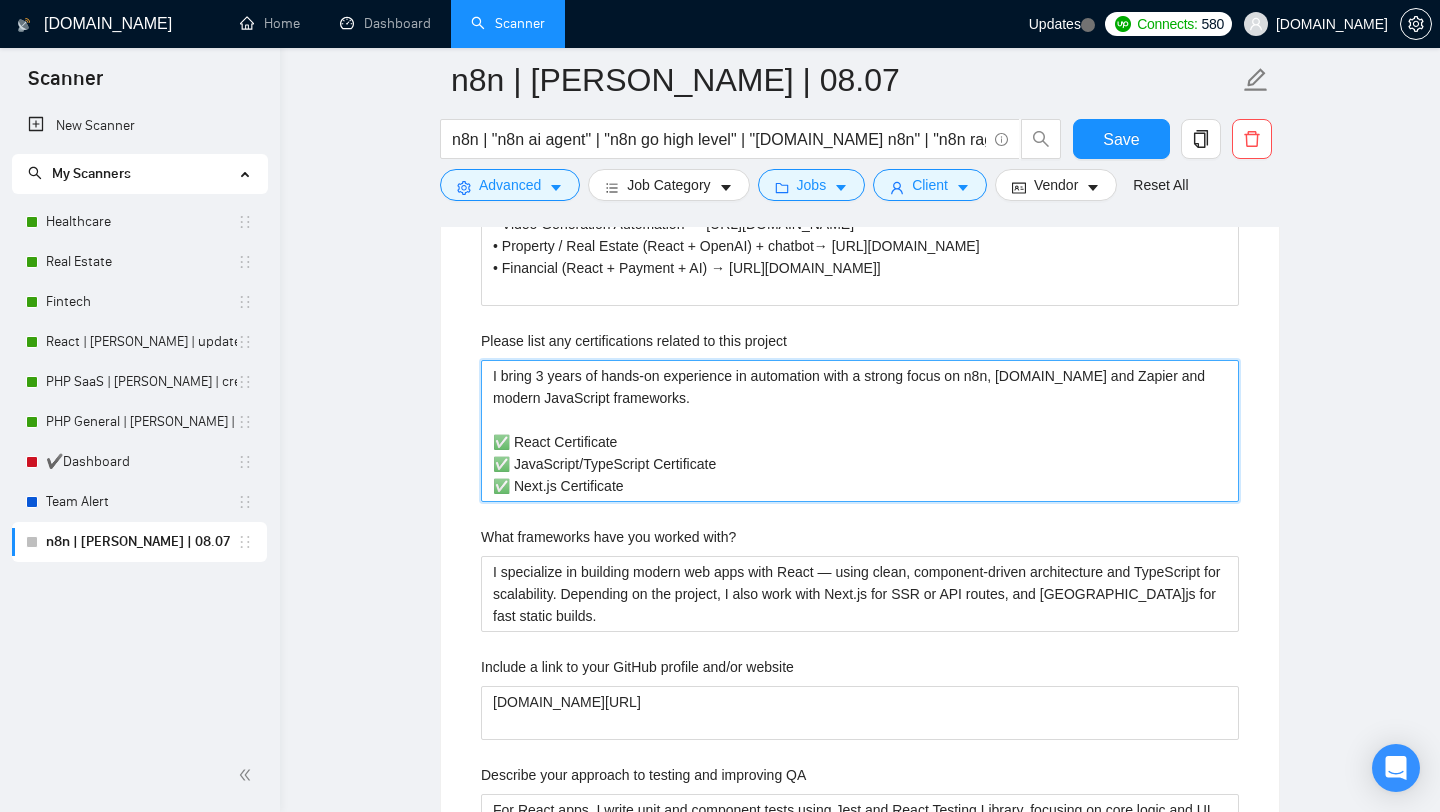 drag, startPoint x: 1157, startPoint y: 373, endPoint x: 1181, endPoint y: 397, distance: 33.941124 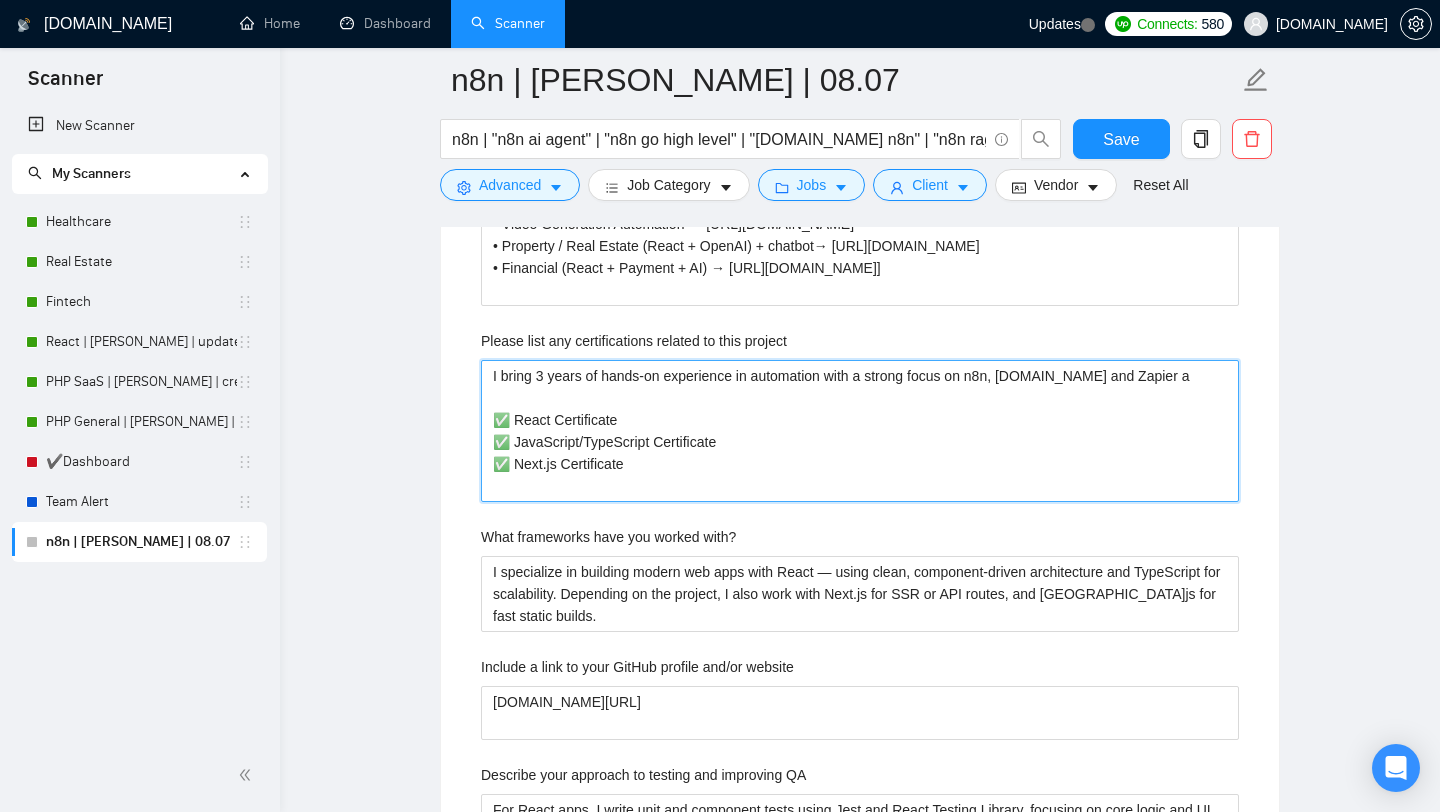 type 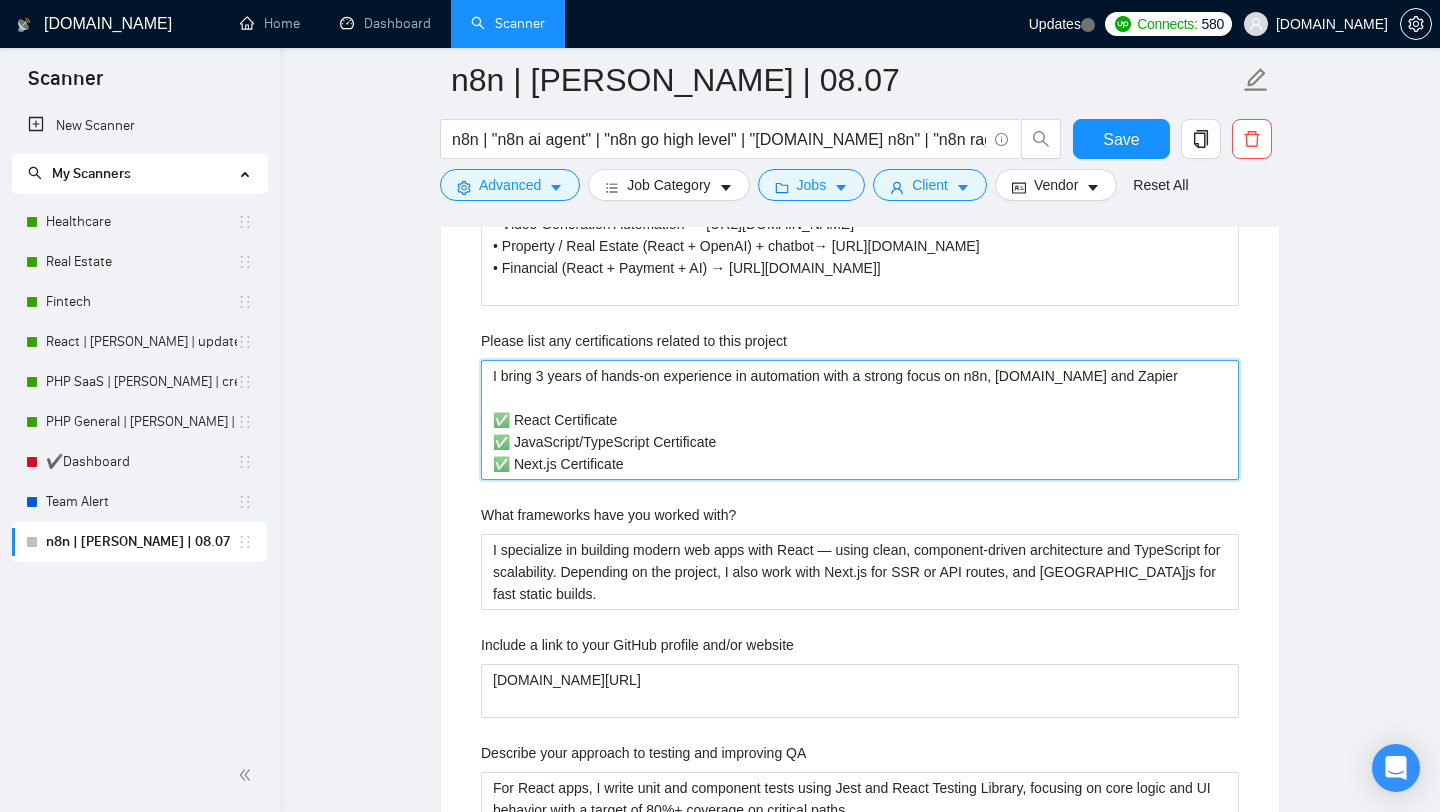 type 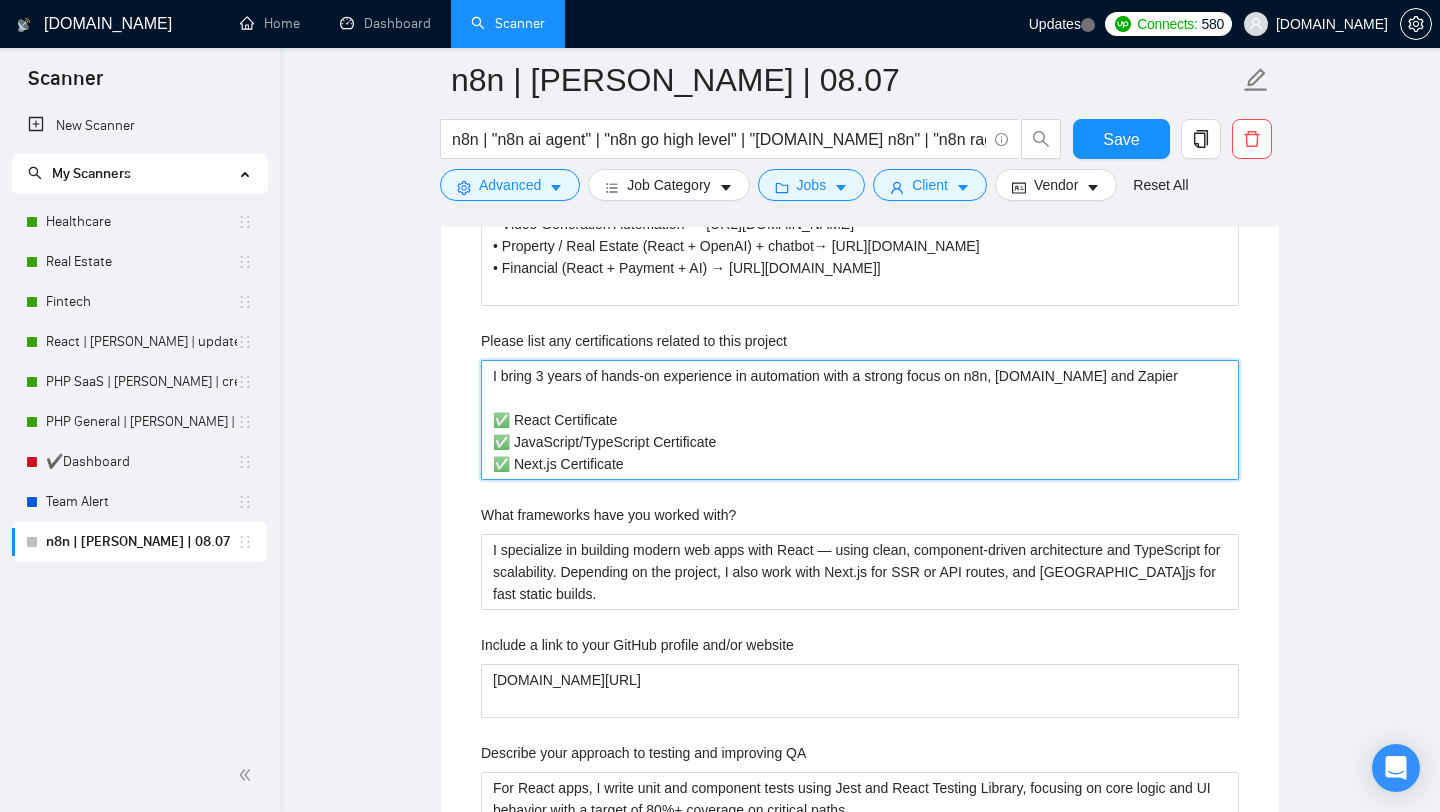 type on "I bring 3 years of hands-on experience in automation with a strong focus on n8n, [DOMAIN_NAME] and Zapier
✅ React Certificate
✅ JavaScript/TypeScript Certificate
✅ Next.js Certificate" 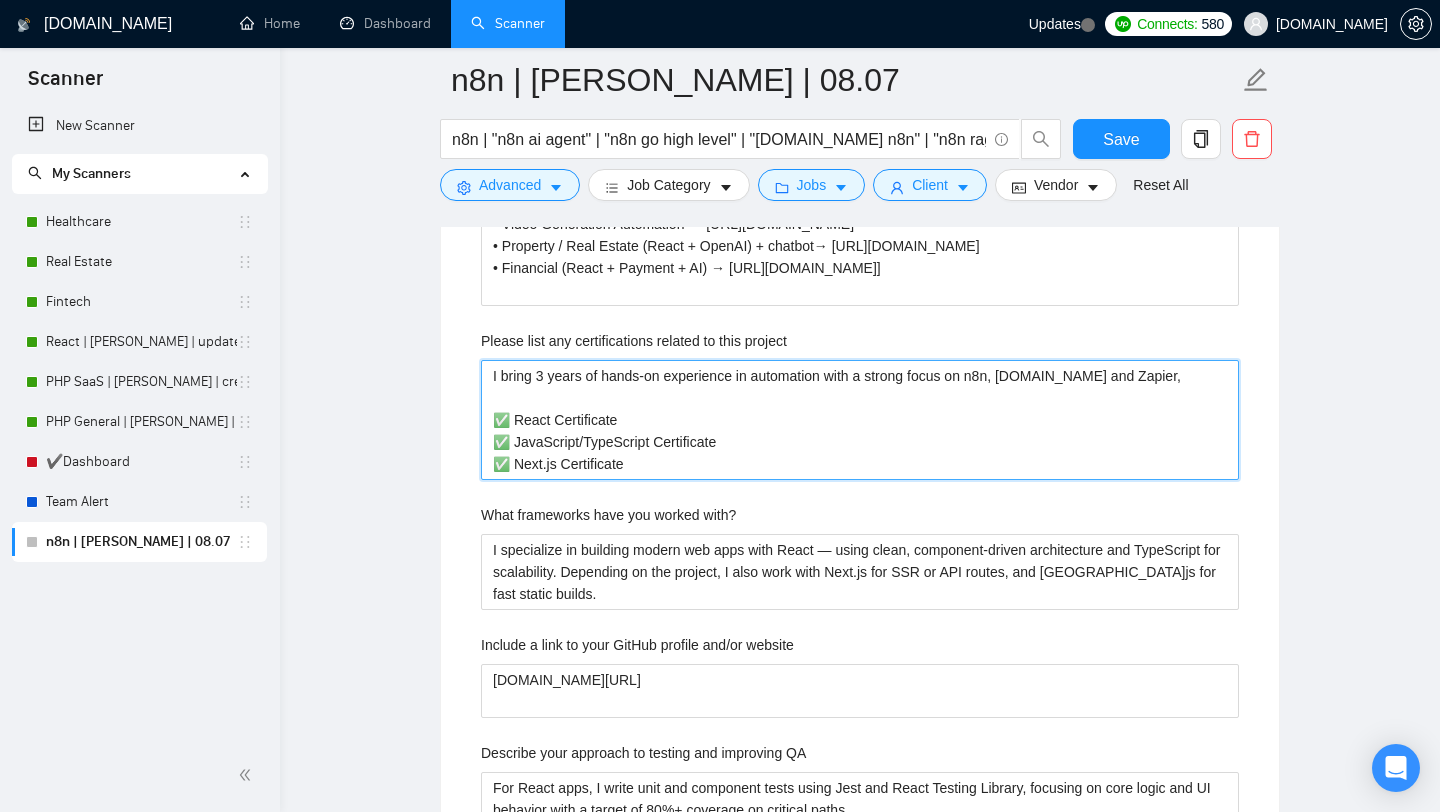 type 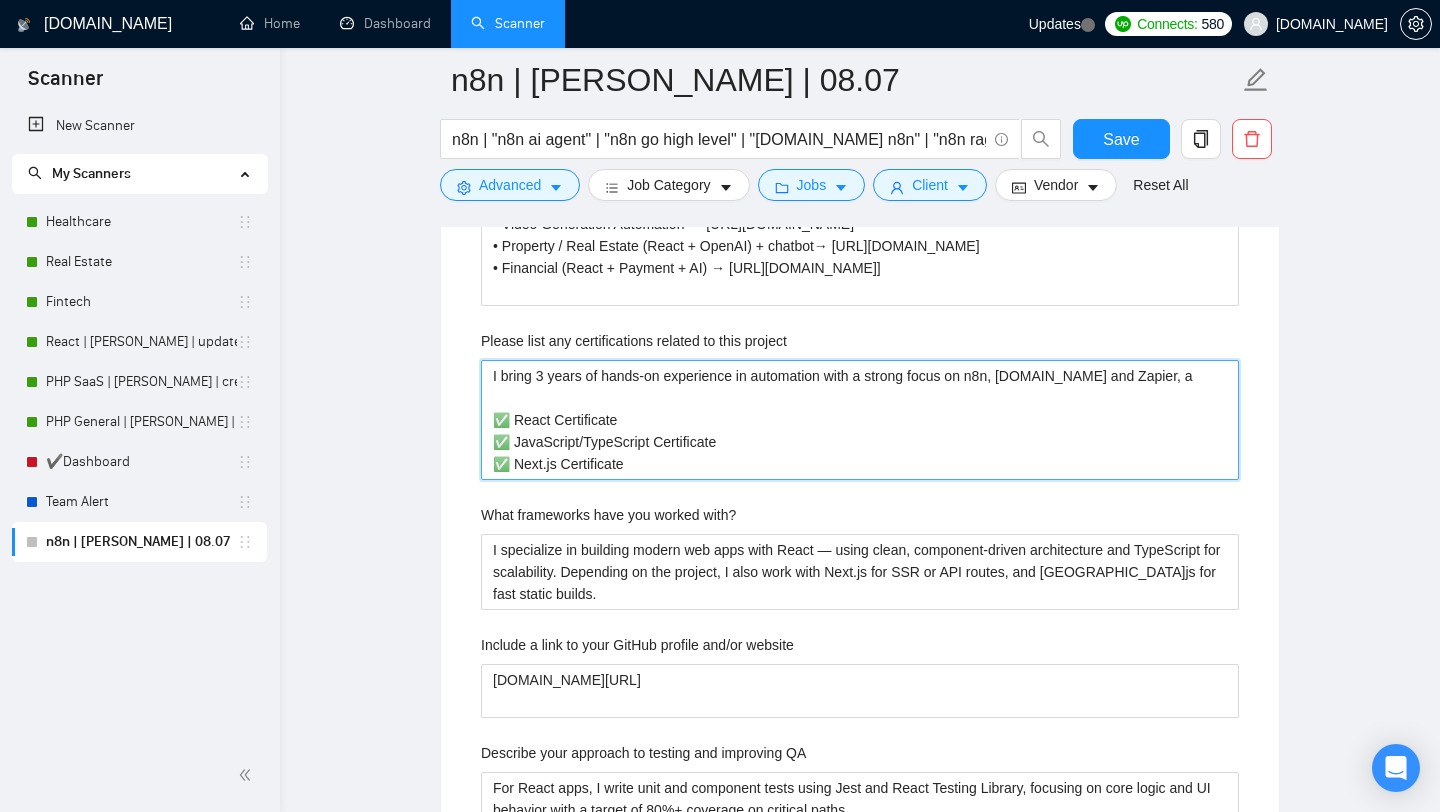 type 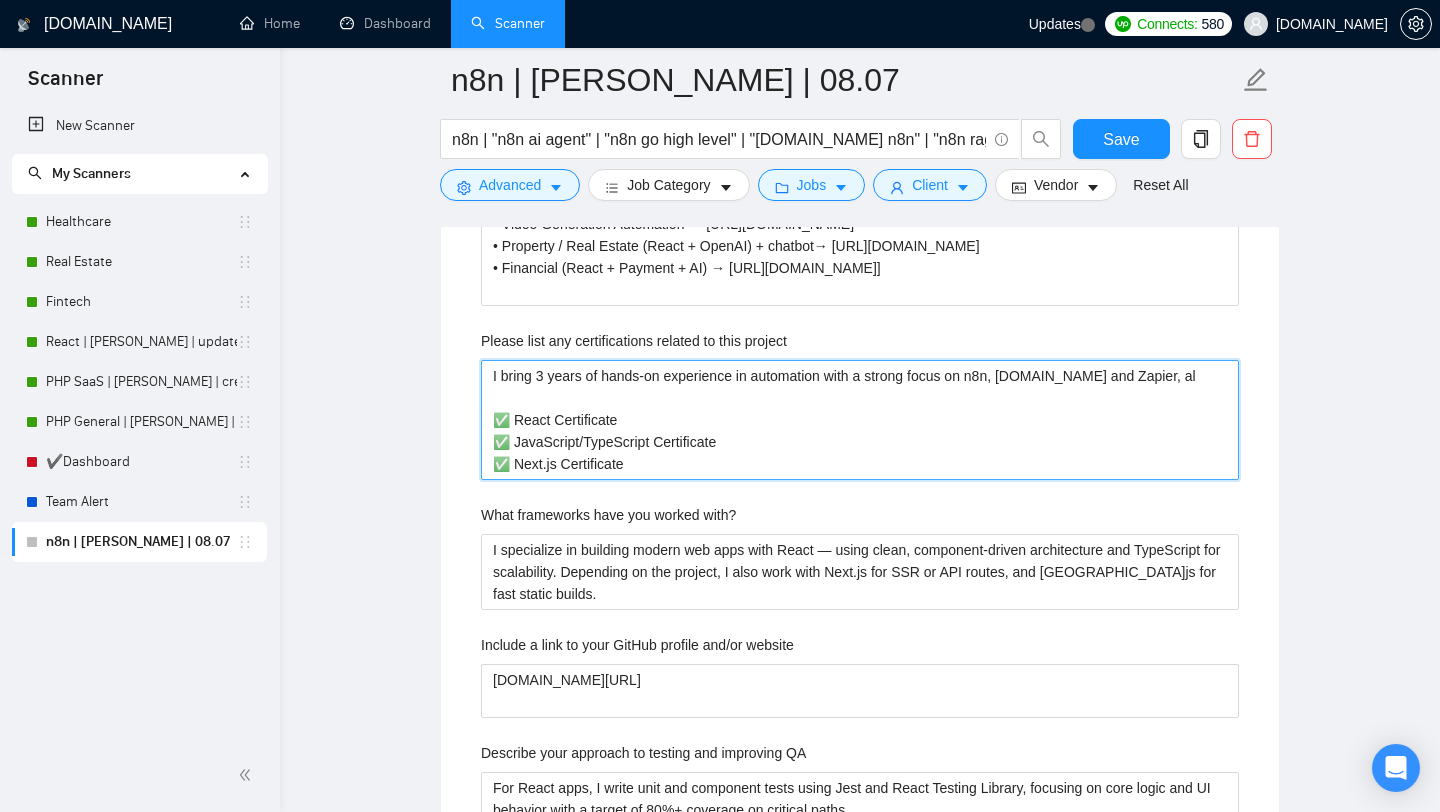 type 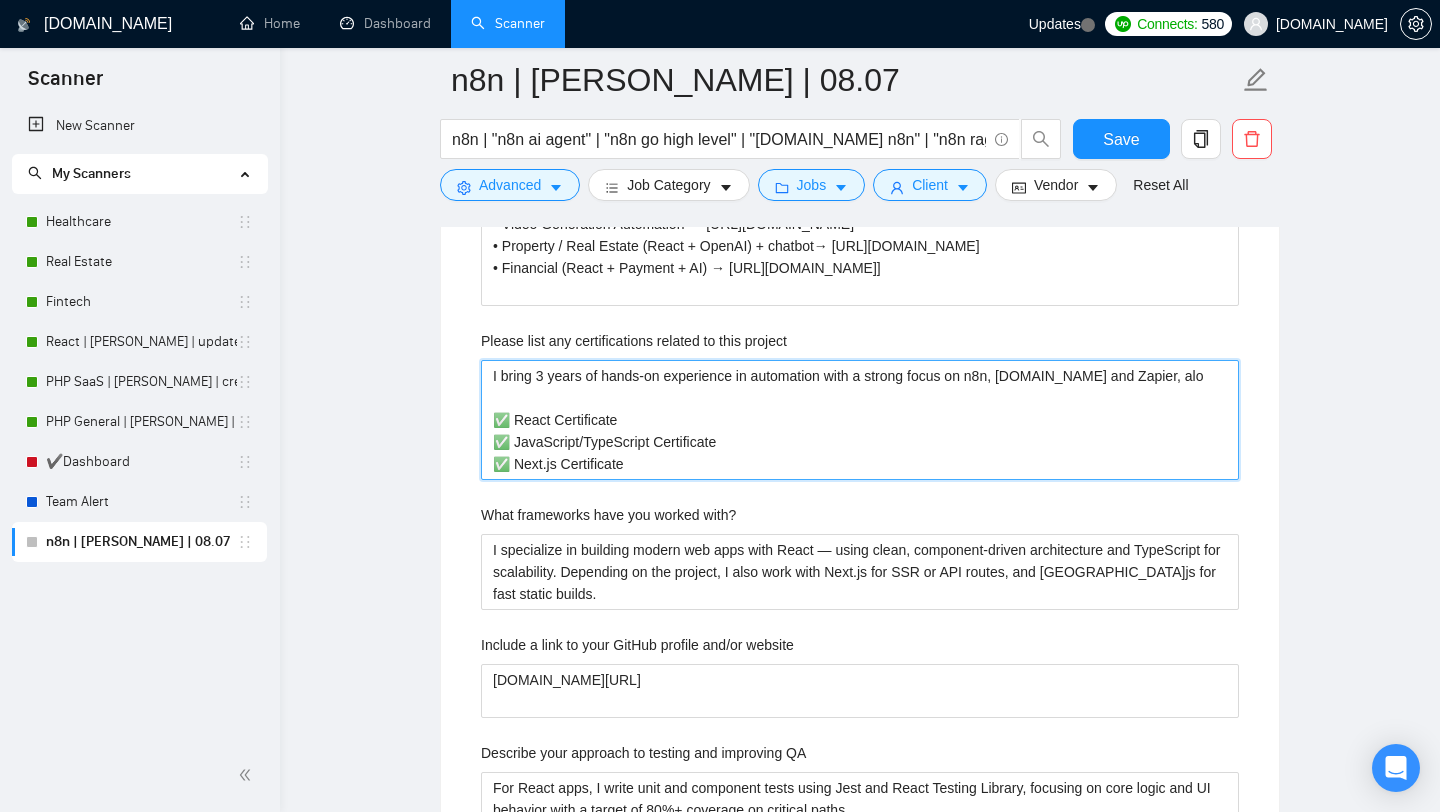 type 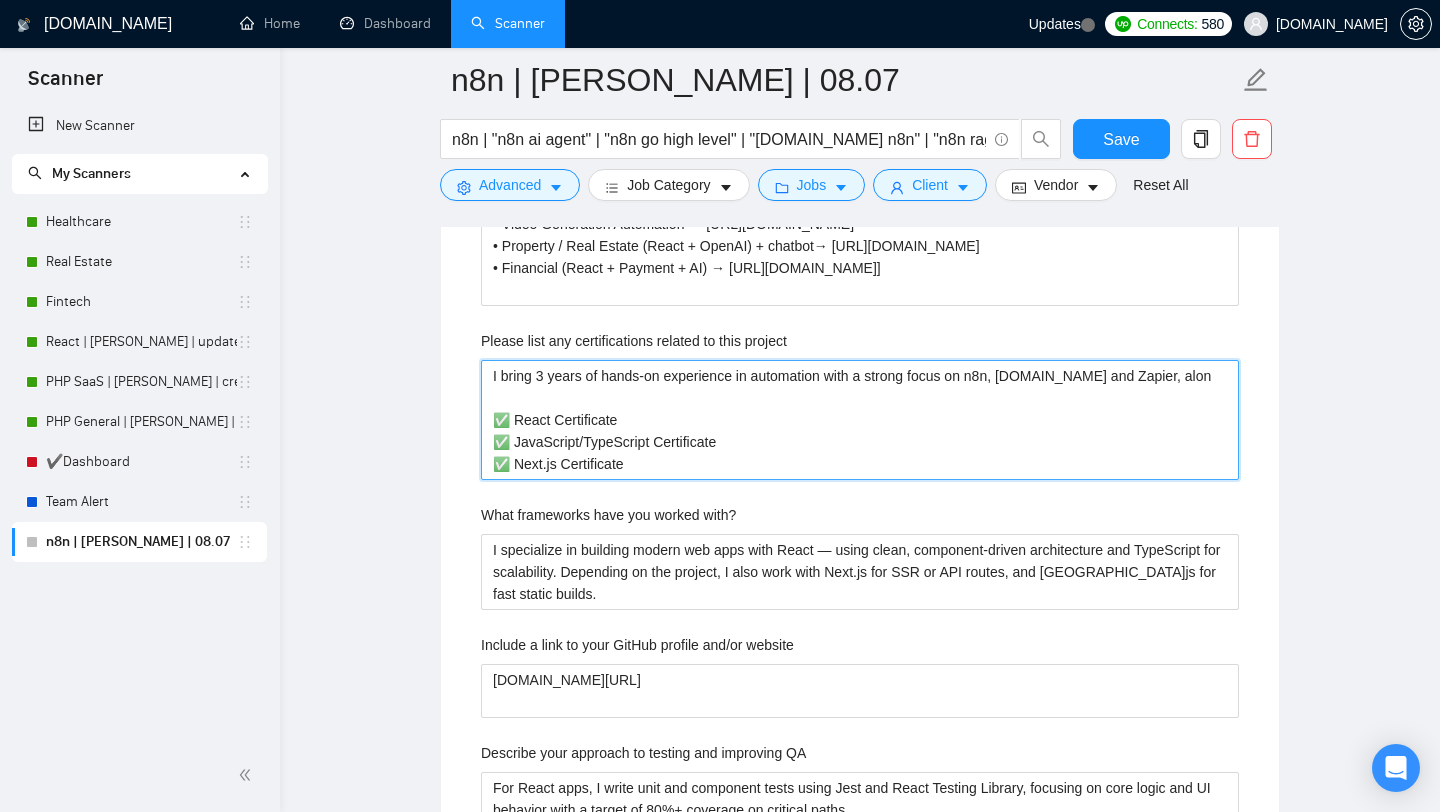 type 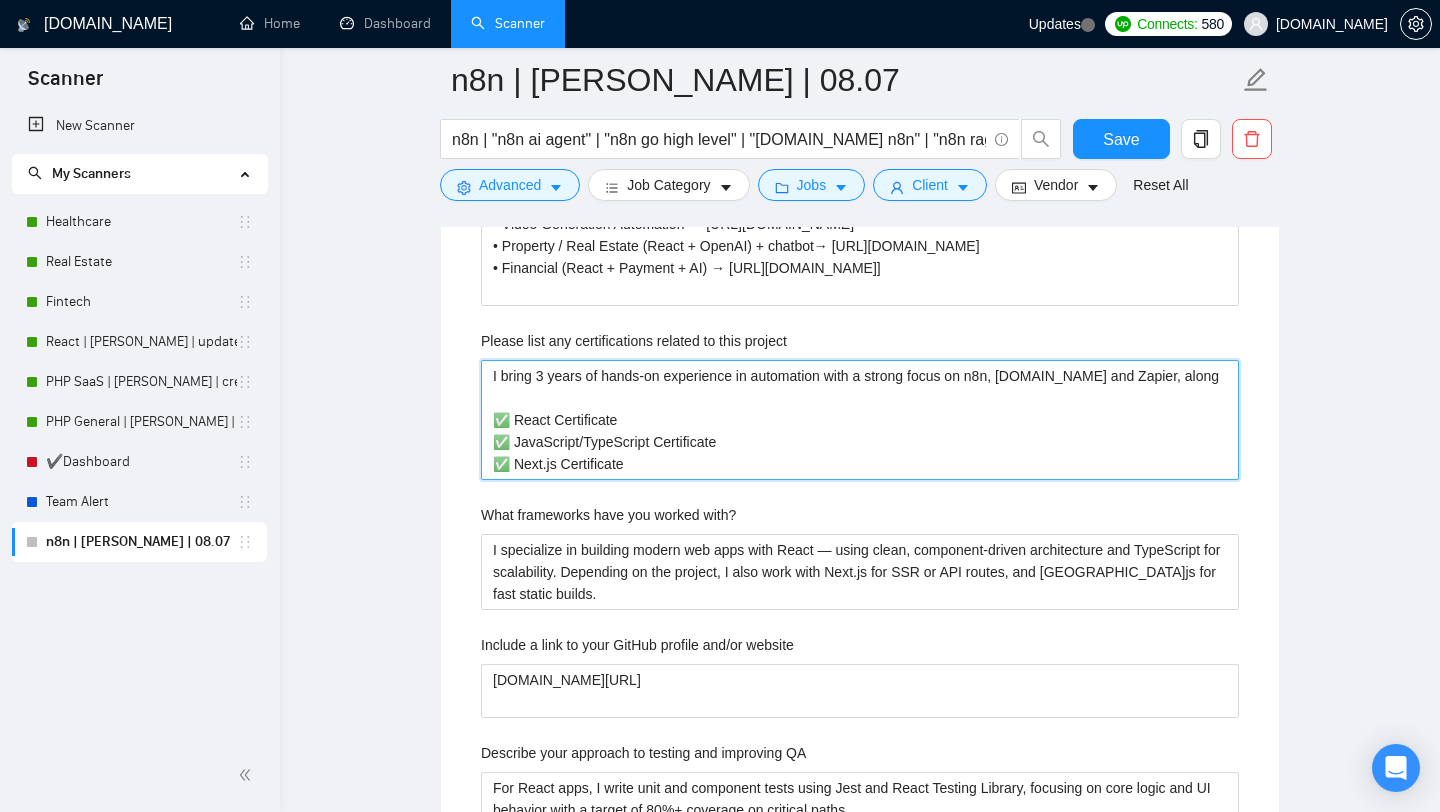 type on "I bring 3 years of hands-on experience in automation with a strong focus on n8n, [DOMAIN_NAME] and Zapier, along
✅ React Certificate
✅ JavaScript/TypeScript Certificate
✅ Next.js Certificate" 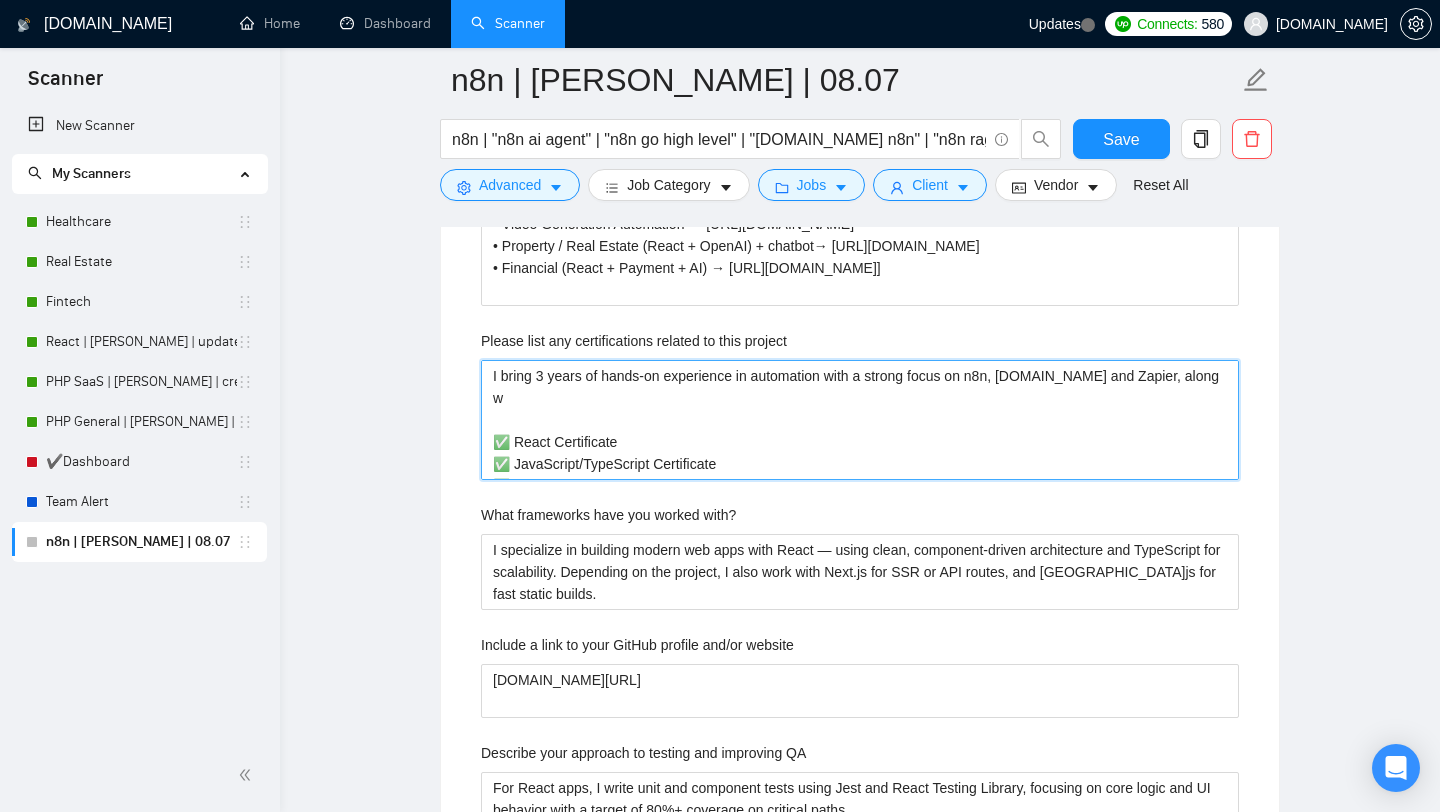 type 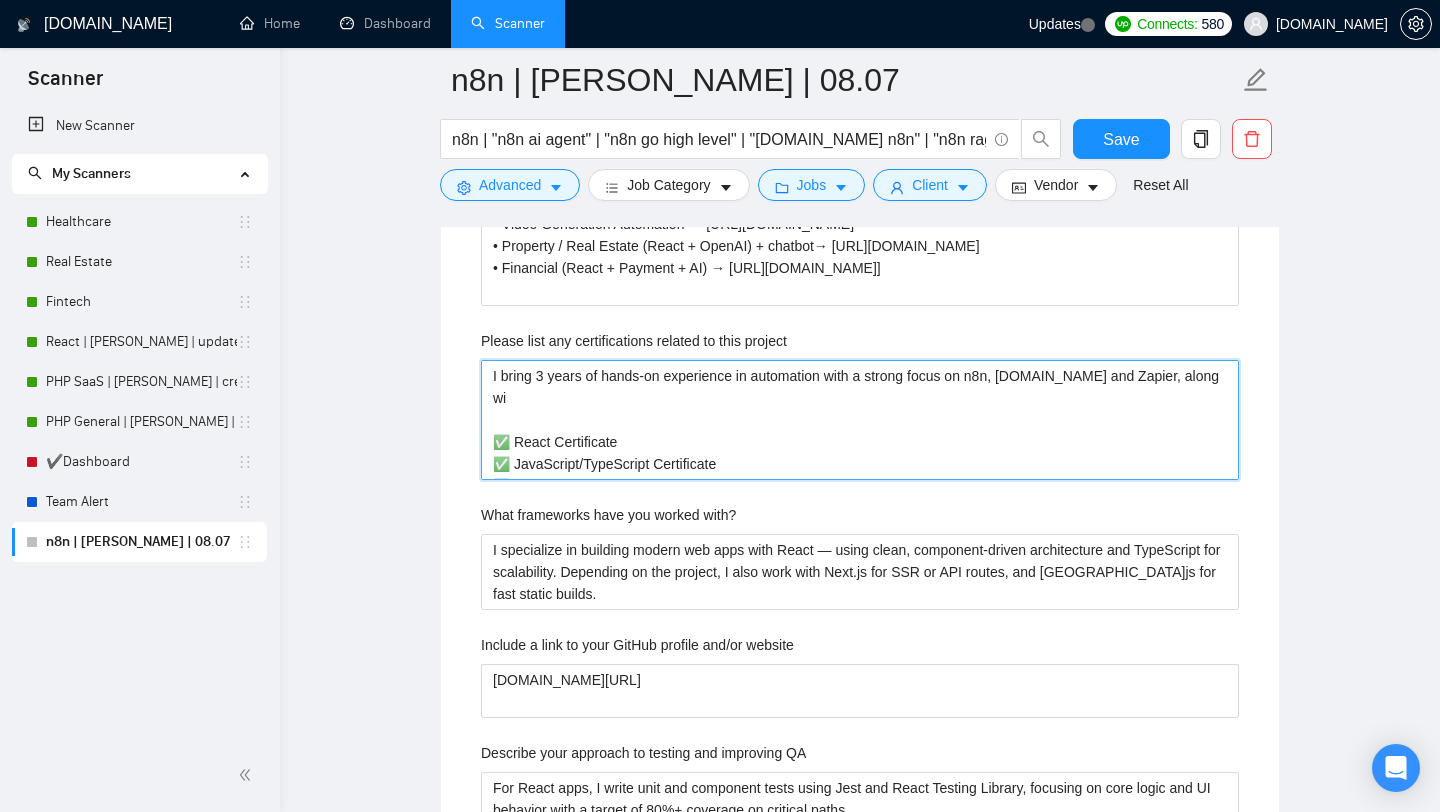 type 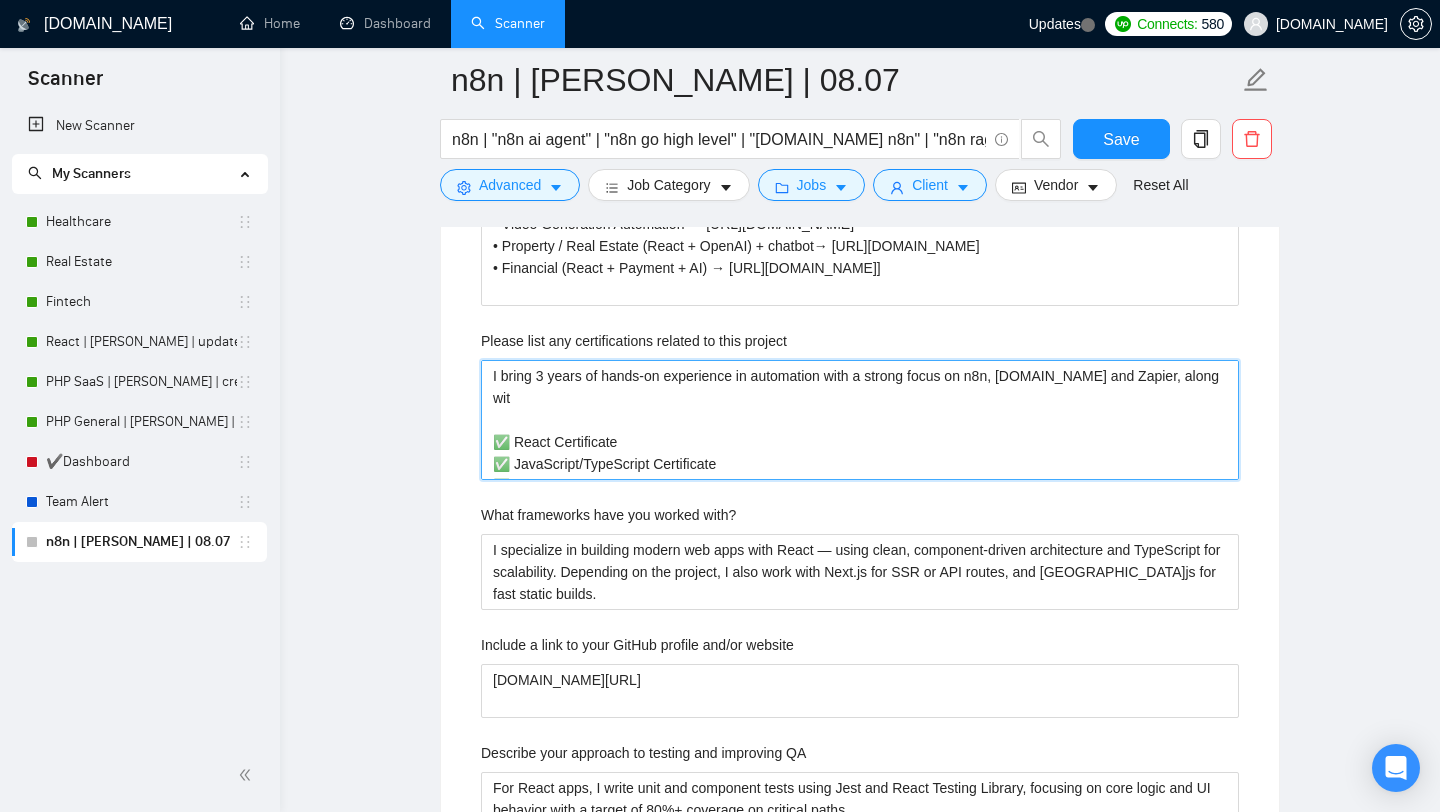 type 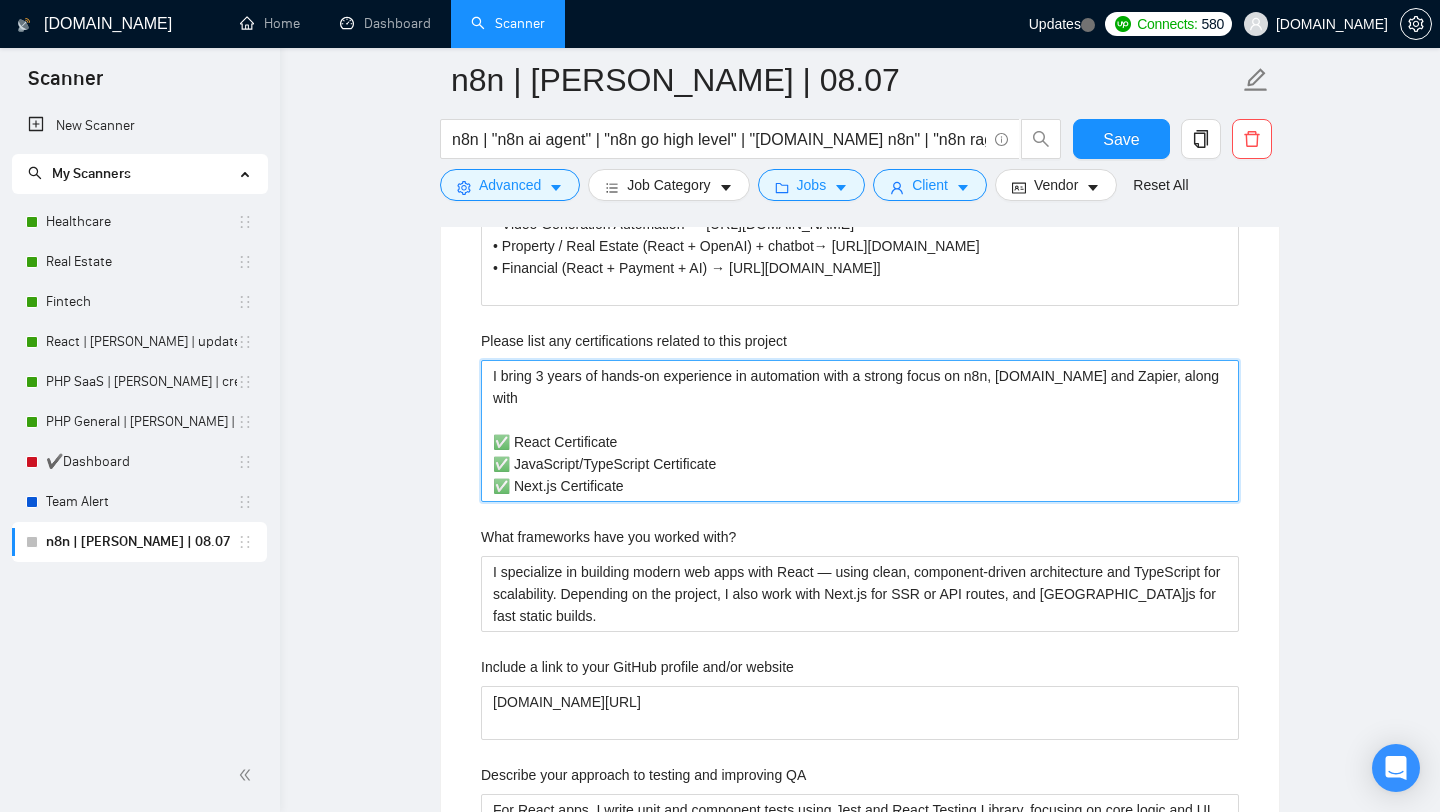 type 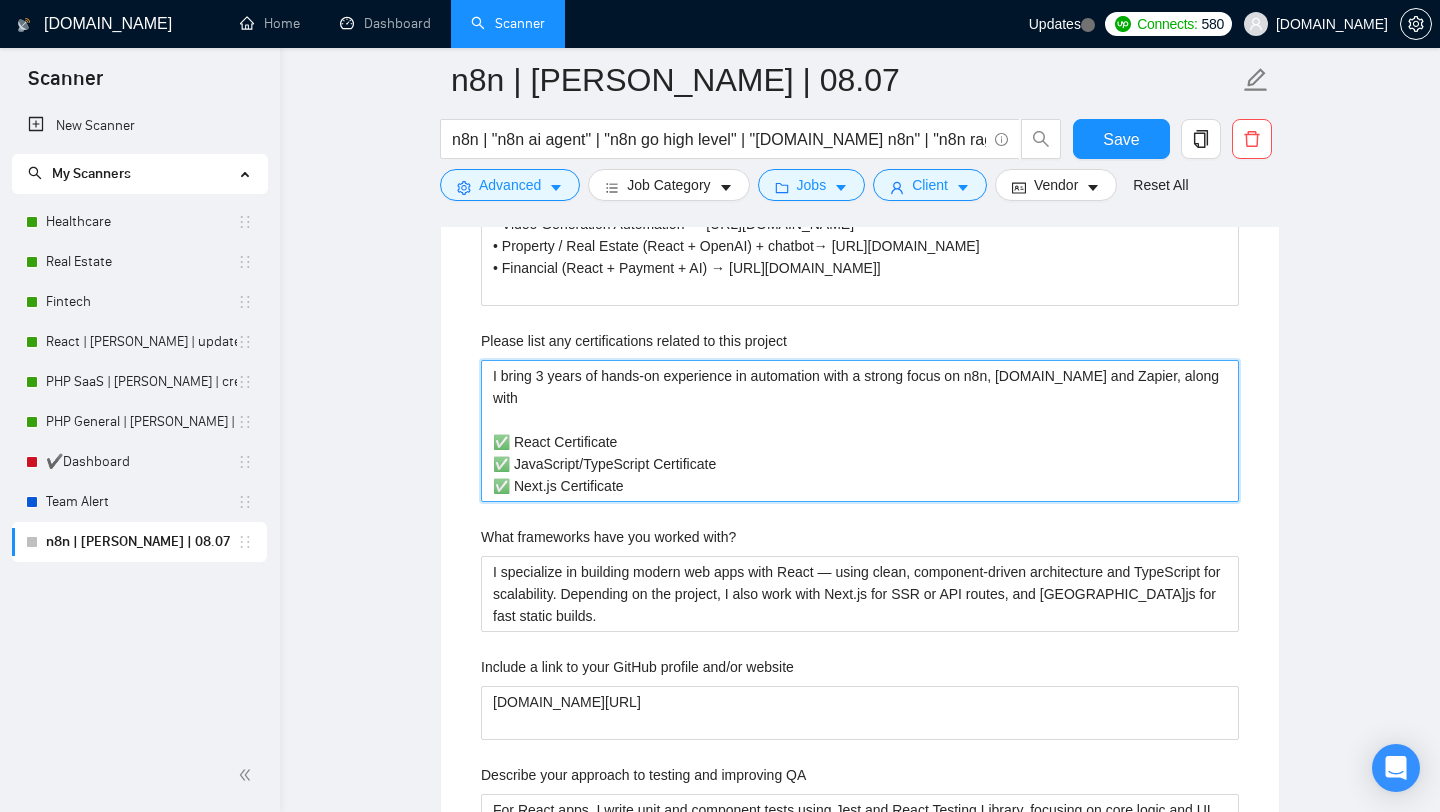 type on "I bring 3 years of hands-on experience in automation with a strong focus on n8n, [DOMAIN_NAME] and Zapier, along with
✅ React Certificate
✅ JavaScript/TypeScript Certificate
✅ Next.js Certificate" 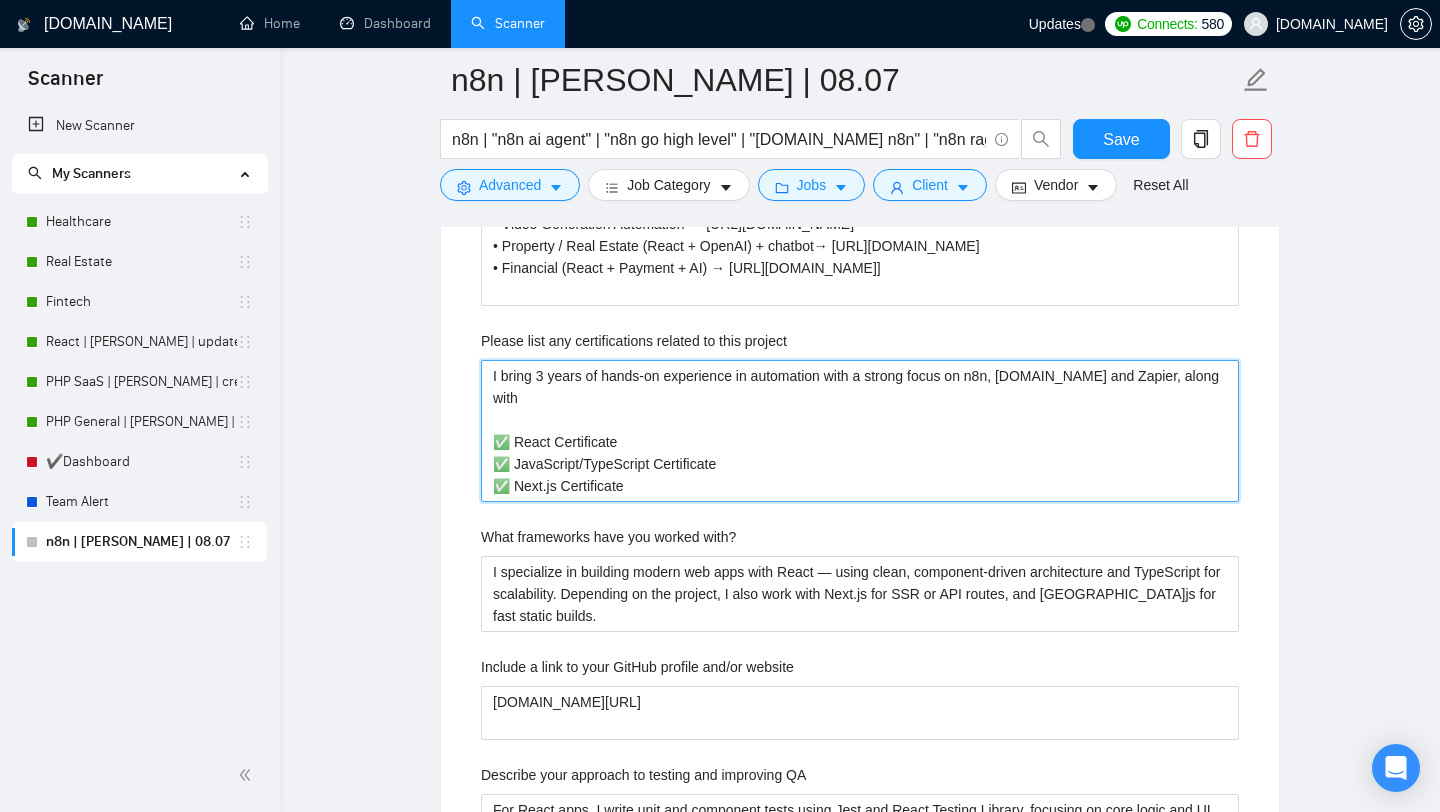 type 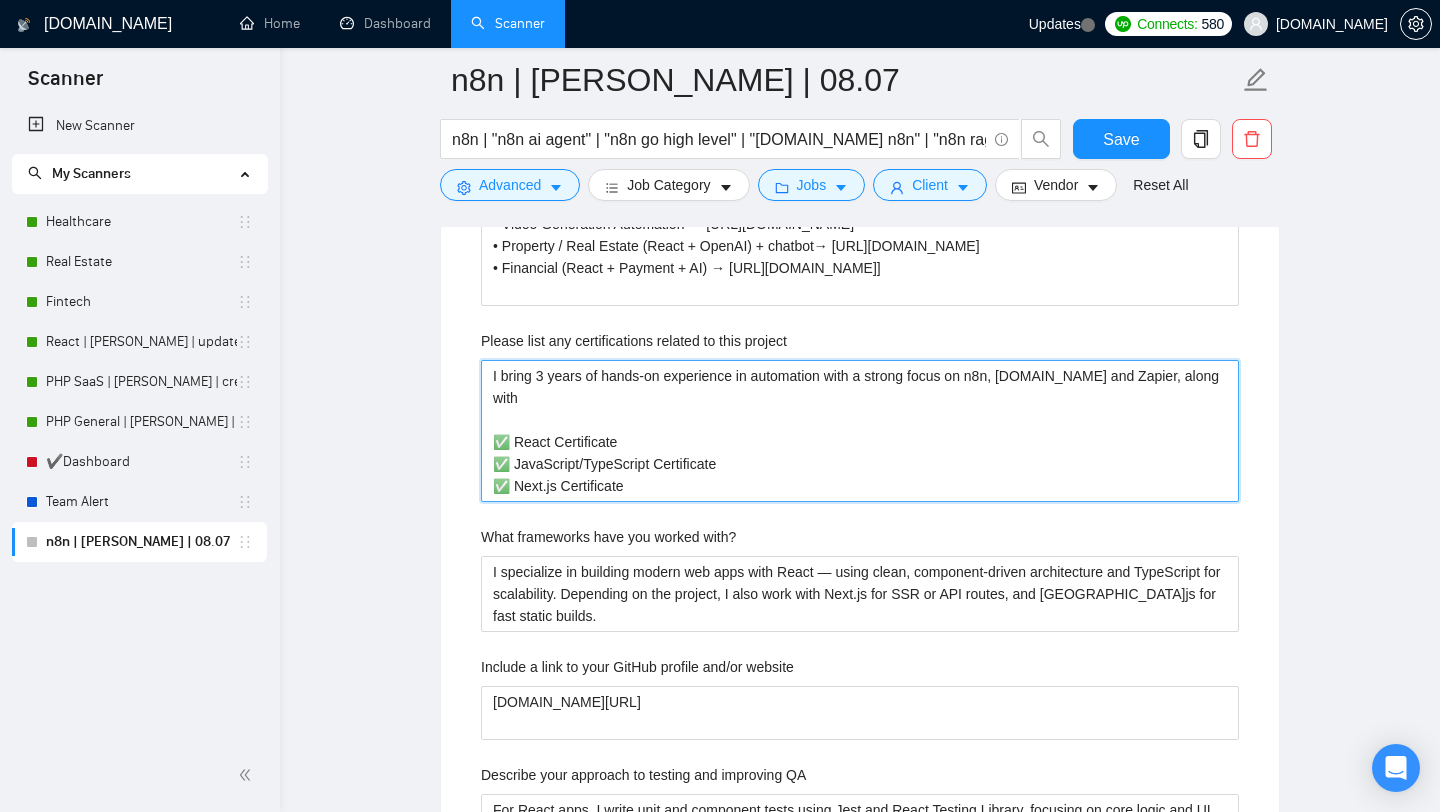 type on "I bring 3 years of hands-on experience in automation with a strong focus on n8n, [DOMAIN_NAME] and Zapier, along with n
✅ React Certificate
✅ JavaScript/TypeScript Certificate
✅ Next.js Certificate" 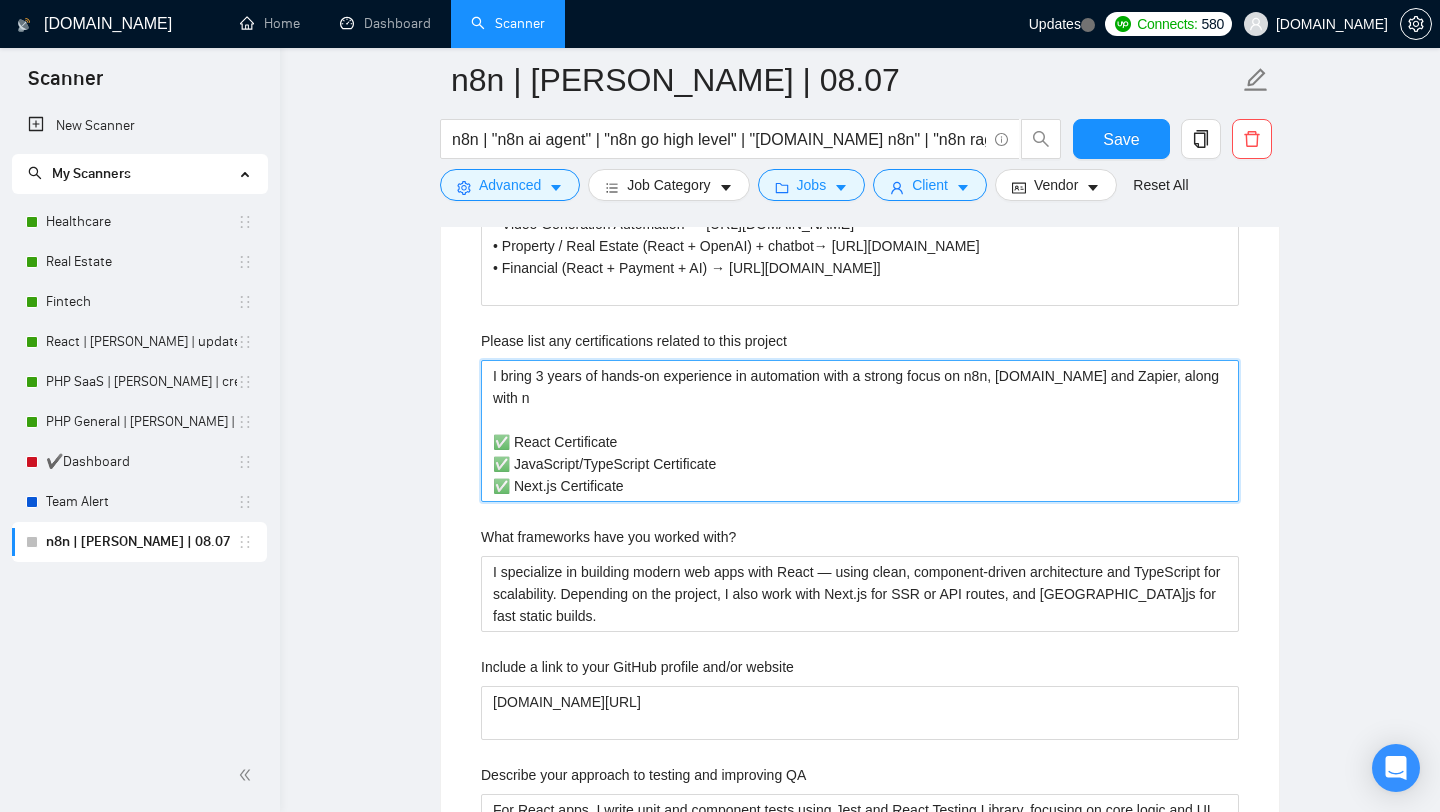 type 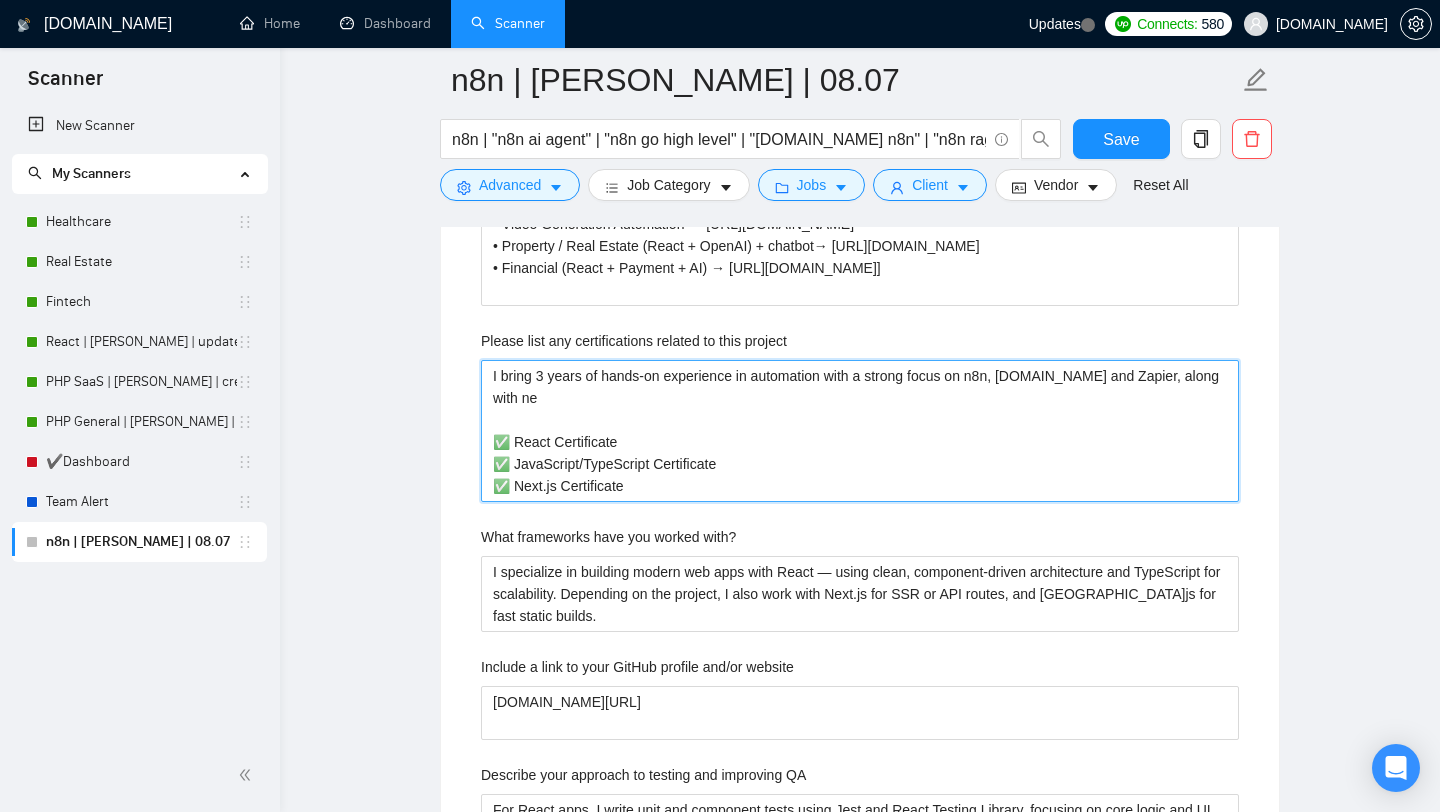 type 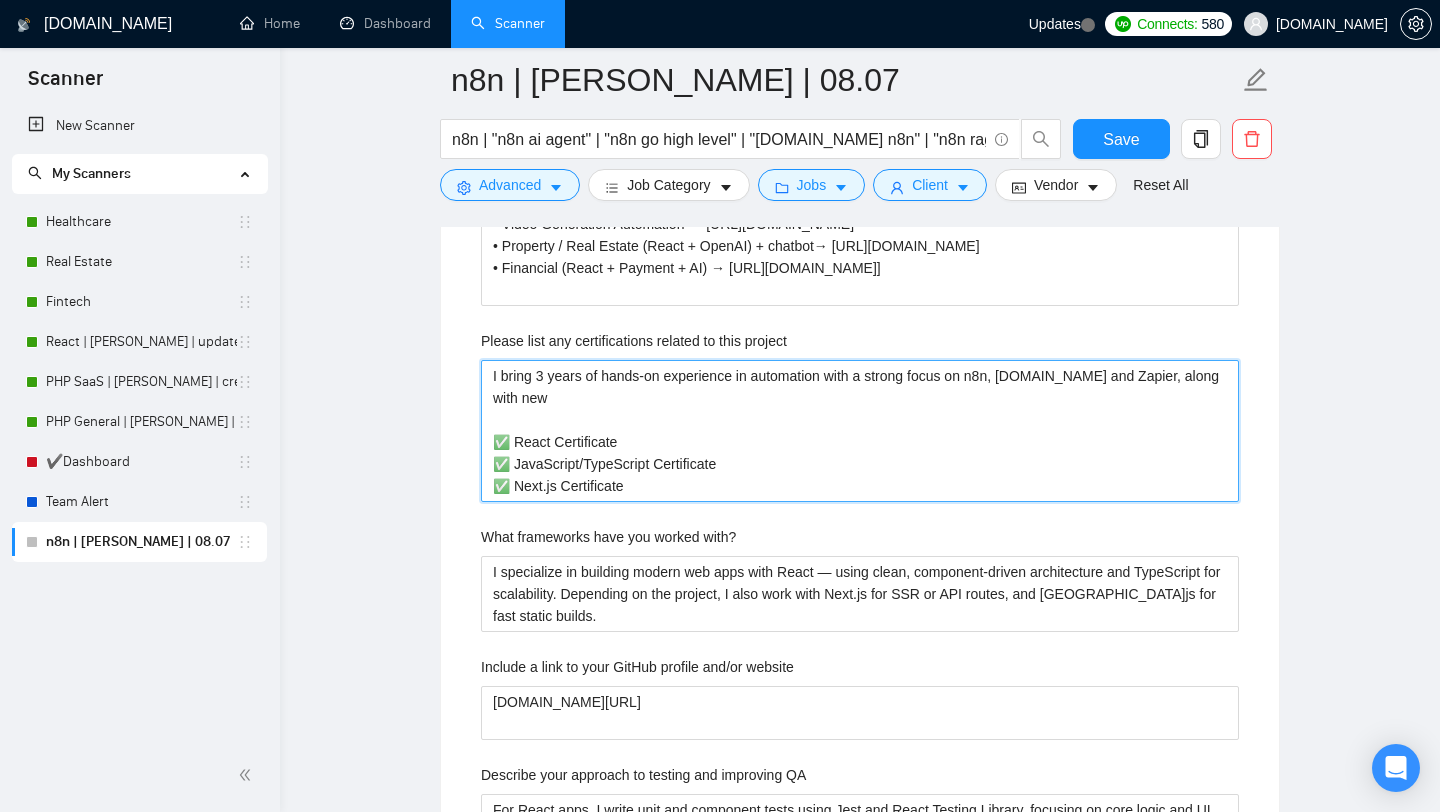 type 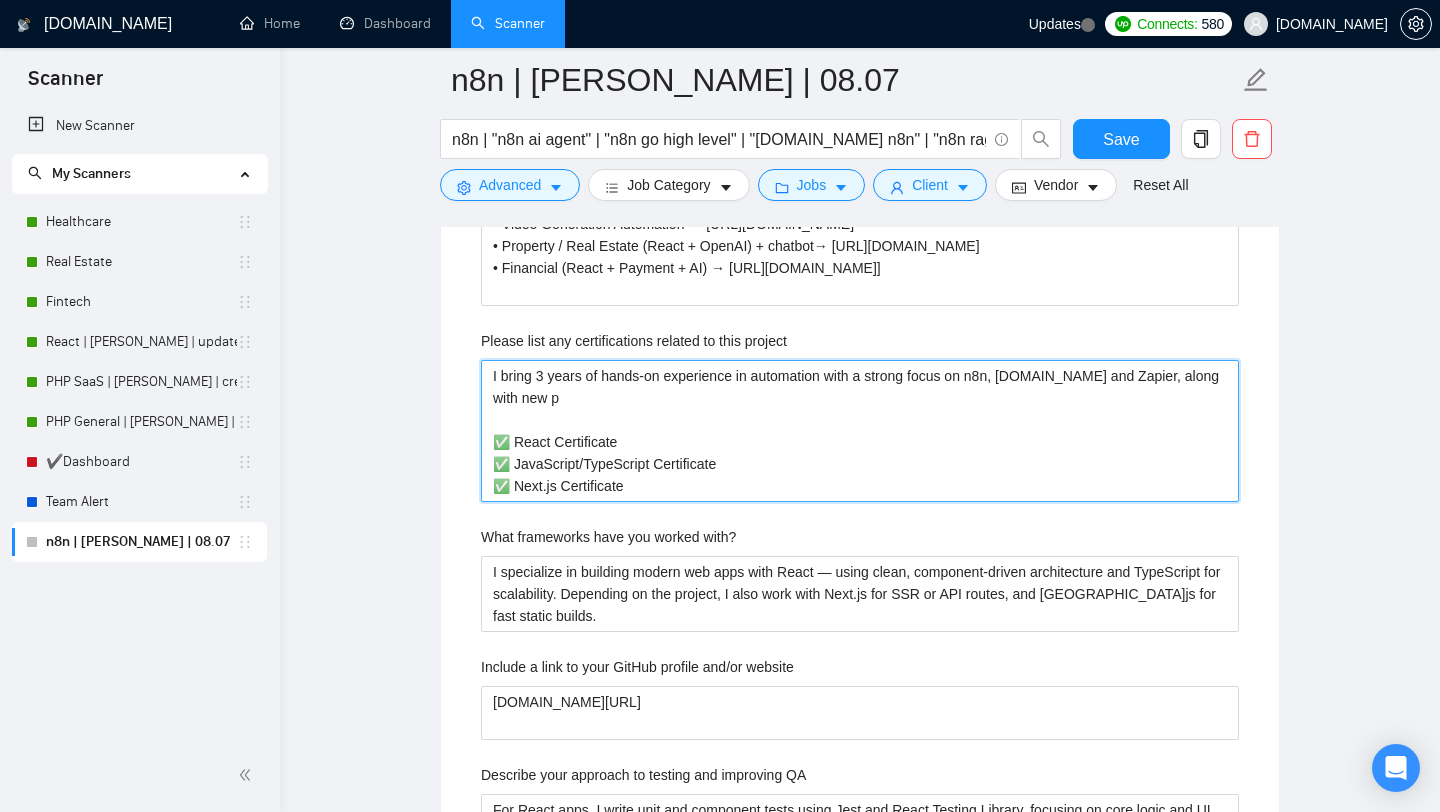 type 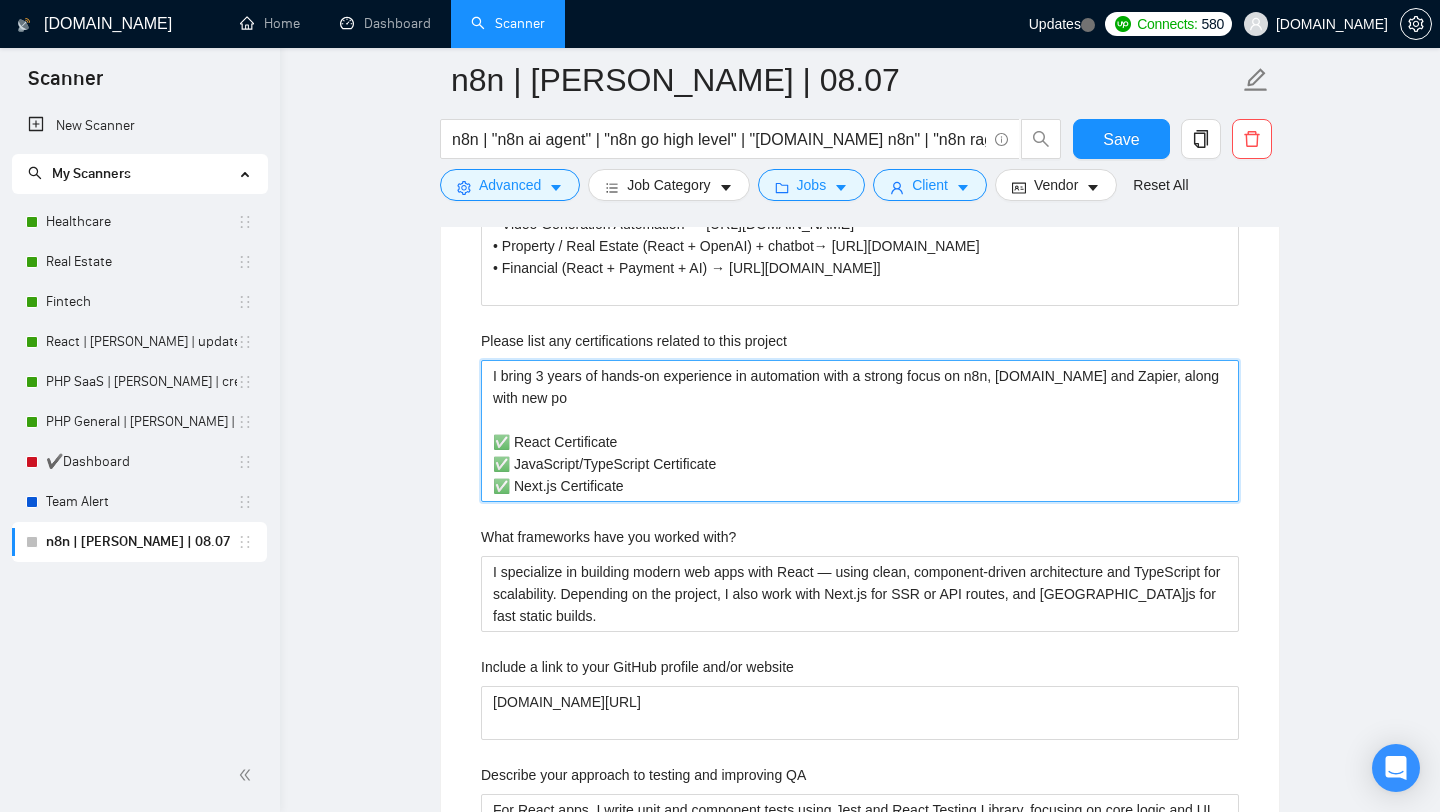 type 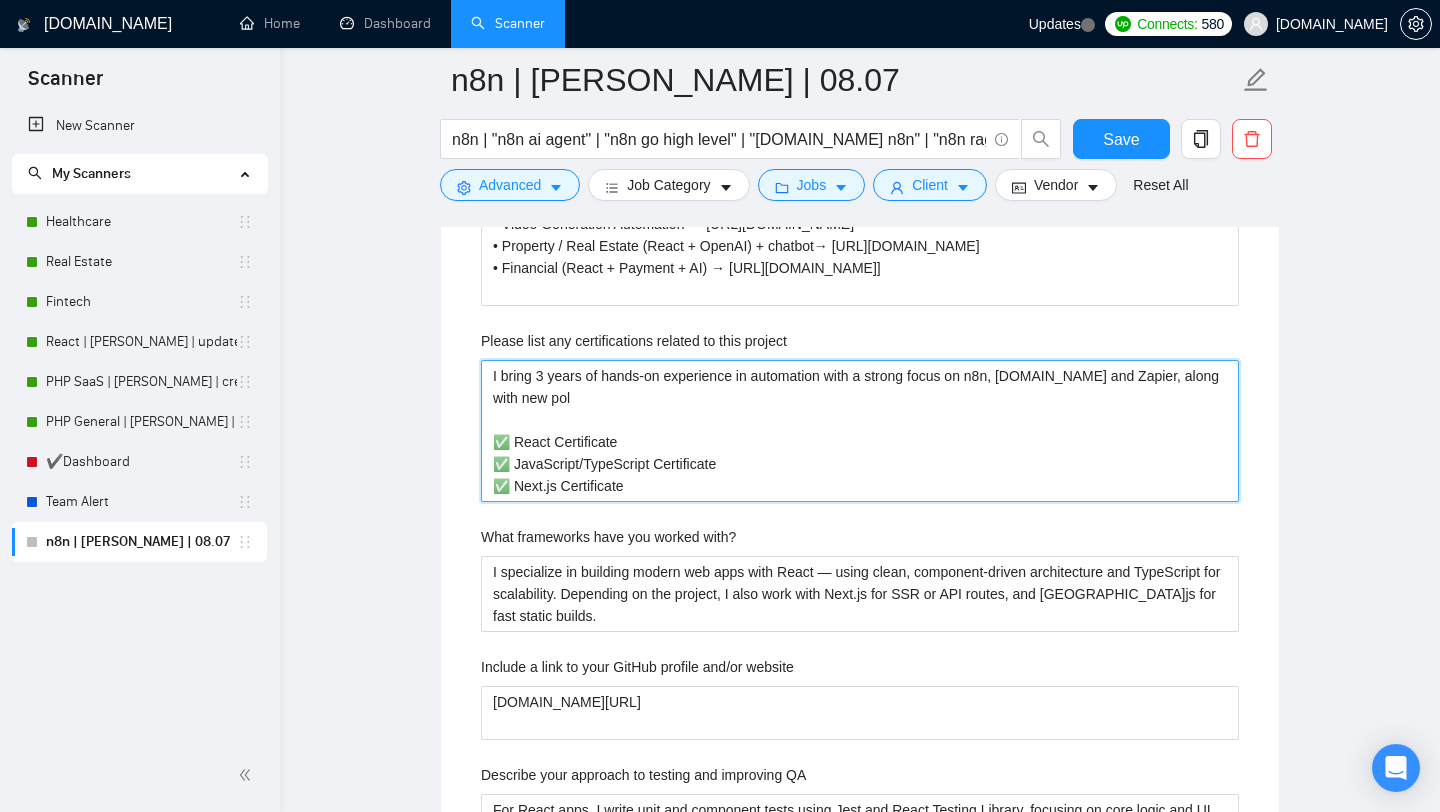 type 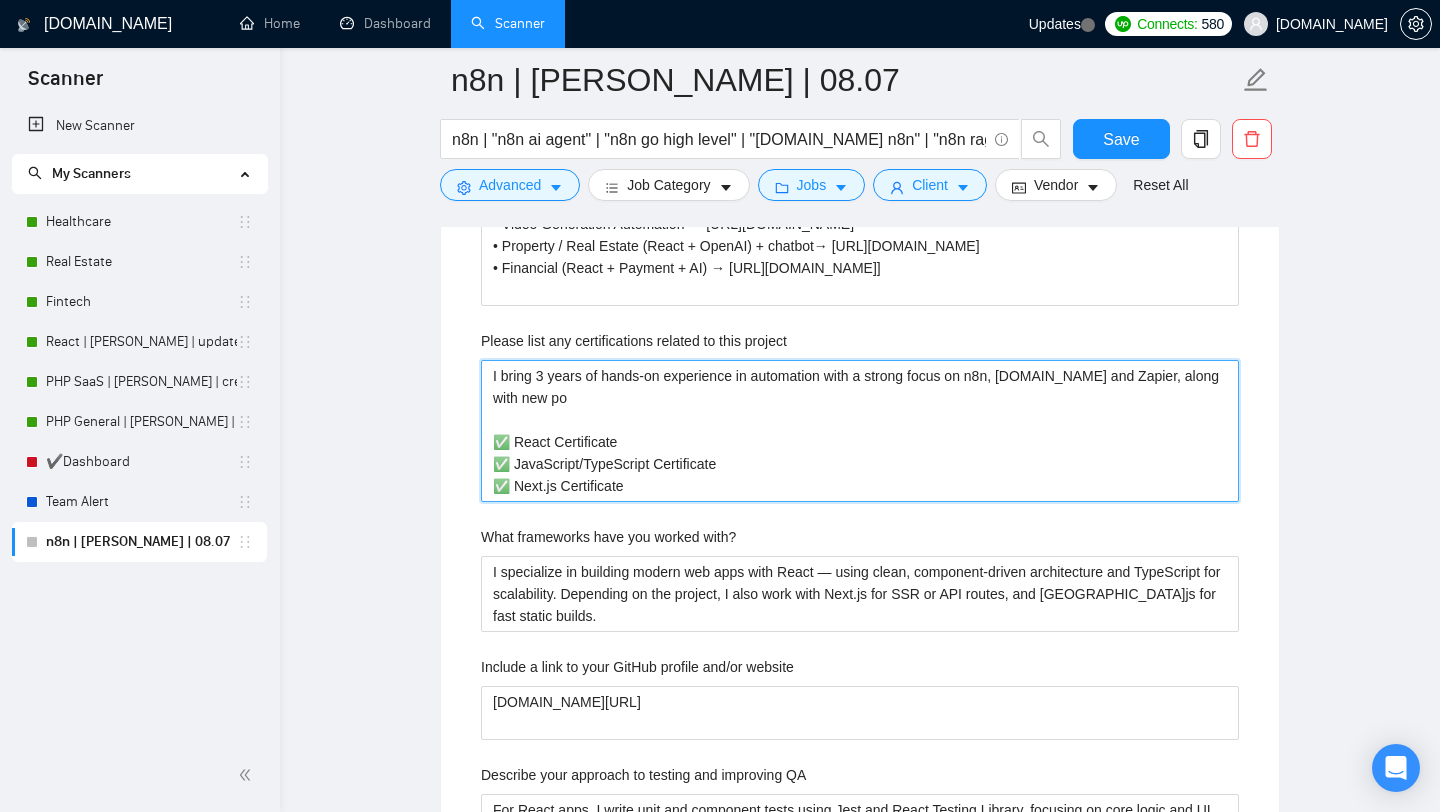 type 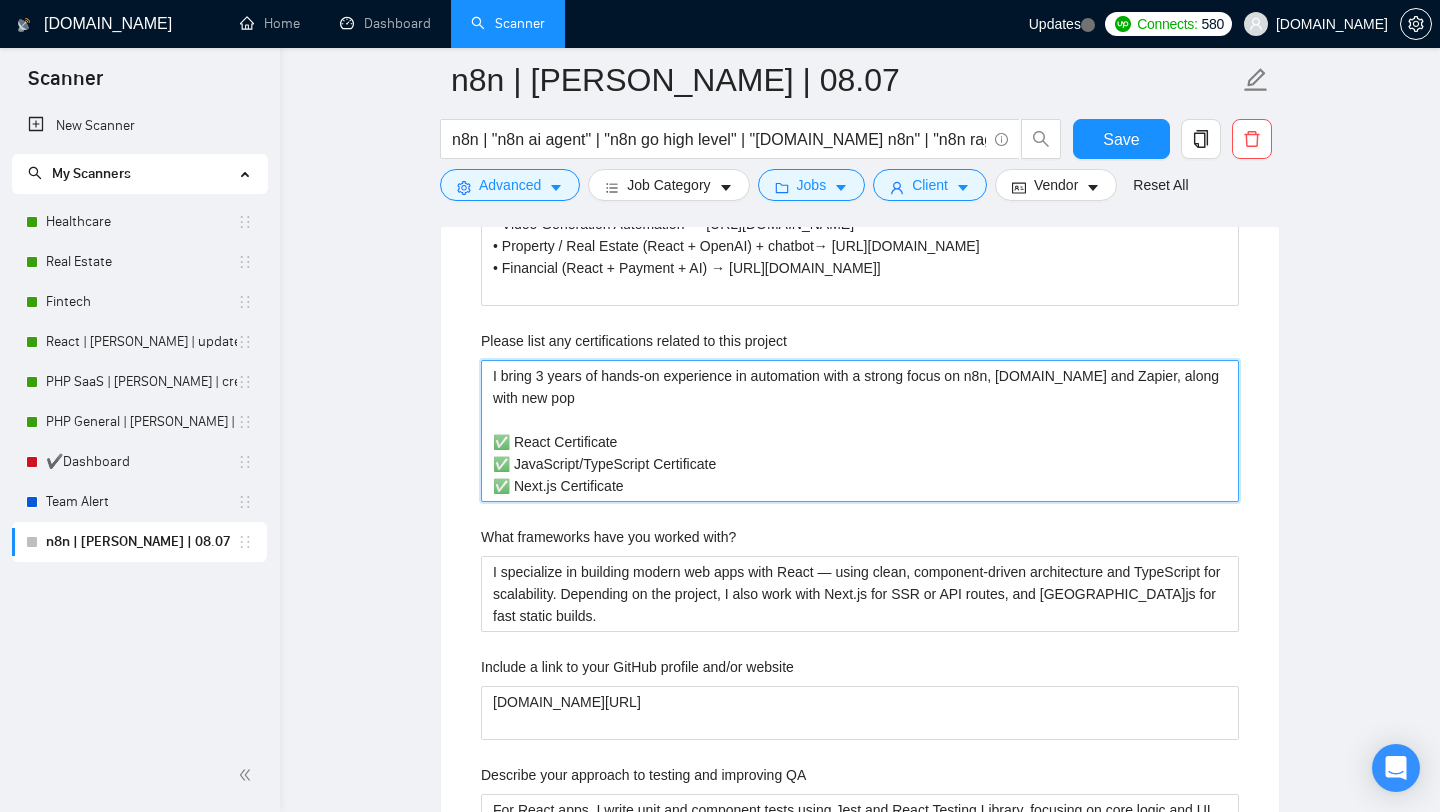 type 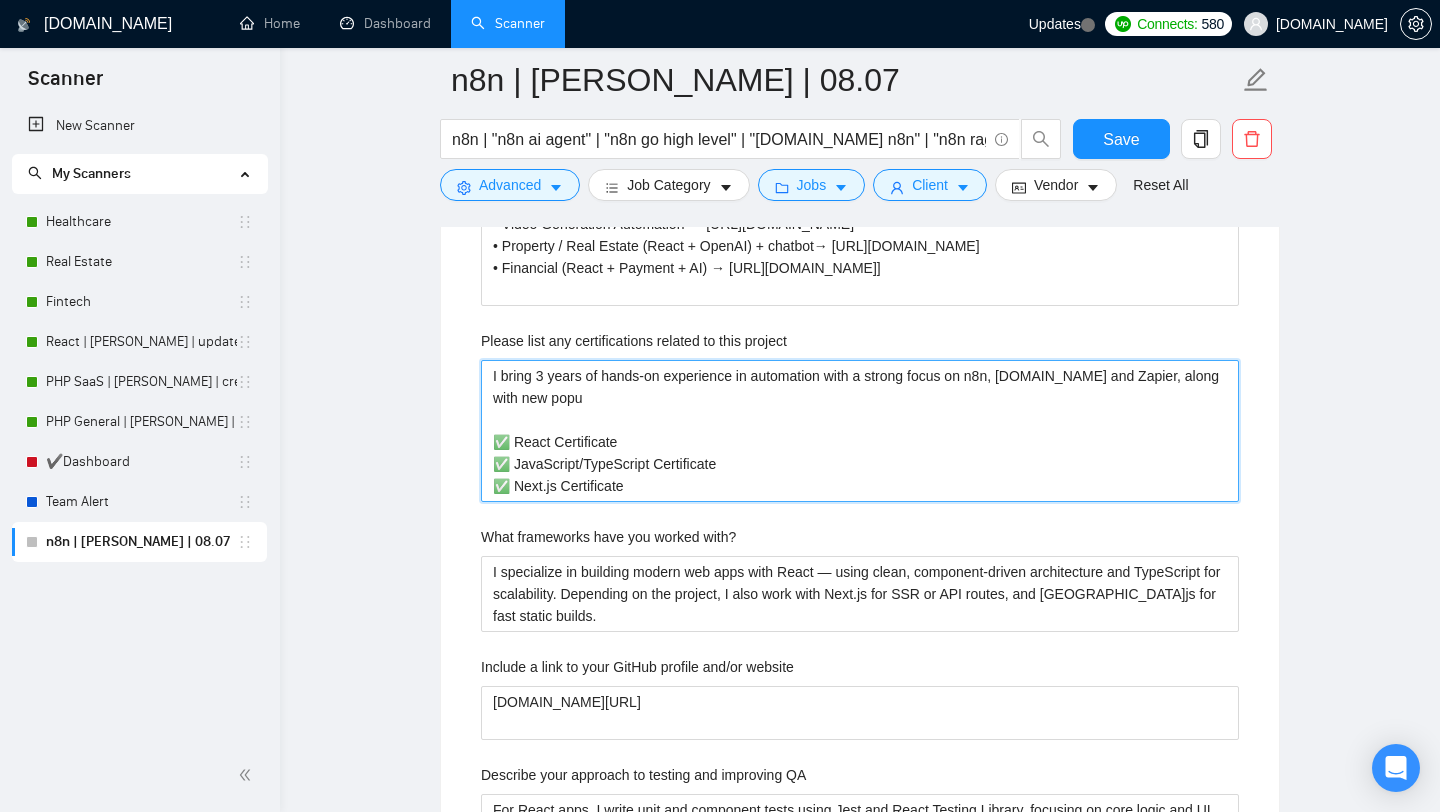 type 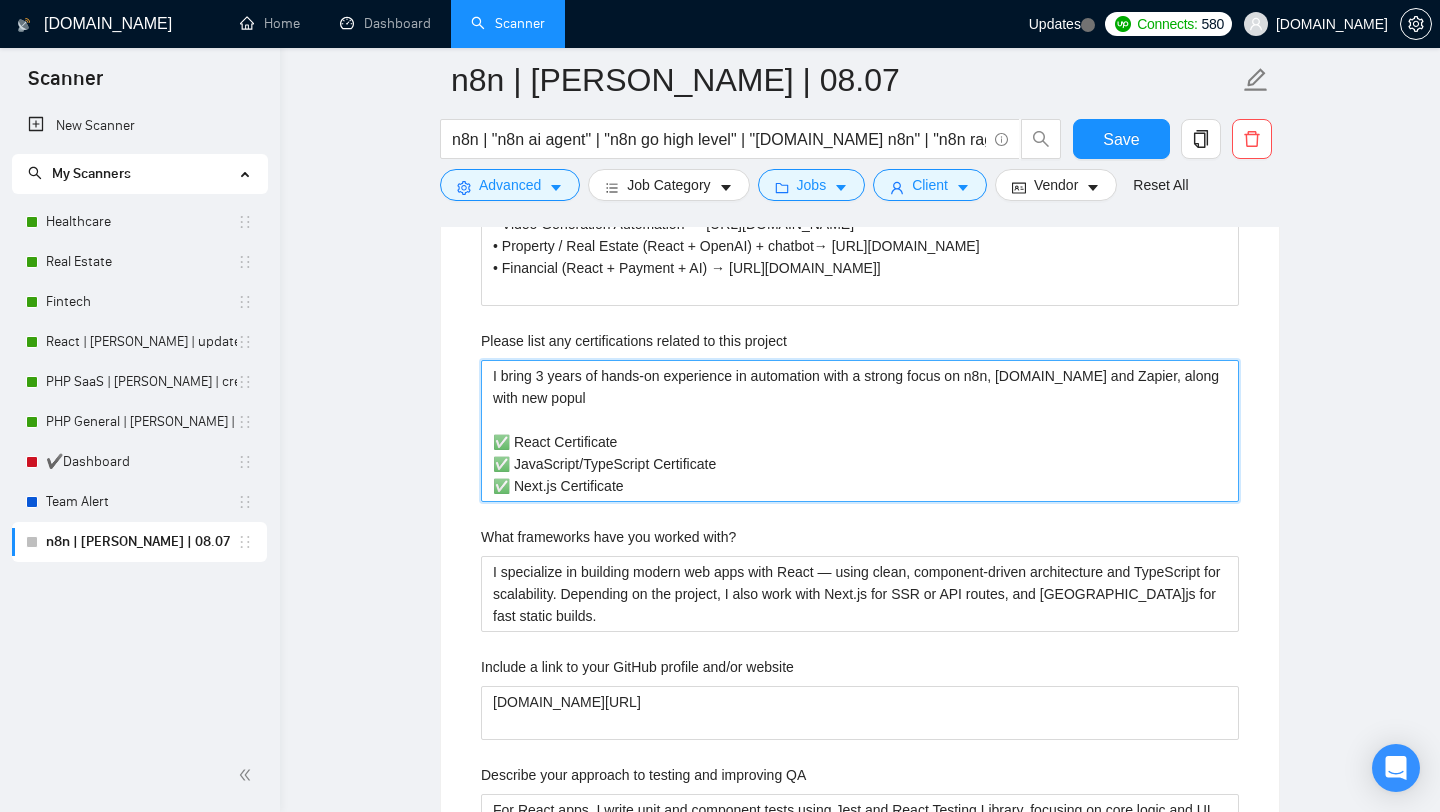 type 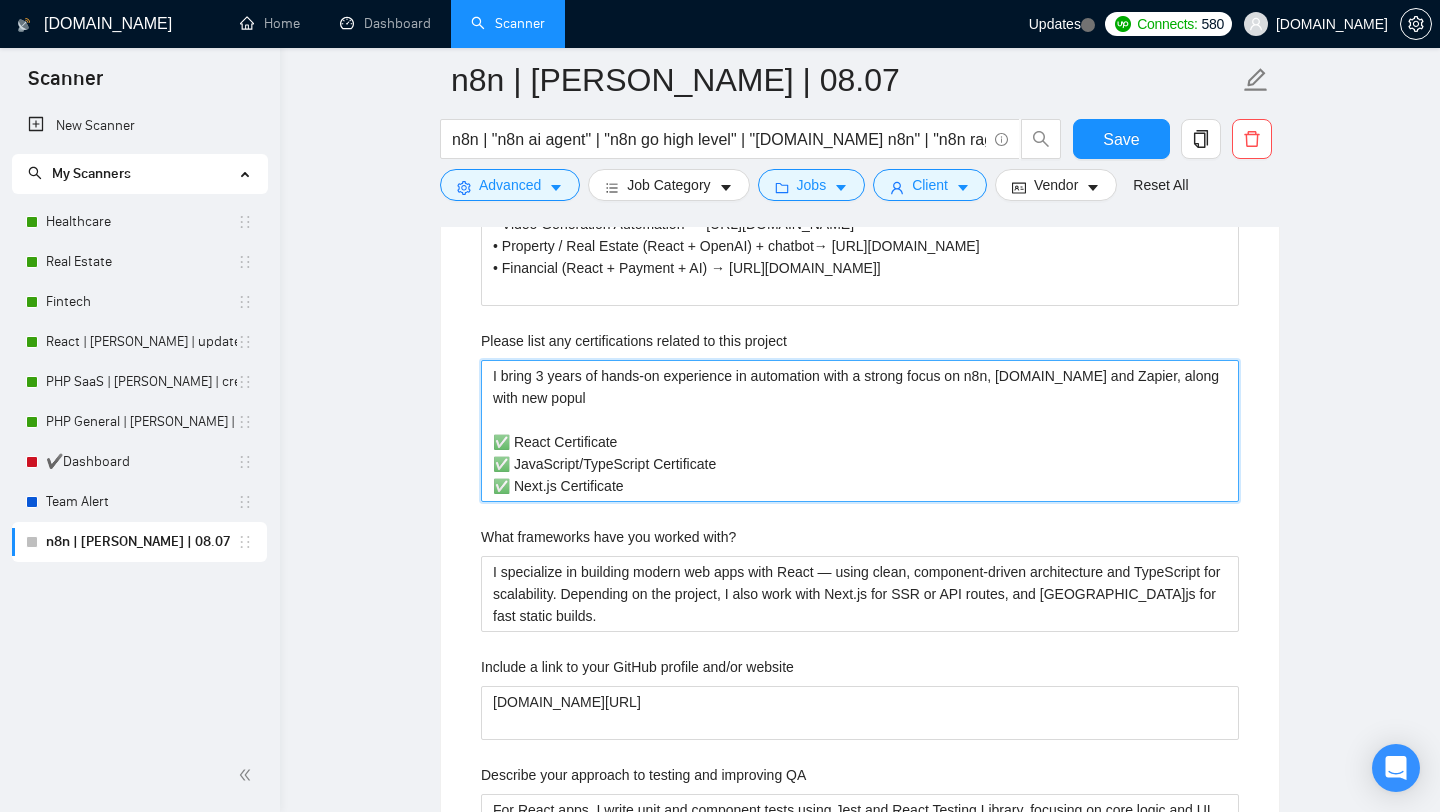 type on "I bring 3 years of hands-on experience in automation with a strong focus on n8n, [DOMAIN_NAME] and Zapier, along with new popula
✅ React Certificate
✅ JavaScript/TypeScript Certificate
✅ Next.js Certificate" 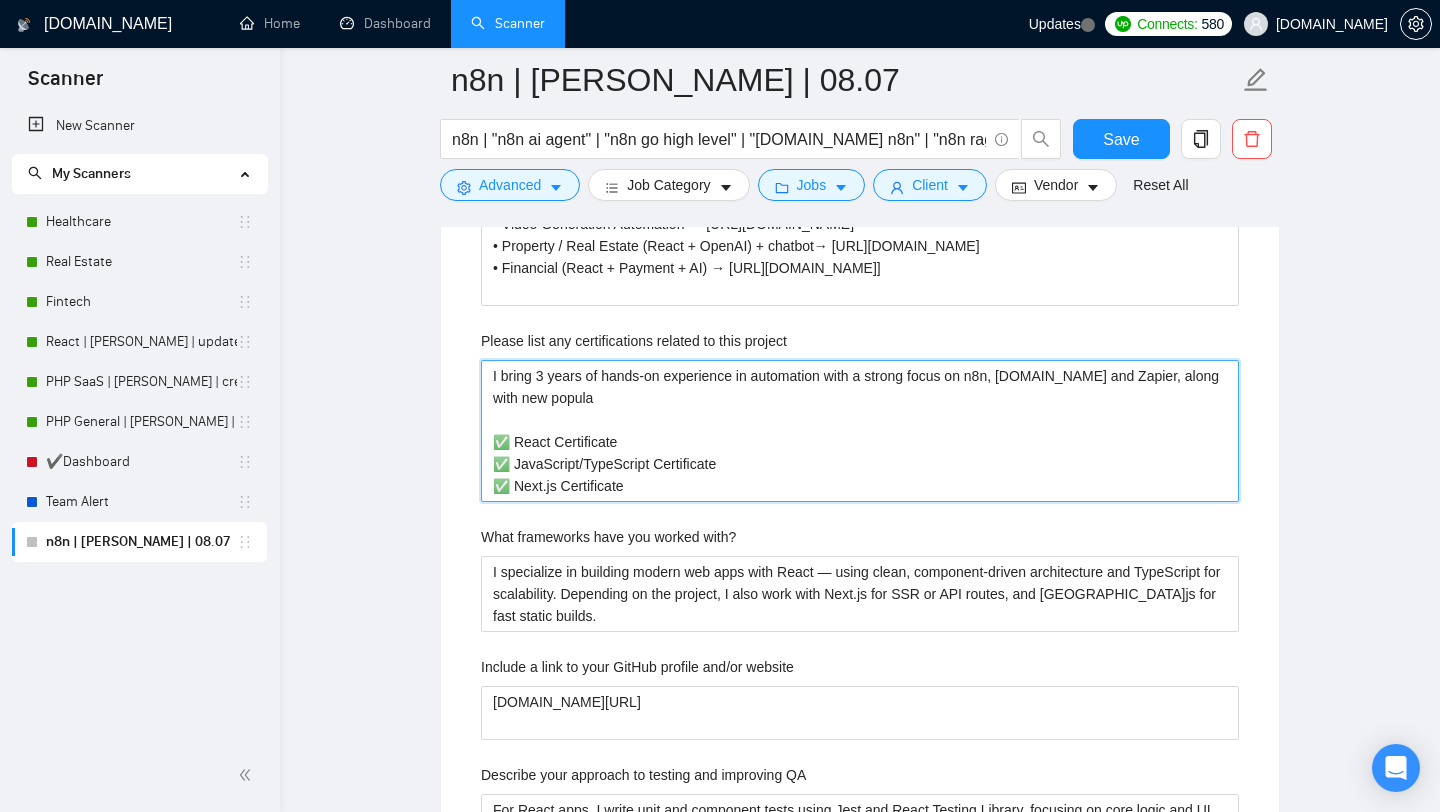 type 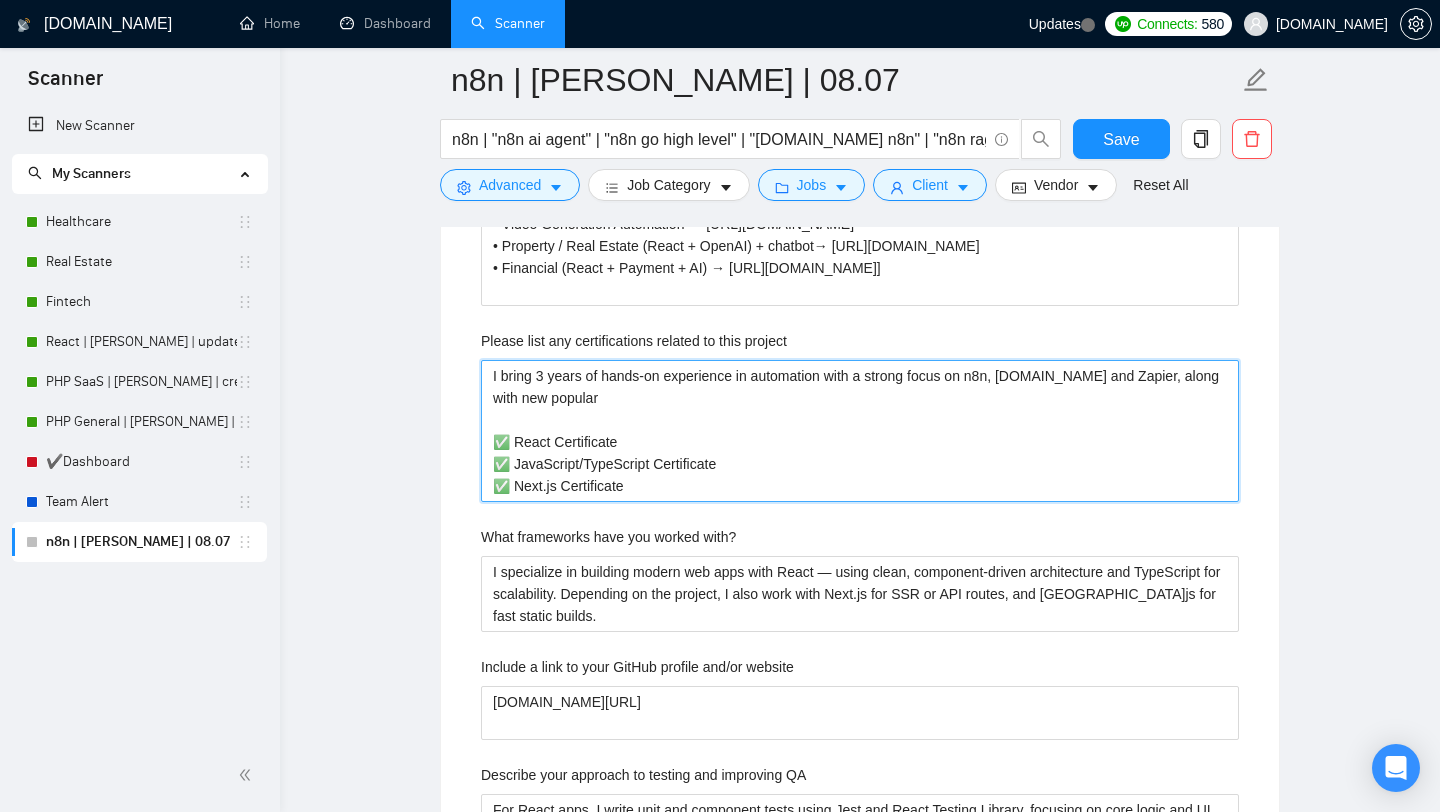 type 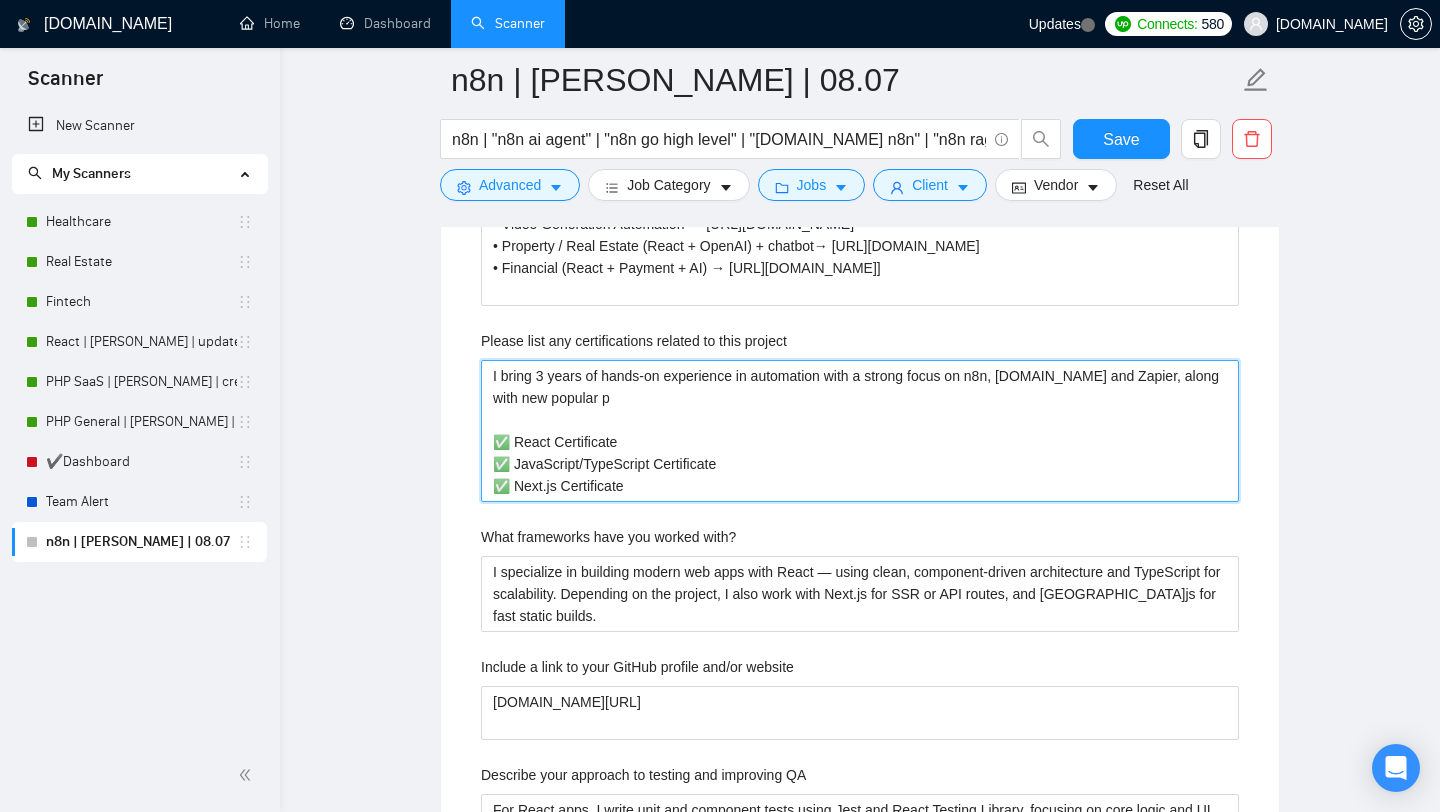 type on "I bring 3 years of hands-on experience in automation with a strong focus on n8n, [DOMAIN_NAME] and Zapier, along with new popular pl
✅ React Certificate
✅ JavaScript/TypeScript Certificate
✅ Next.js Certificate" 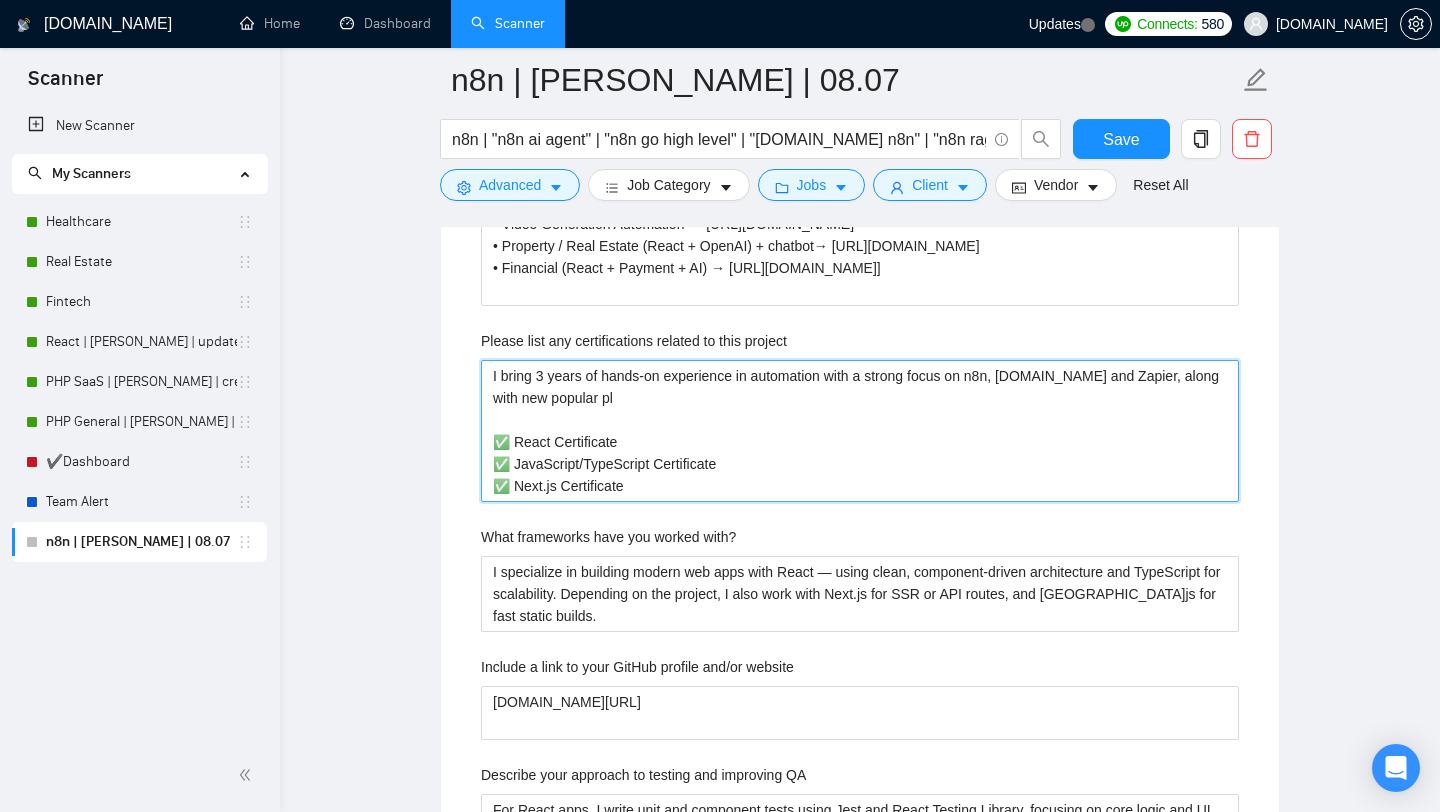 type 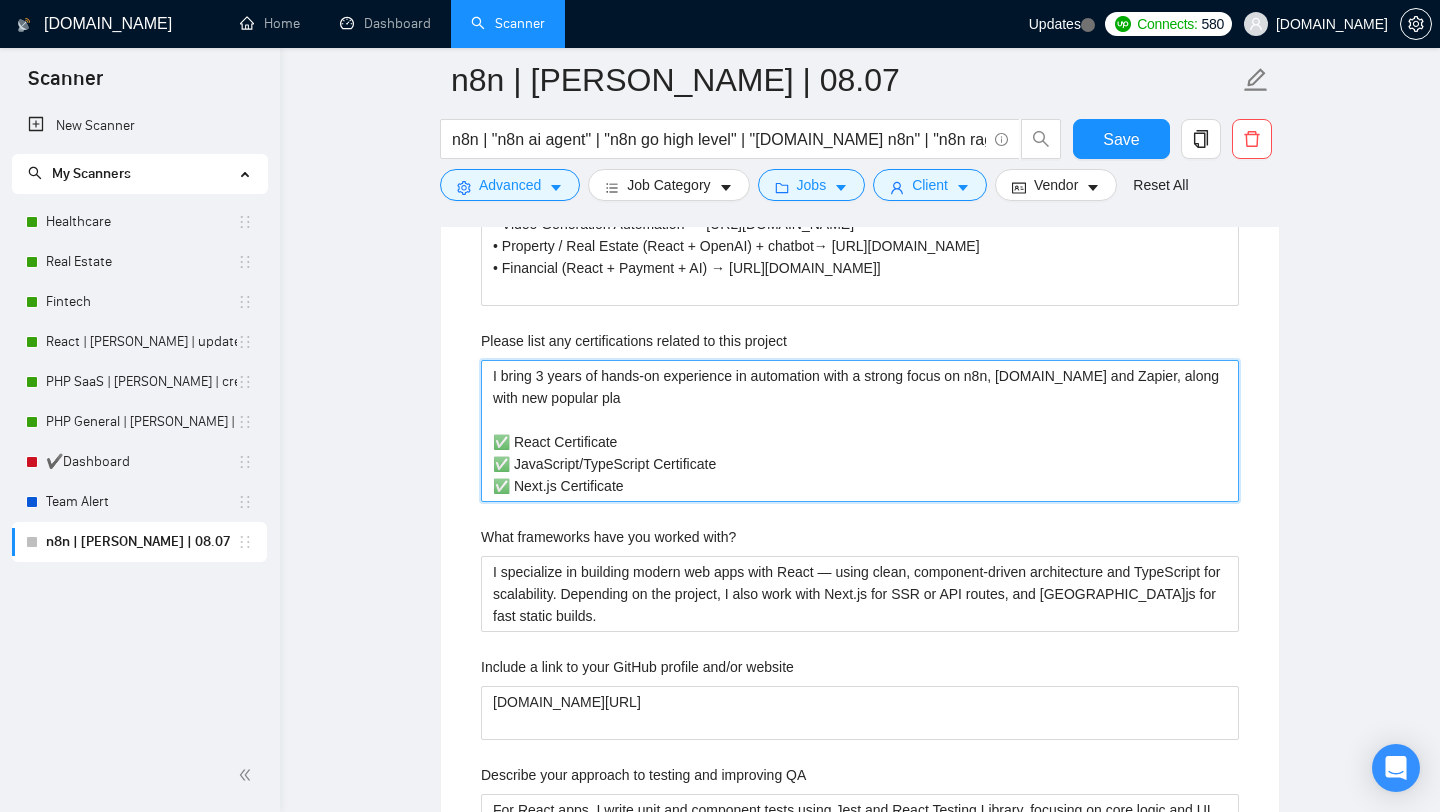 type 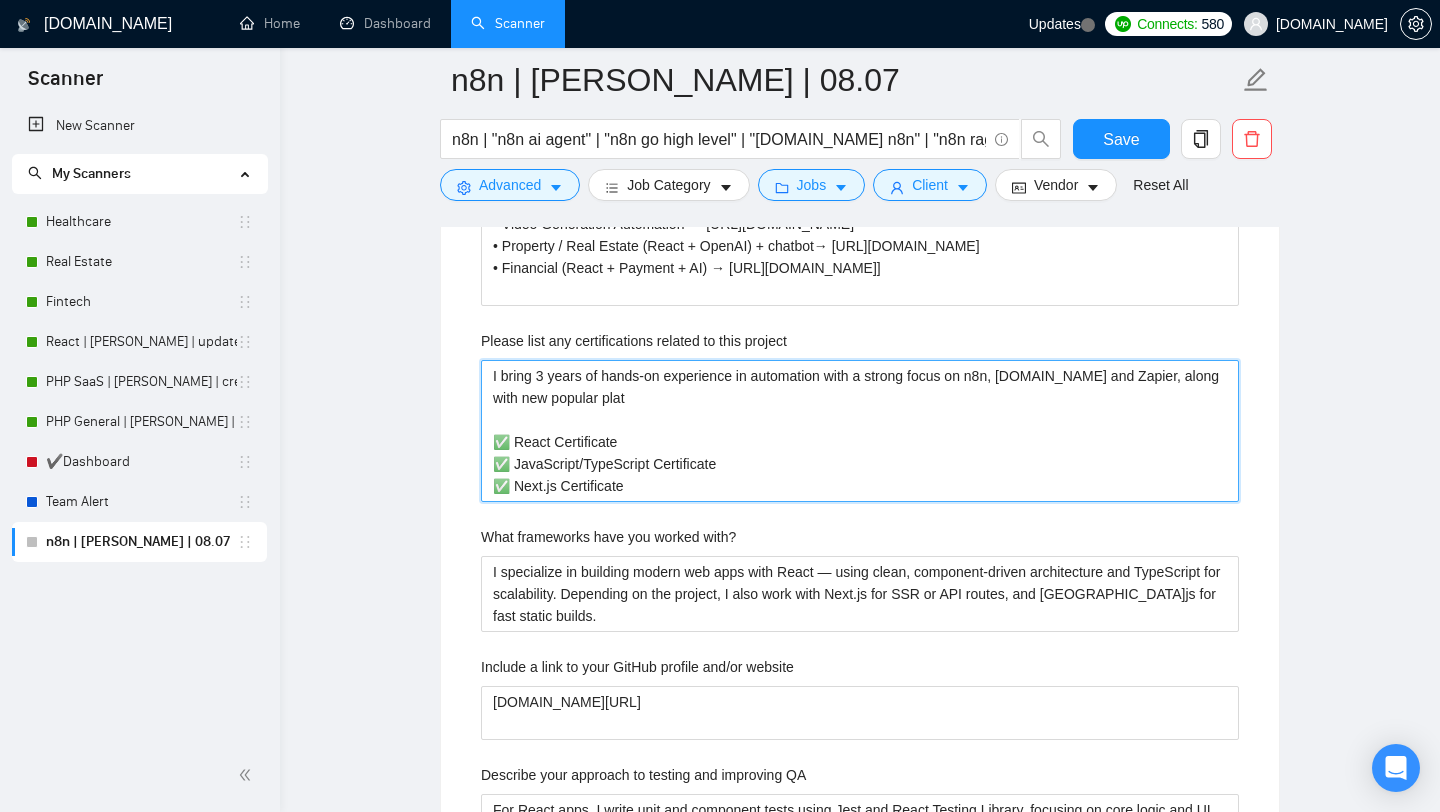 type 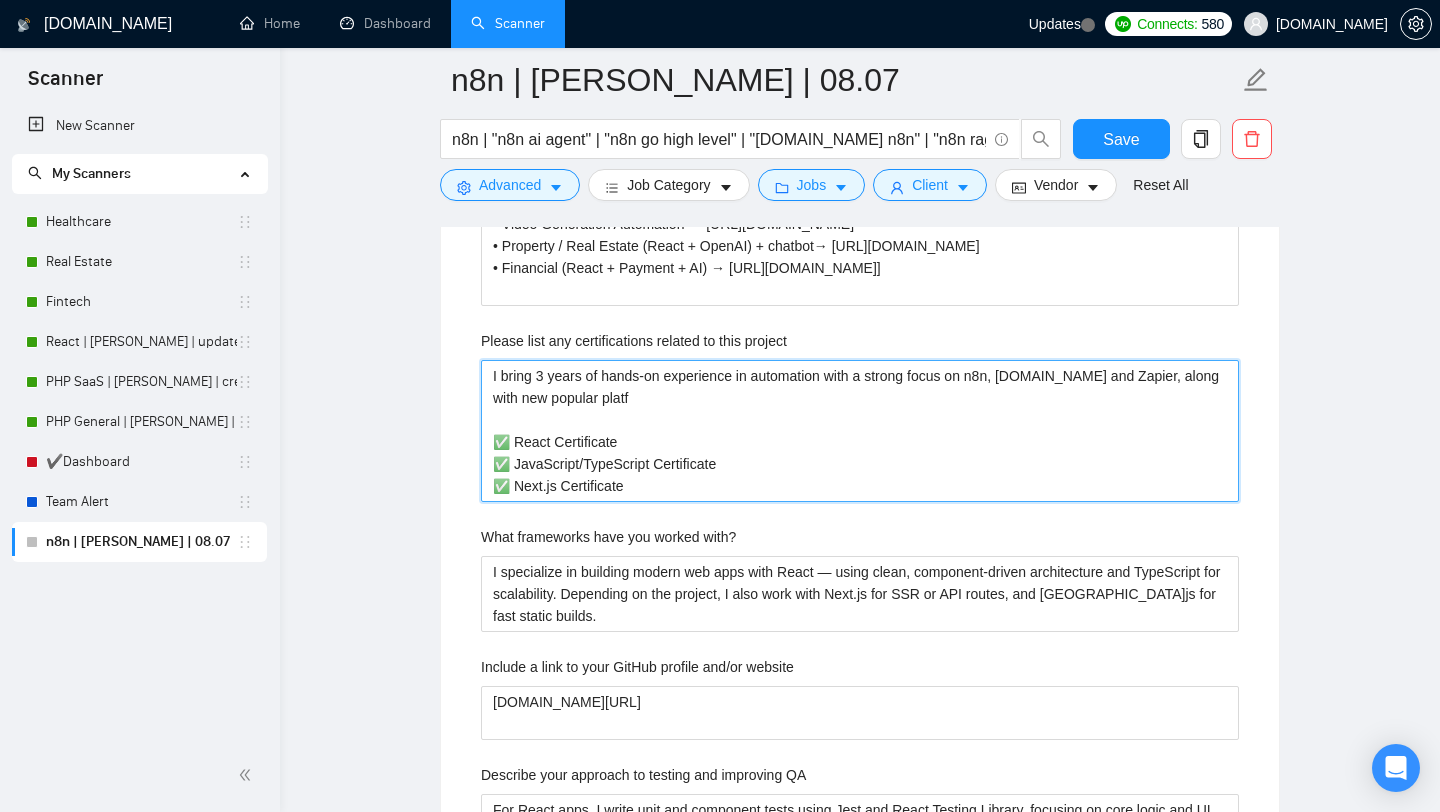 type 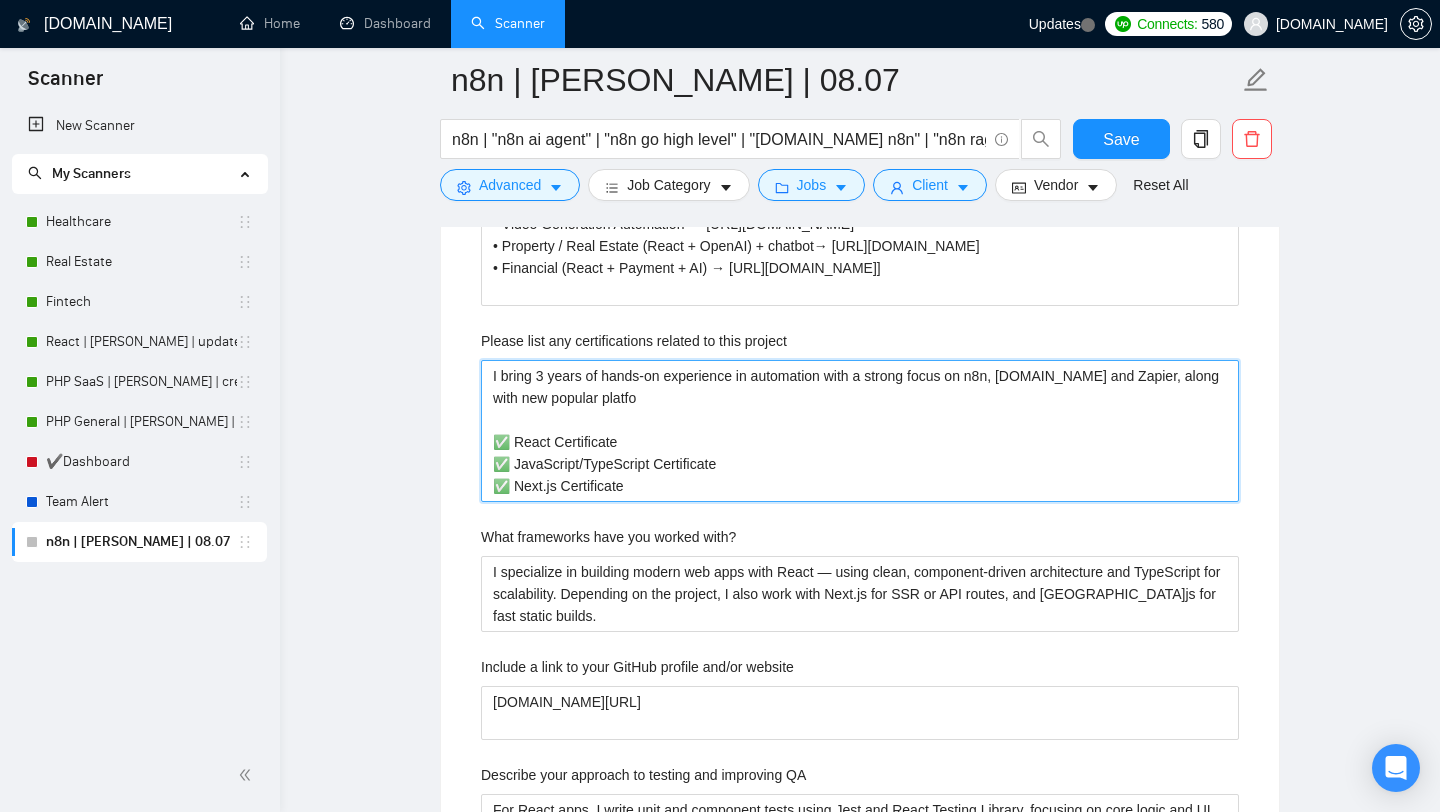 type 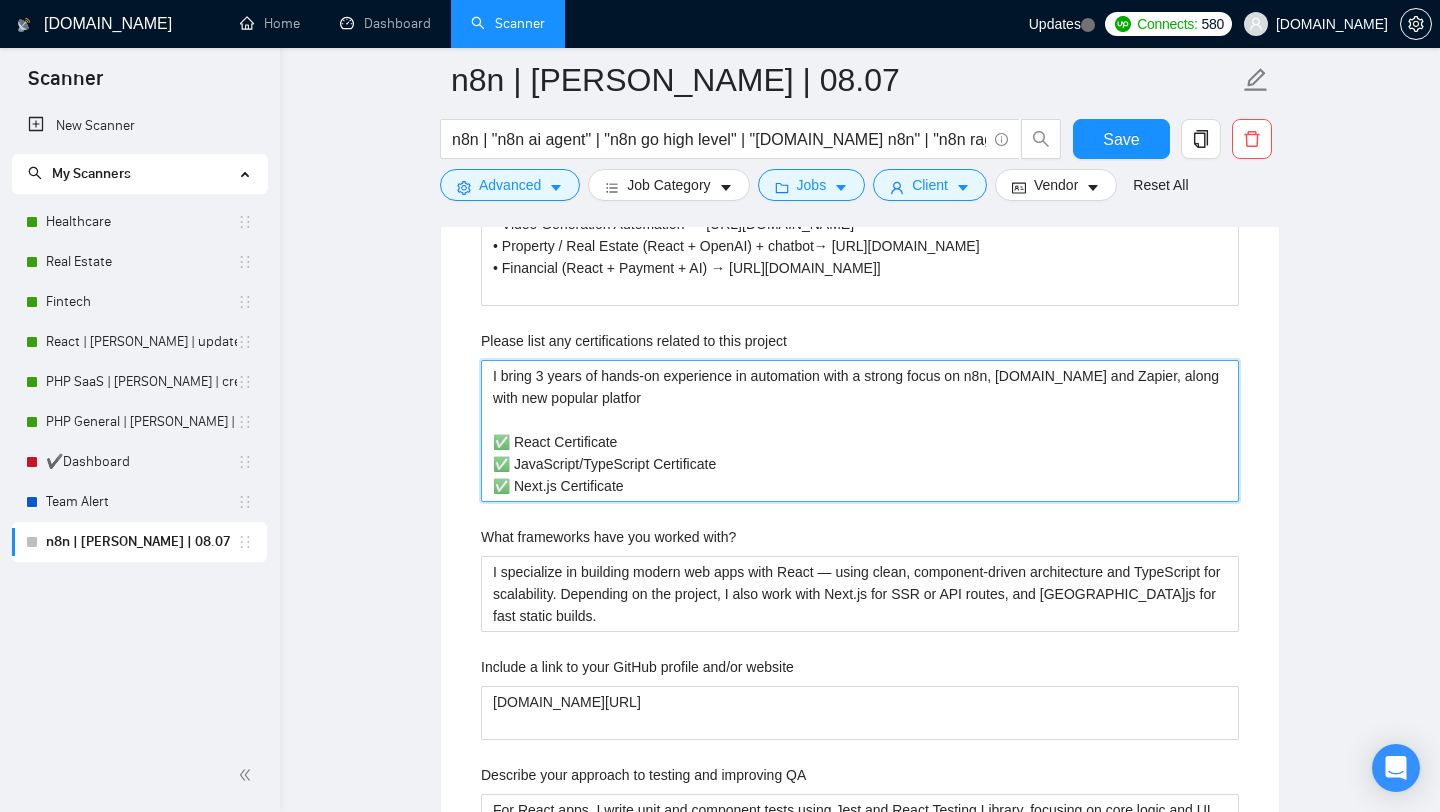 type 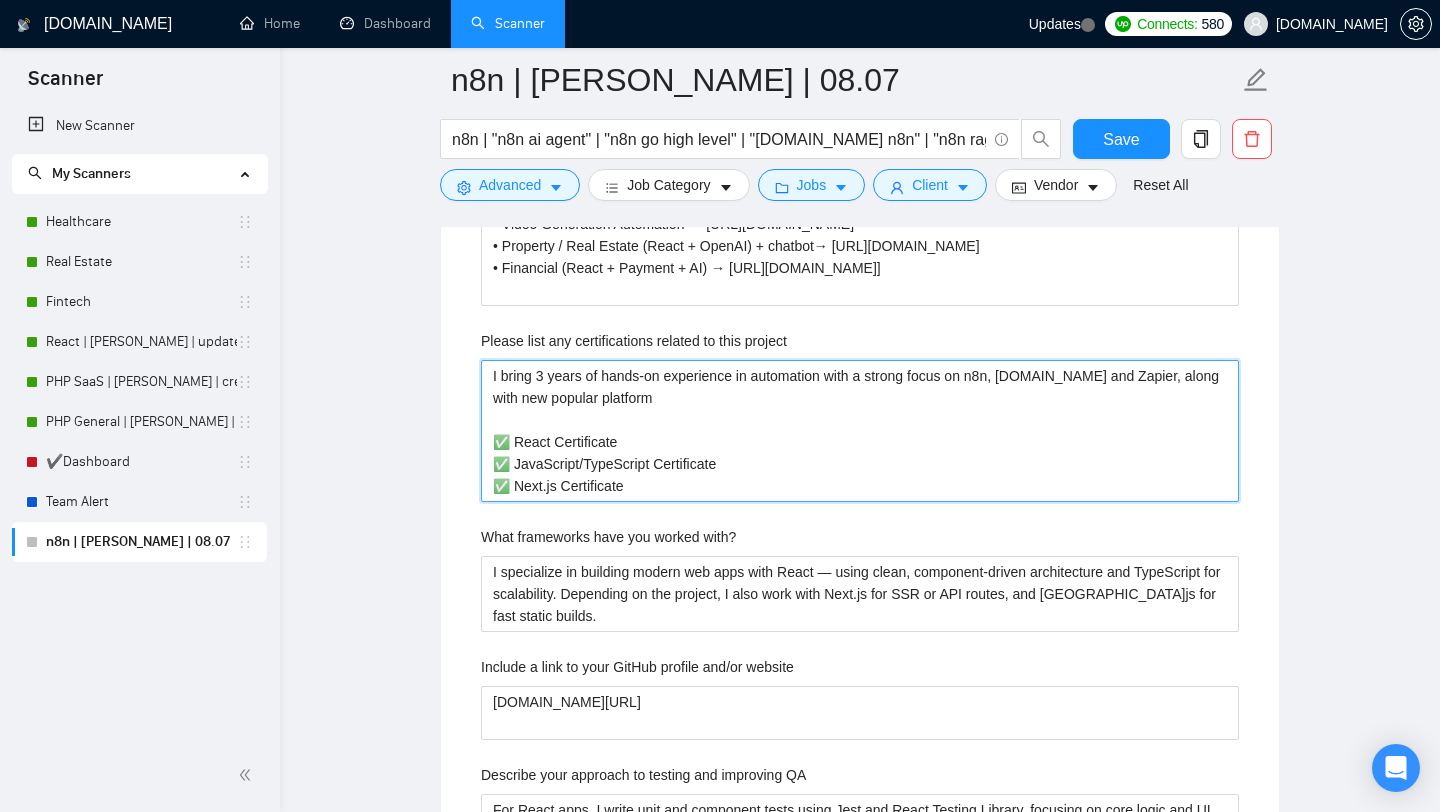 type 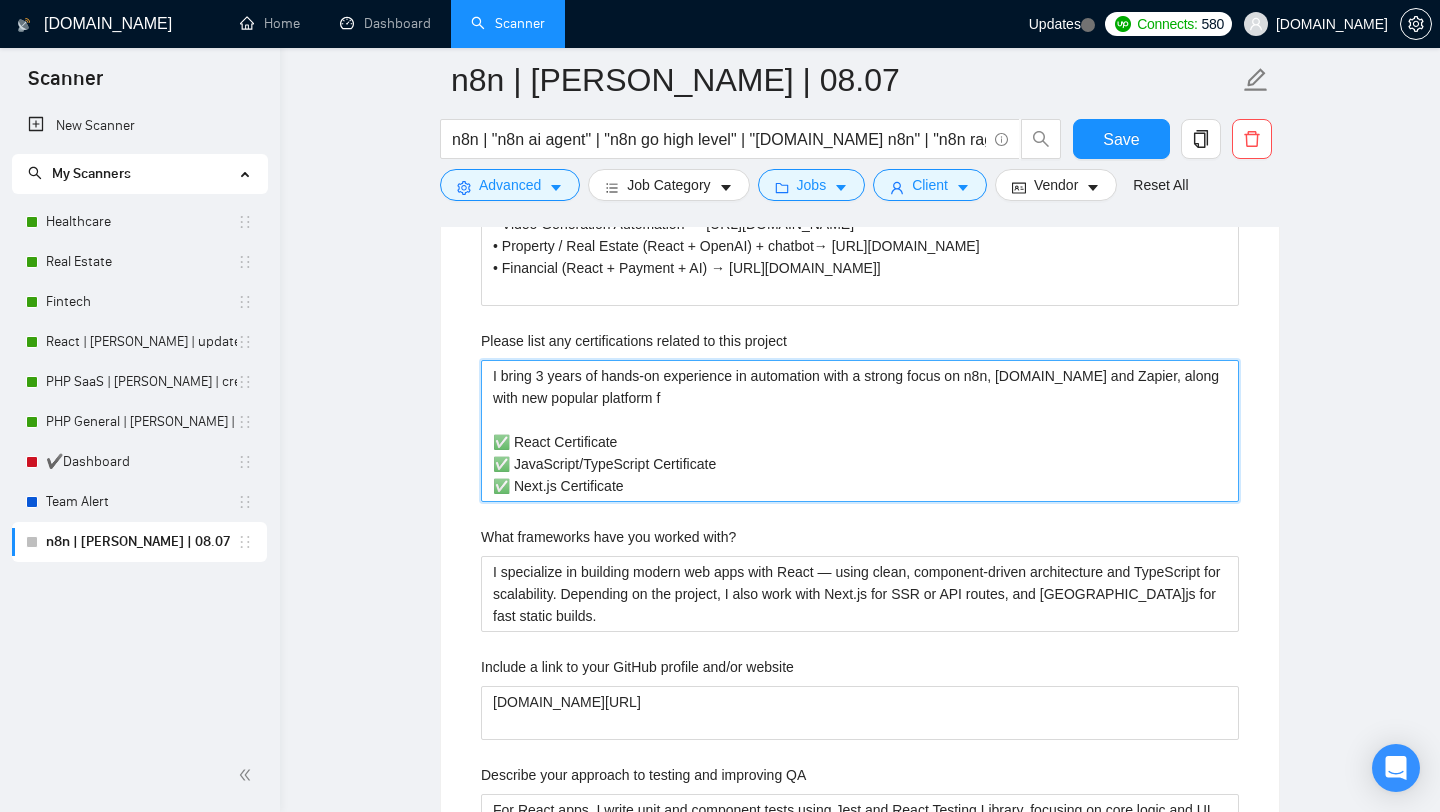 type 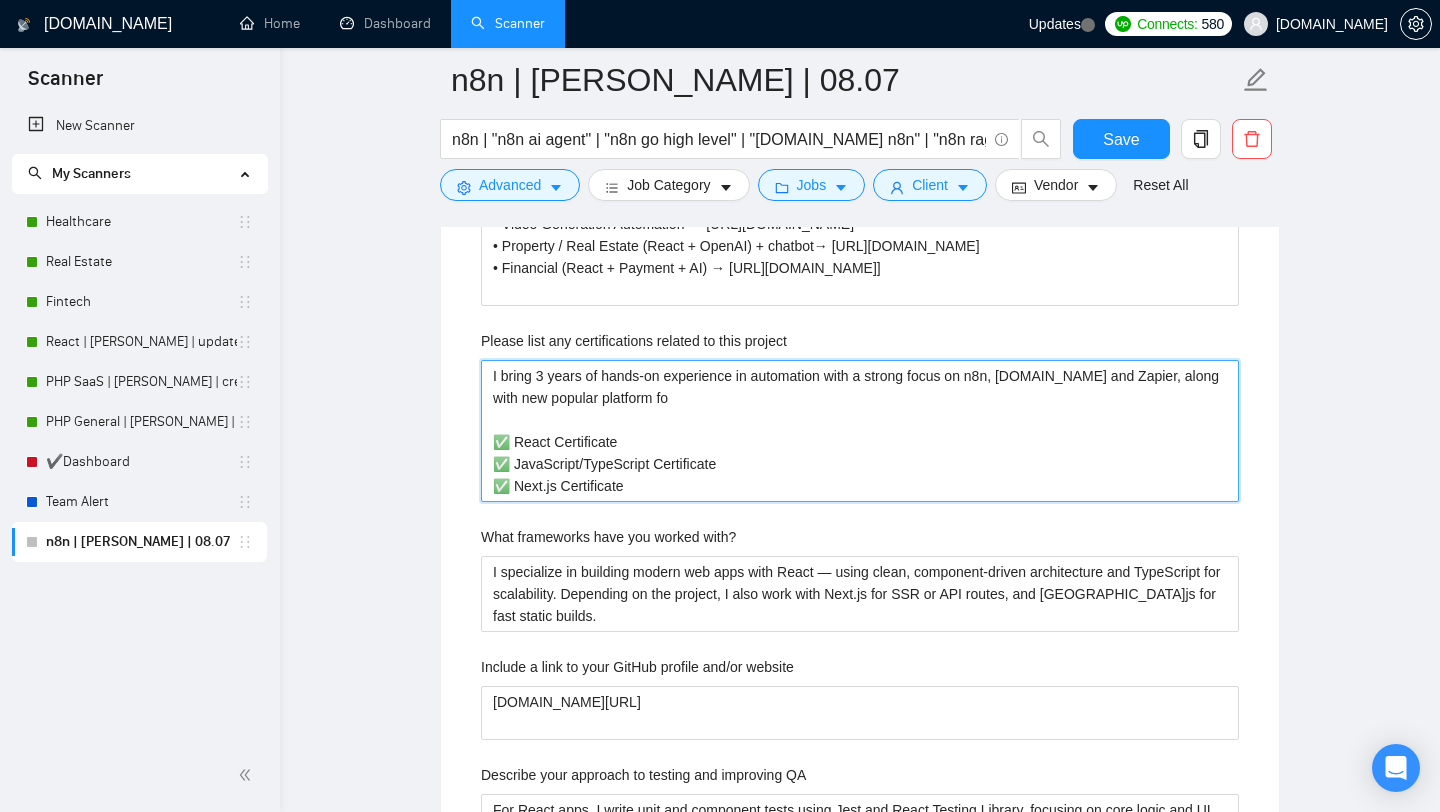type 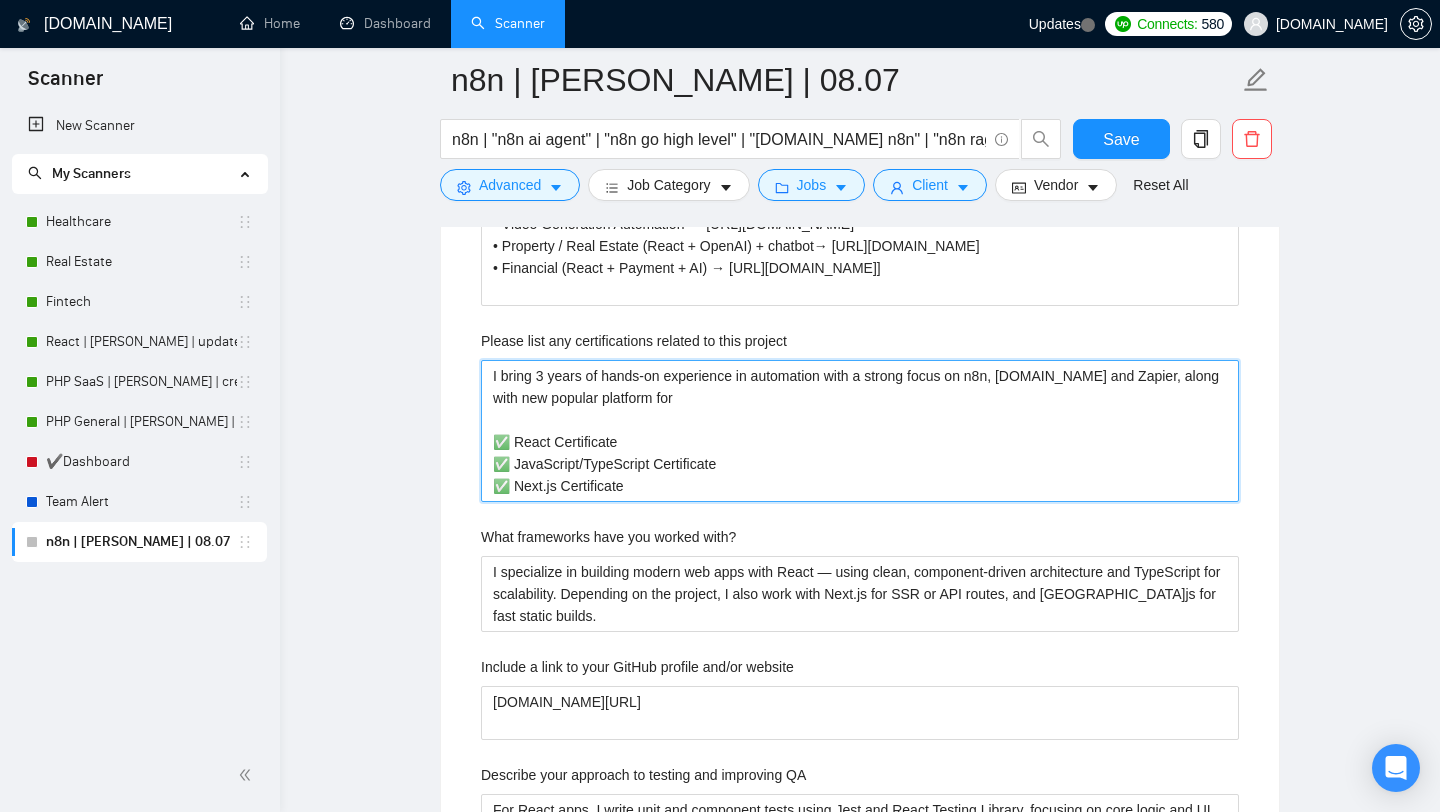 type on "I bring 3 years of hands-on experience in automation with a strong focus on n8n, [DOMAIN_NAME] and Zapier, along with new popular platform for
✅ React Certificate
✅ JavaScript/TypeScript Certificate
✅ Next.js Certificate" 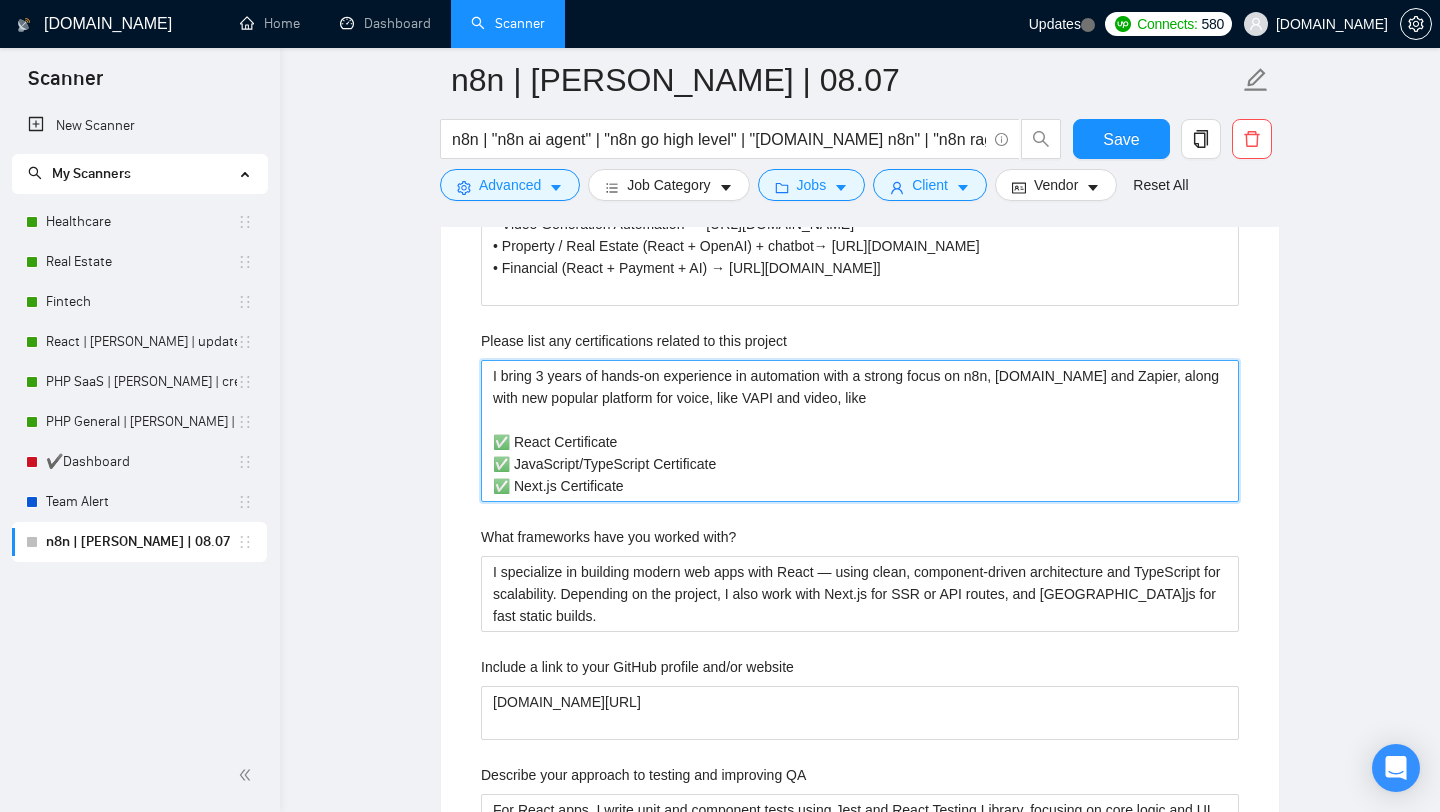 paste on "Heygen" 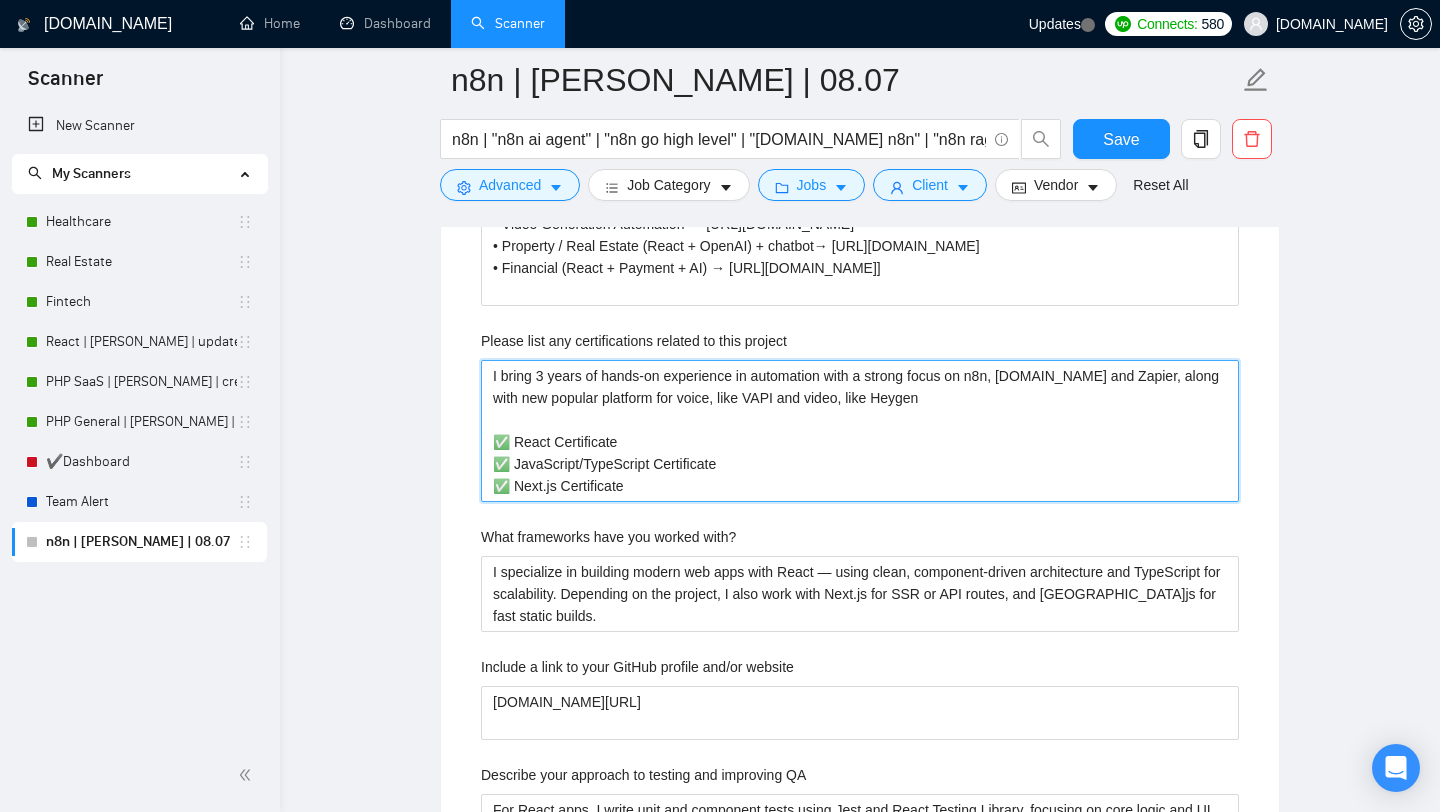 drag, startPoint x: 737, startPoint y: 490, endPoint x: 494, endPoint y: 435, distance: 249.14655 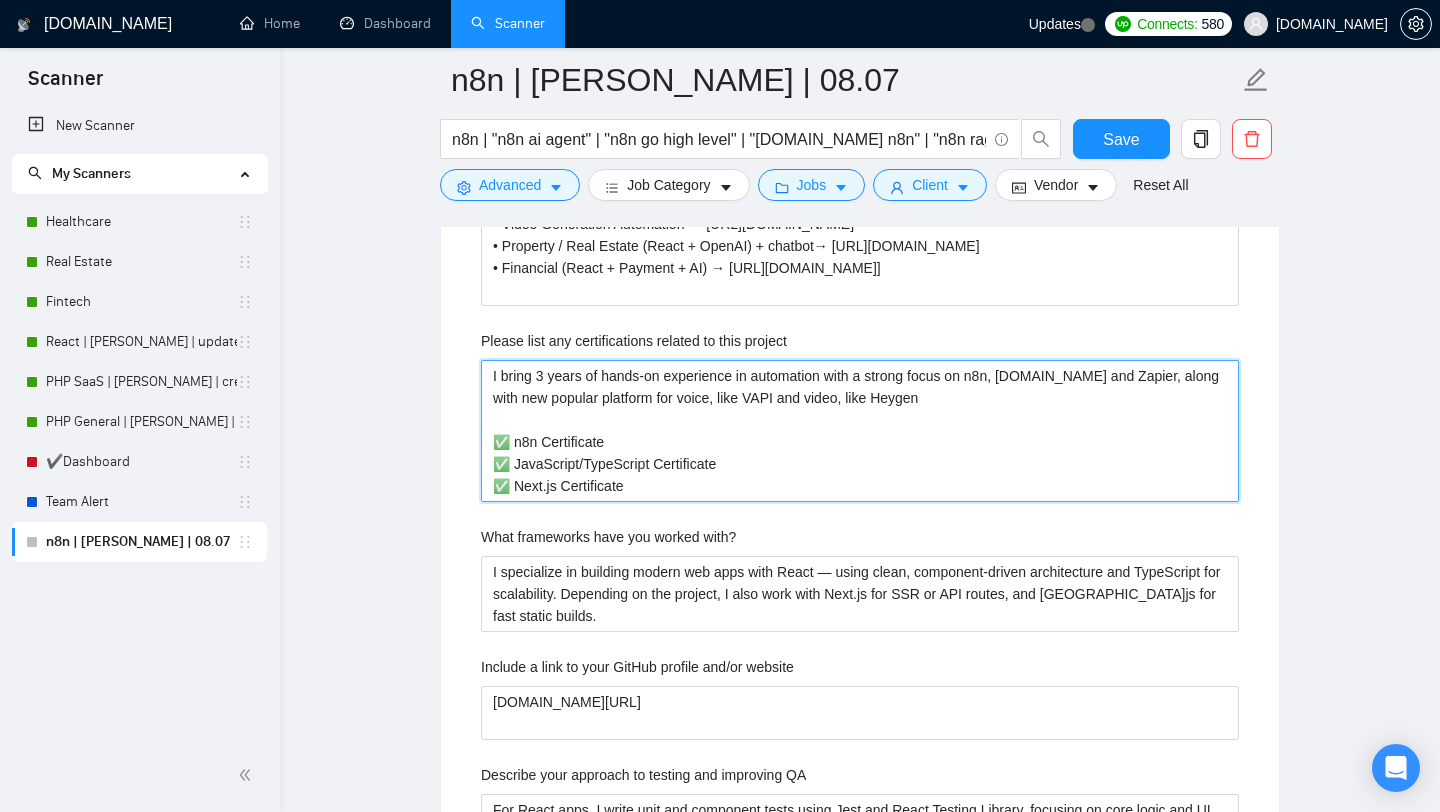 drag, startPoint x: 508, startPoint y: 463, endPoint x: 798, endPoint y: 465, distance: 290.0069 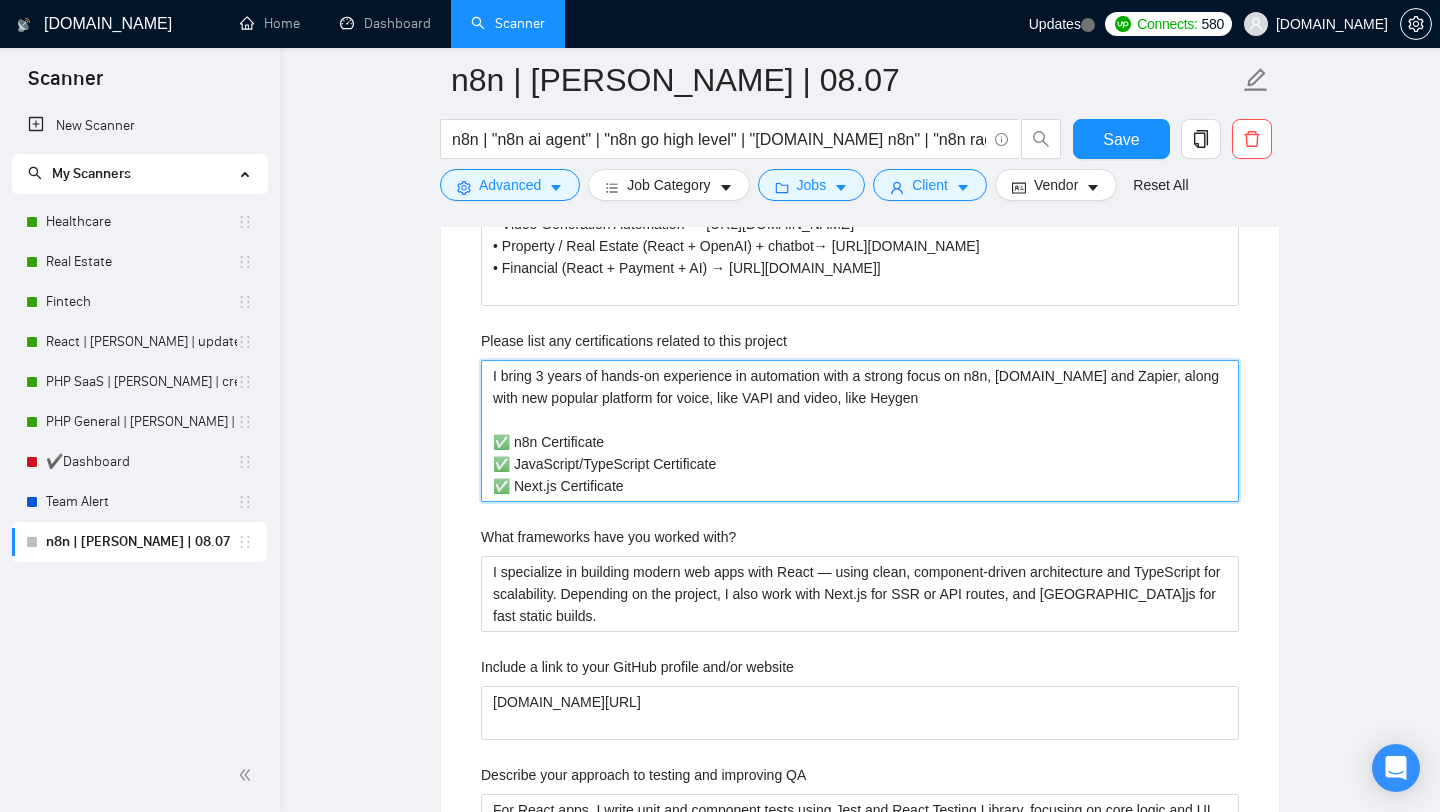 drag, startPoint x: 515, startPoint y: 466, endPoint x: 657, endPoint y: 460, distance: 142.12671 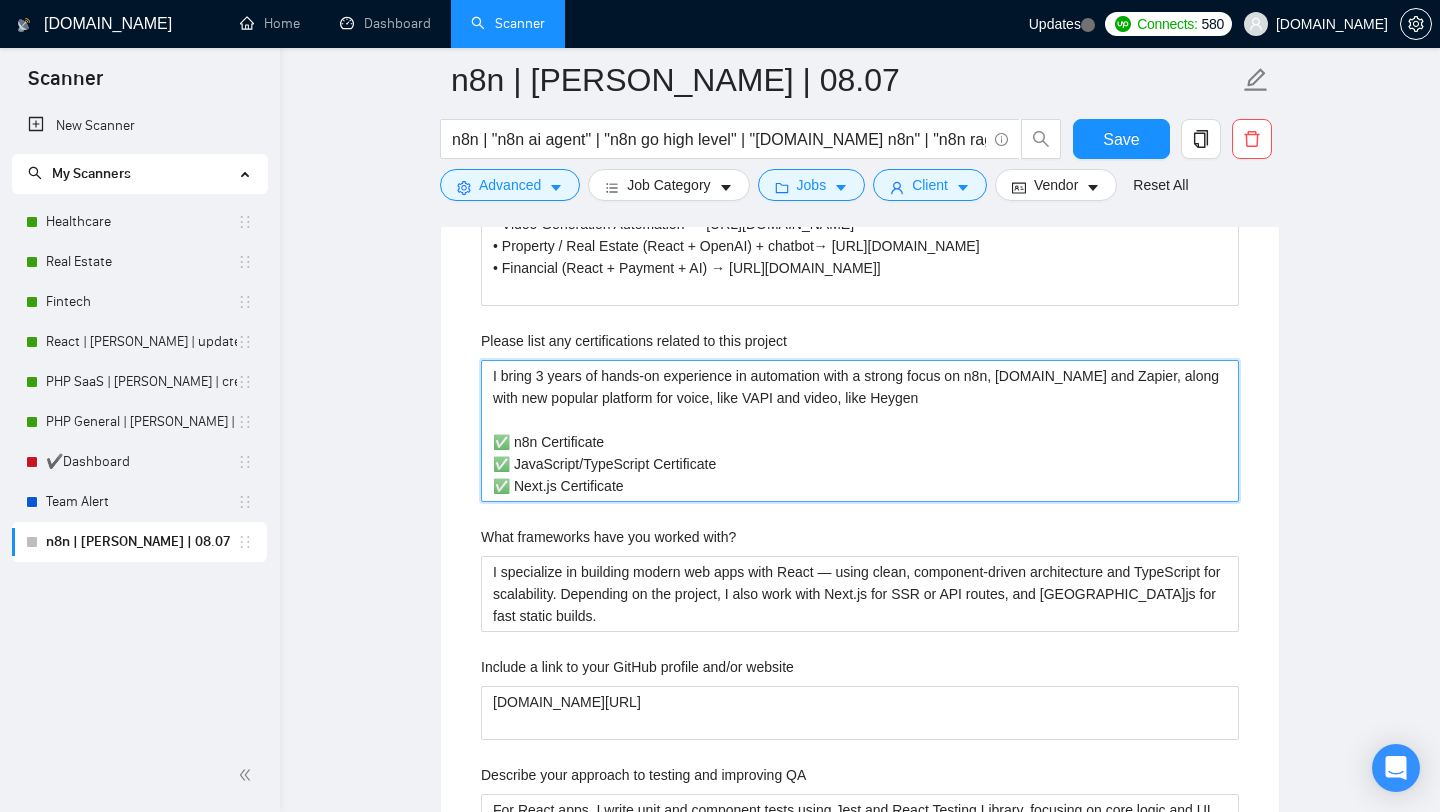 click on "I bring 3 years of hands-on experience in automation with a strong focus on n8n, [DOMAIN_NAME] and Zapier, along with new popular platform for voice, like VAPI and video, like Heygen
✅ n8n Certificate
✅ JavaScript/TypeScript Certificate
✅ Next.js Certificate" at bounding box center [860, 431] 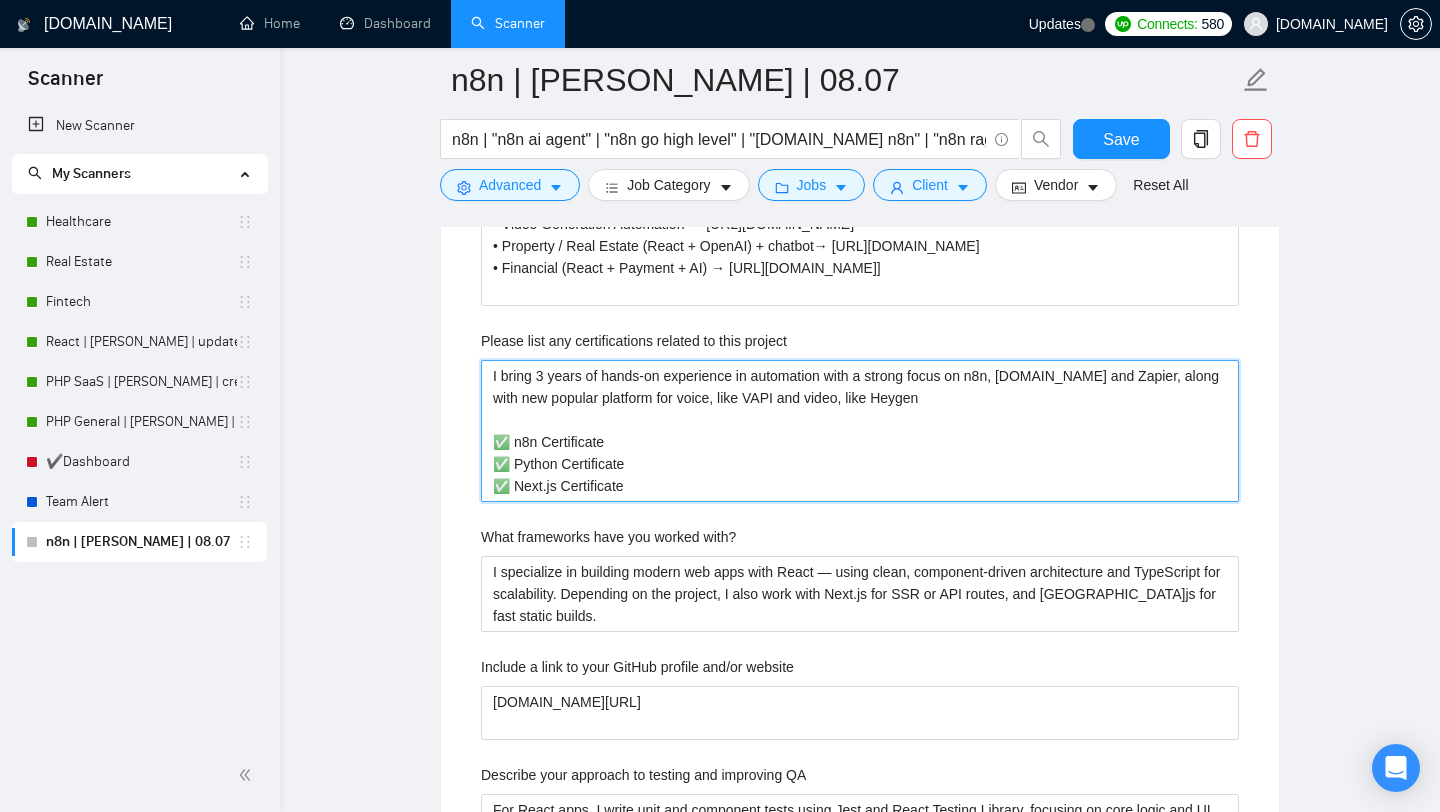 drag, startPoint x: 683, startPoint y: 488, endPoint x: 478, endPoint y: 486, distance: 205.00975 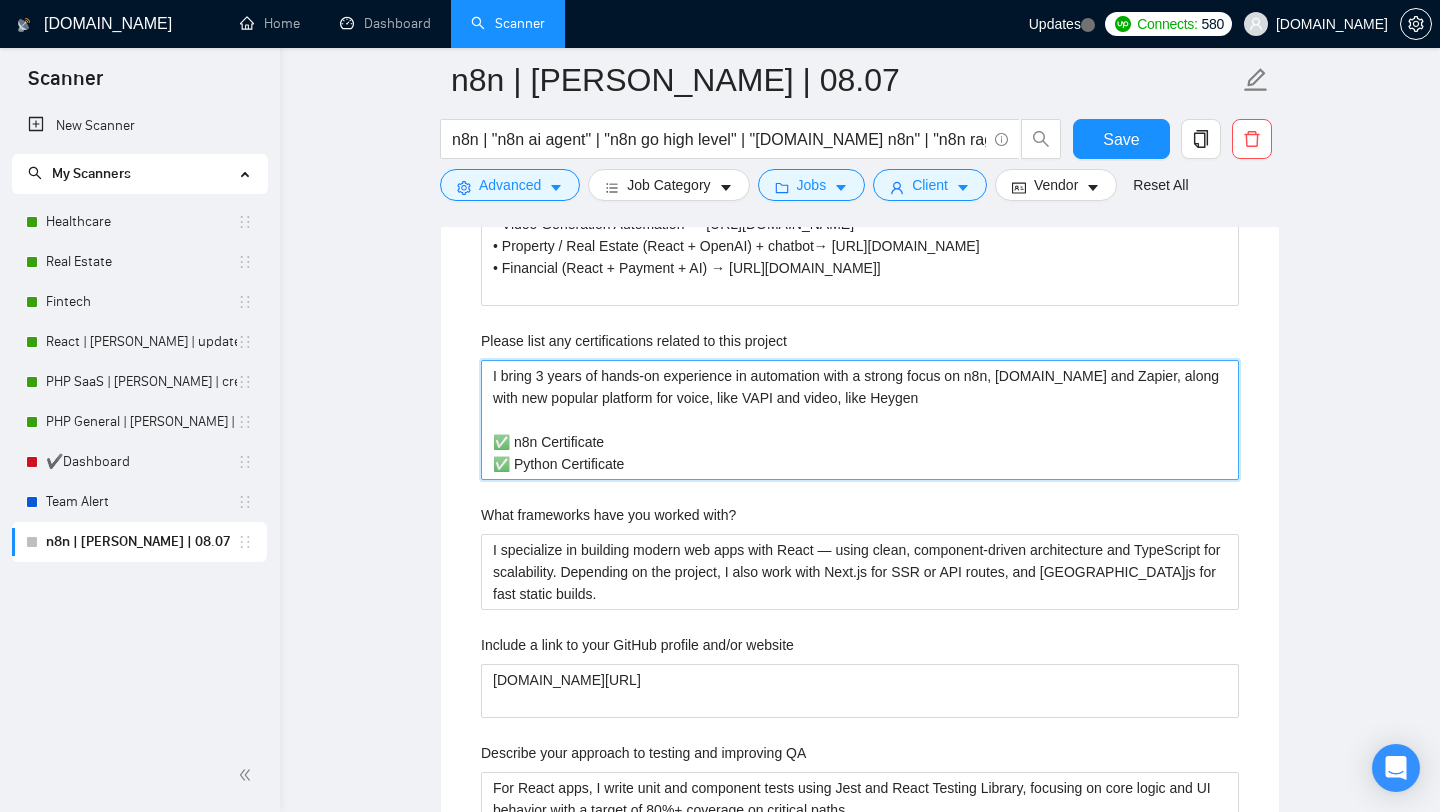 drag, startPoint x: 731, startPoint y: 461, endPoint x: 509, endPoint y: 338, distance: 253.79716 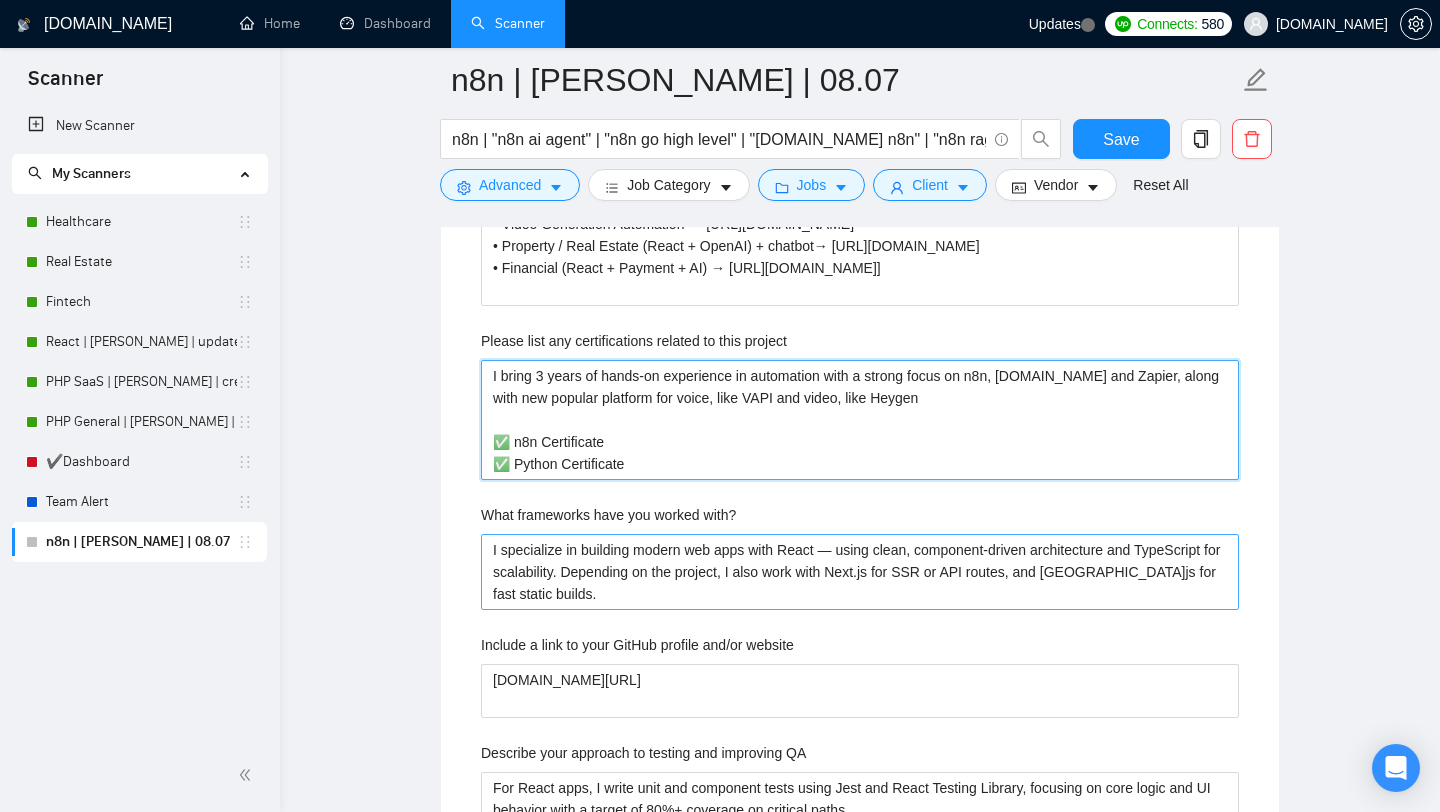 paste on ", with a strong focus on n8n, [DOMAIN_NAME], and Zapier — along with modern platforms like VAPI for voice and Heygen for video.
✅ Certified in n8n
✅ Certified in Python" 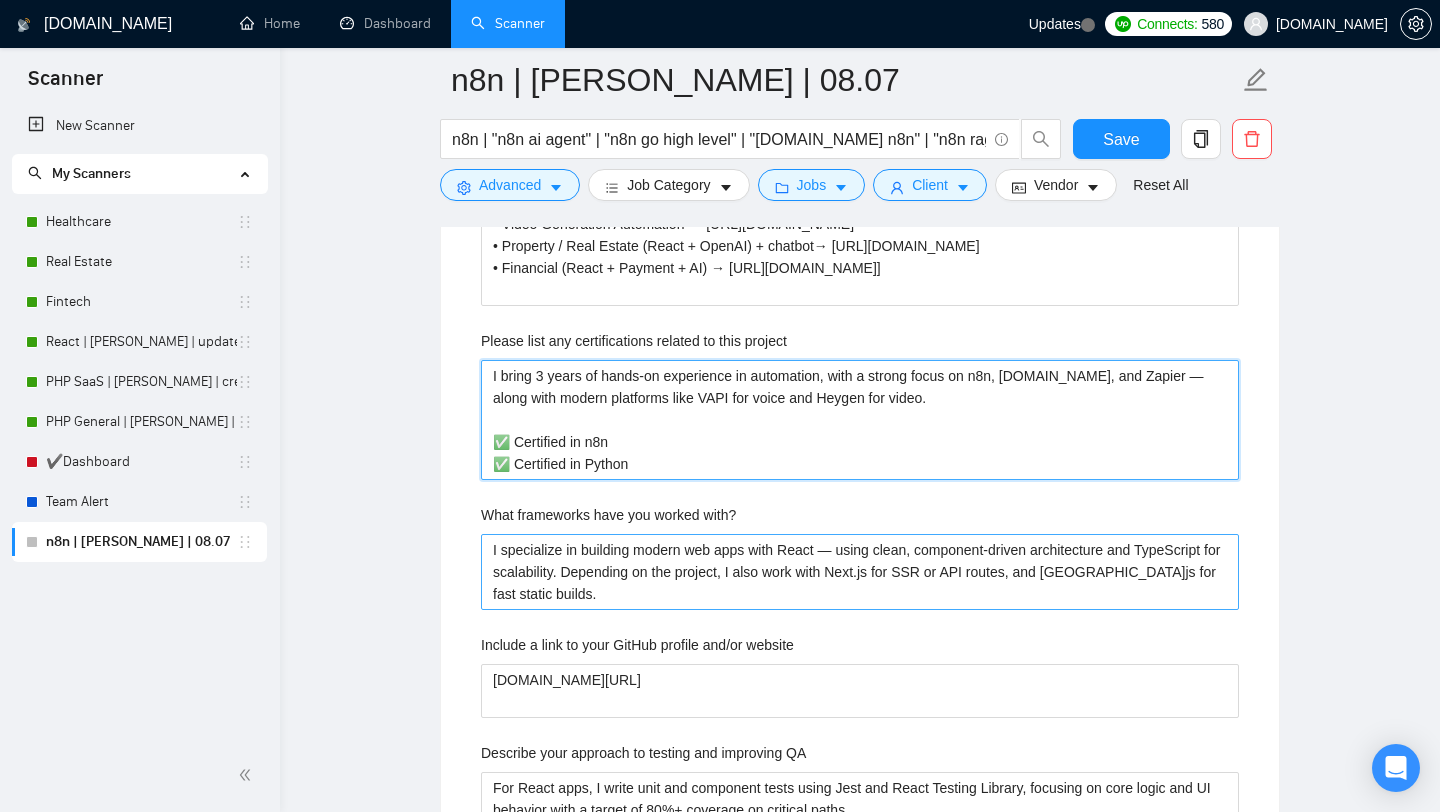 scroll, scrollTop: 2726, scrollLeft: 0, axis: vertical 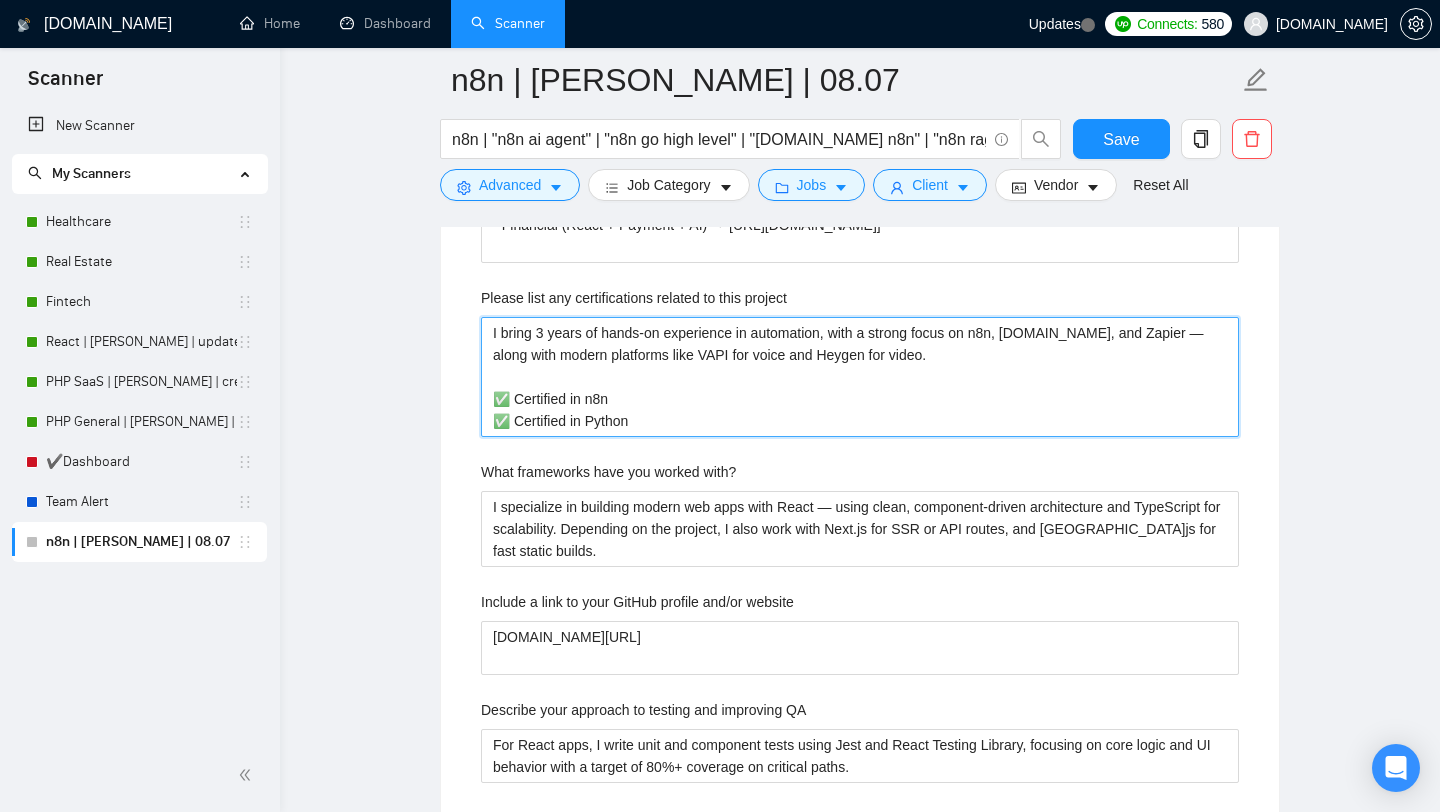 drag, startPoint x: 725, startPoint y: 423, endPoint x: 470, endPoint y: 295, distance: 285.32263 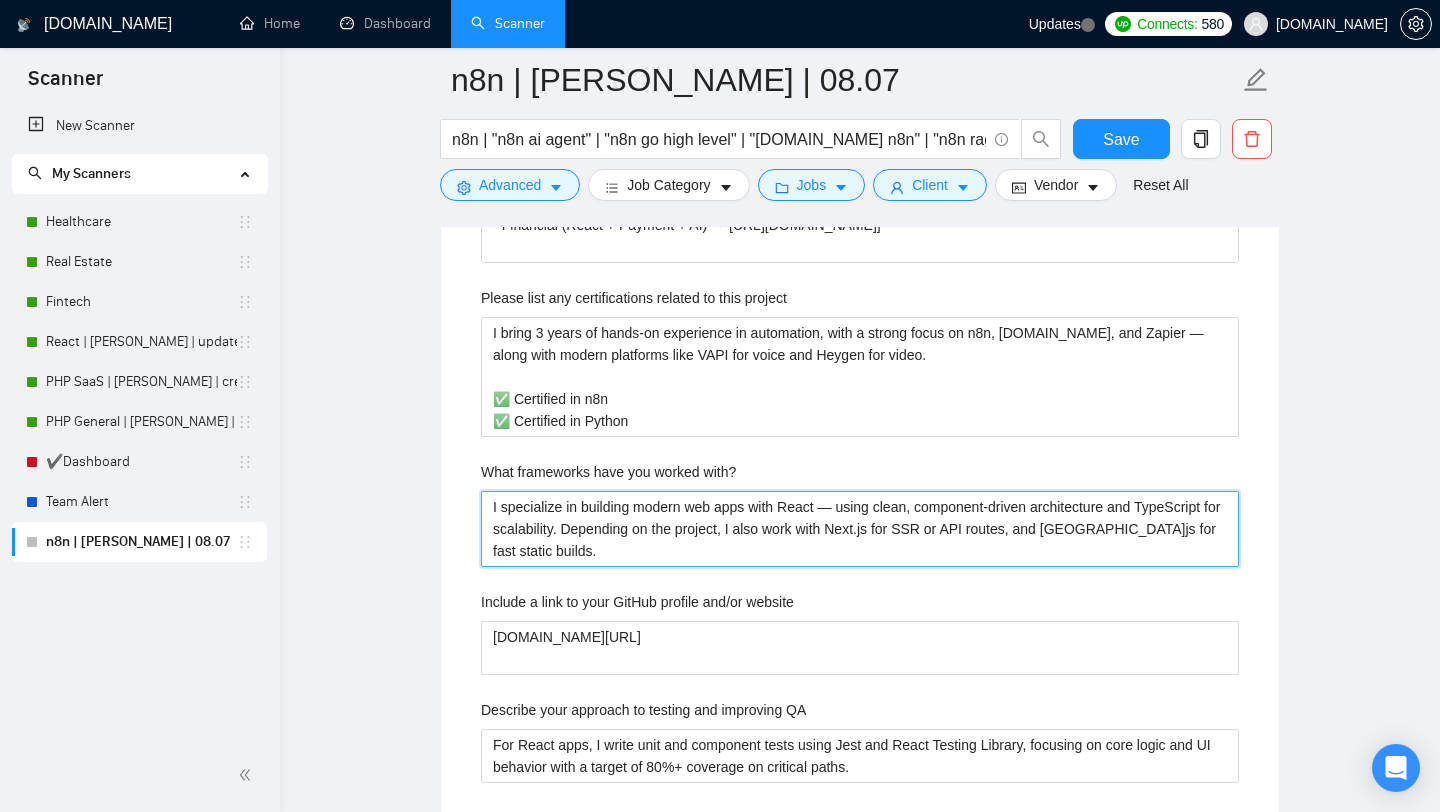drag, startPoint x: 489, startPoint y: 509, endPoint x: 704, endPoint y: 576, distance: 225.1977 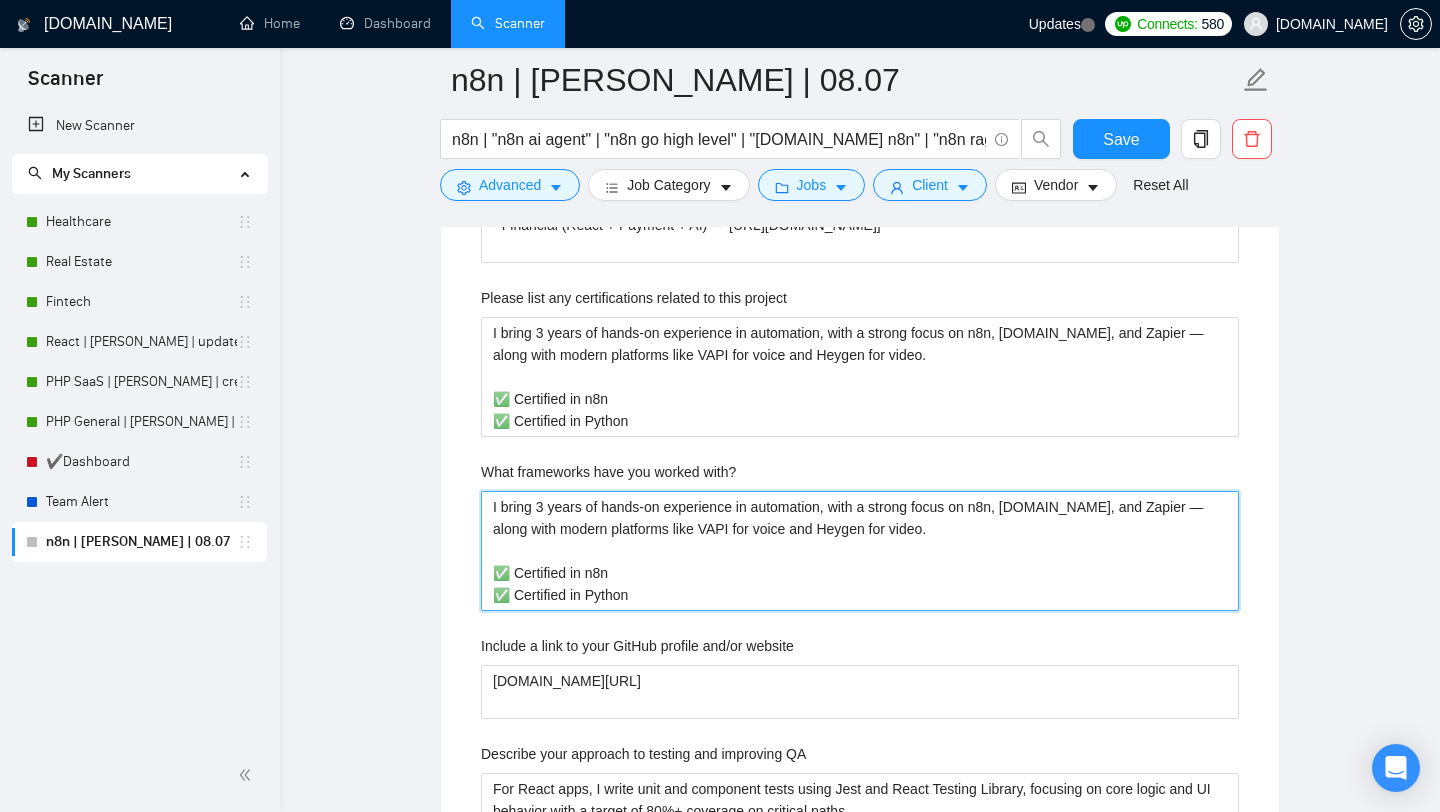 drag, startPoint x: 681, startPoint y: 598, endPoint x: 485, endPoint y: 562, distance: 199.2787 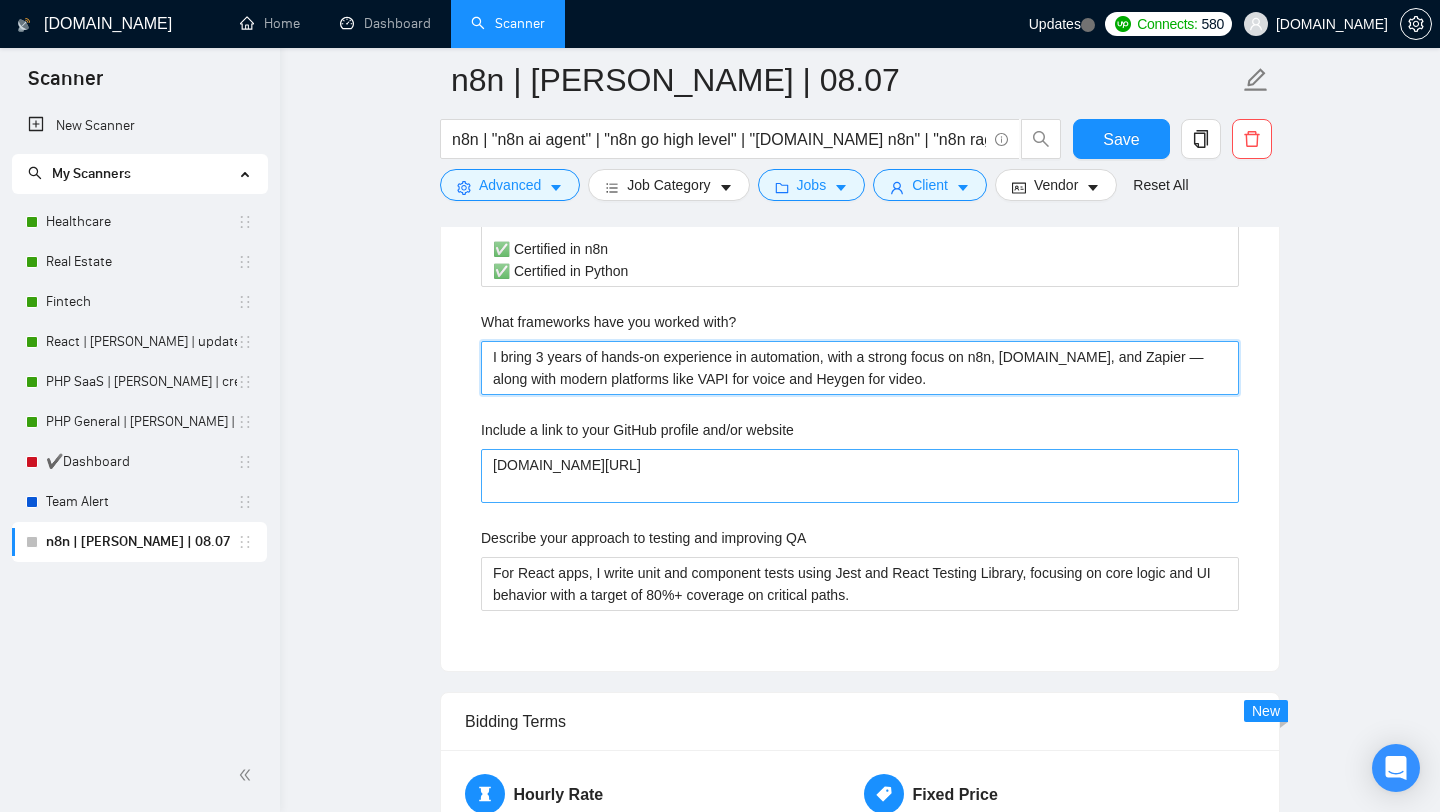 scroll, scrollTop: 2879, scrollLeft: 0, axis: vertical 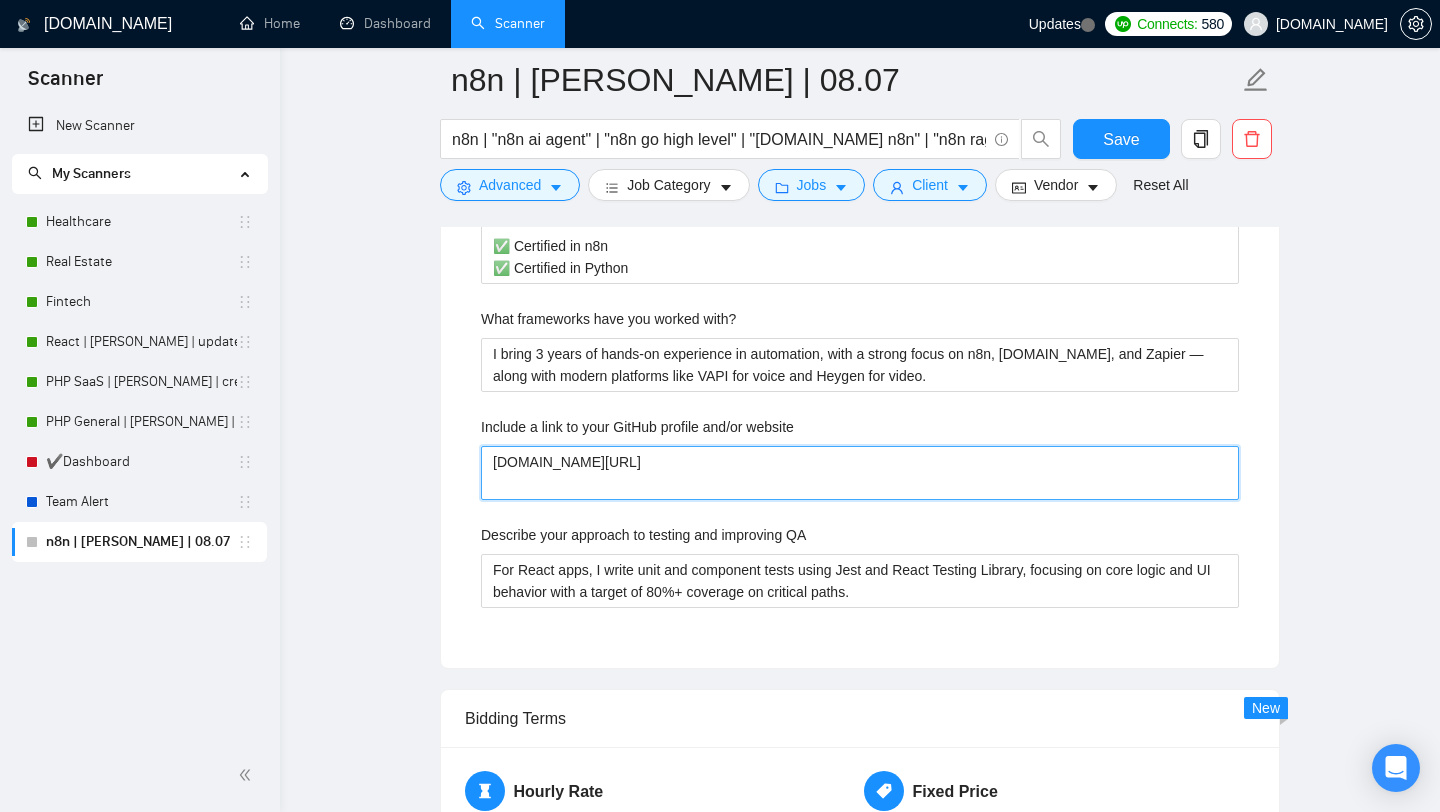 click on "[DOMAIN_NAME][URL]" at bounding box center (860, 473) 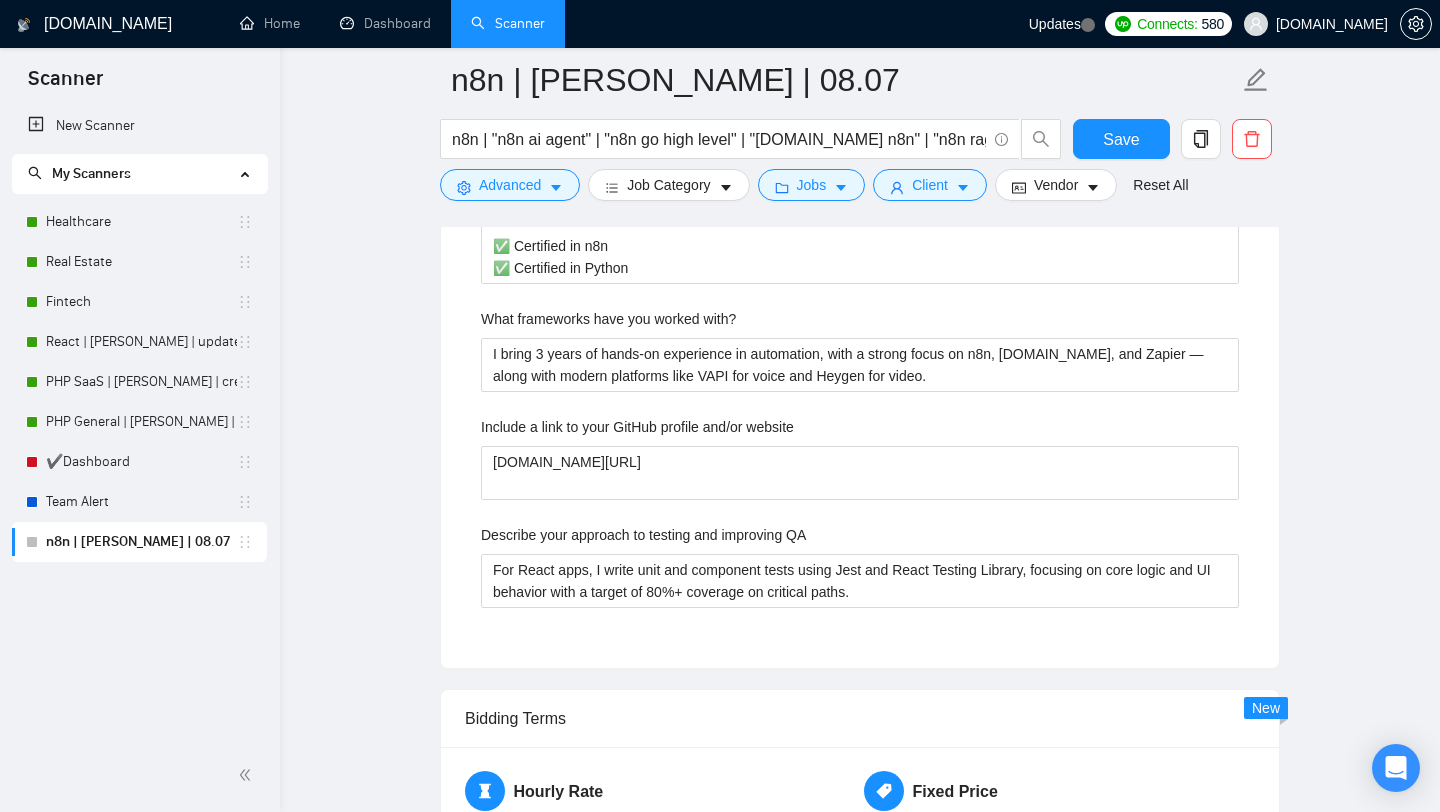 click on "Describe your approach to testing and improving QA" at bounding box center (643, 535) 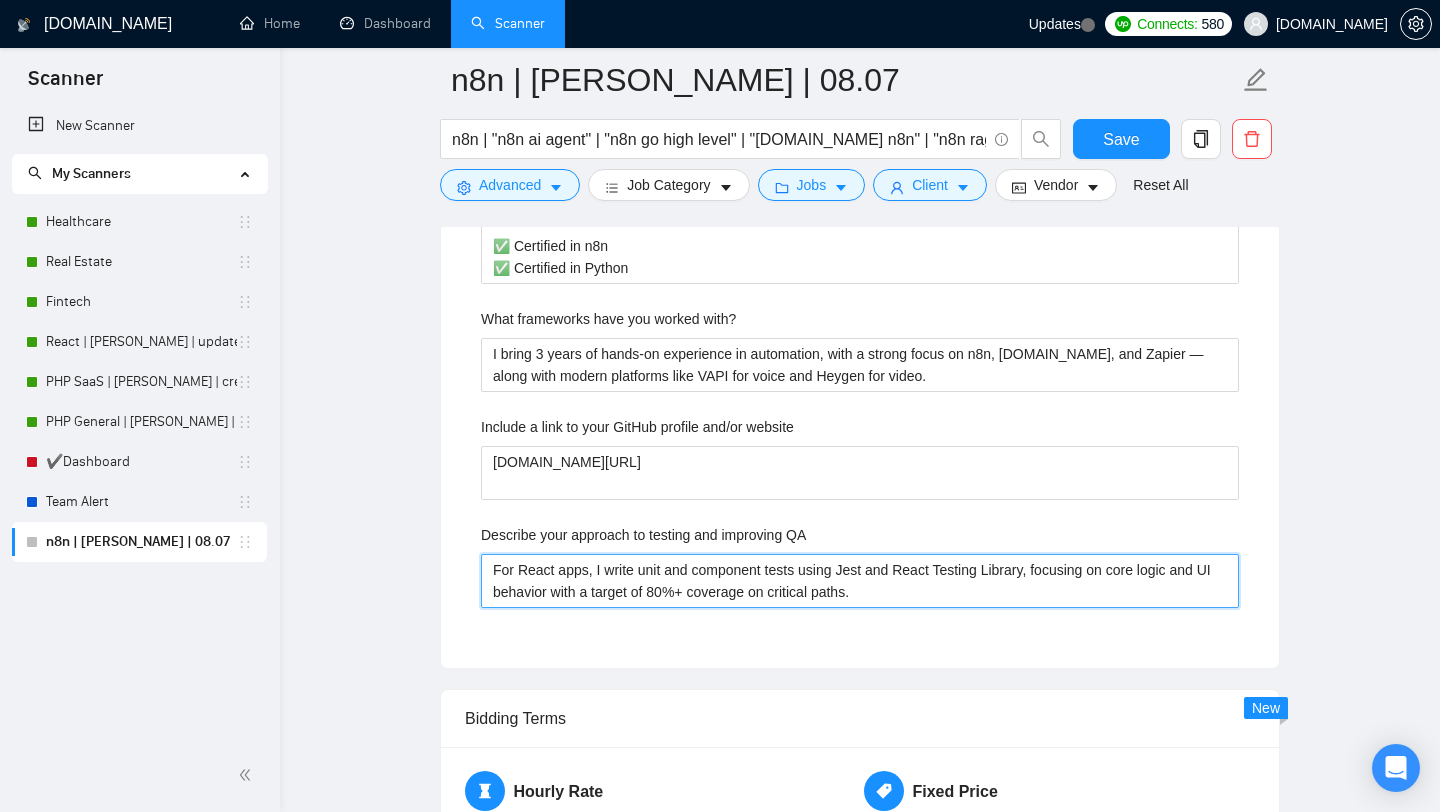 click on "For React apps, I write unit and component tests using Jest and React Testing Library, focusing on core logic and UI behavior with a target of 80%+ coverage on critical paths." at bounding box center (860, 581) 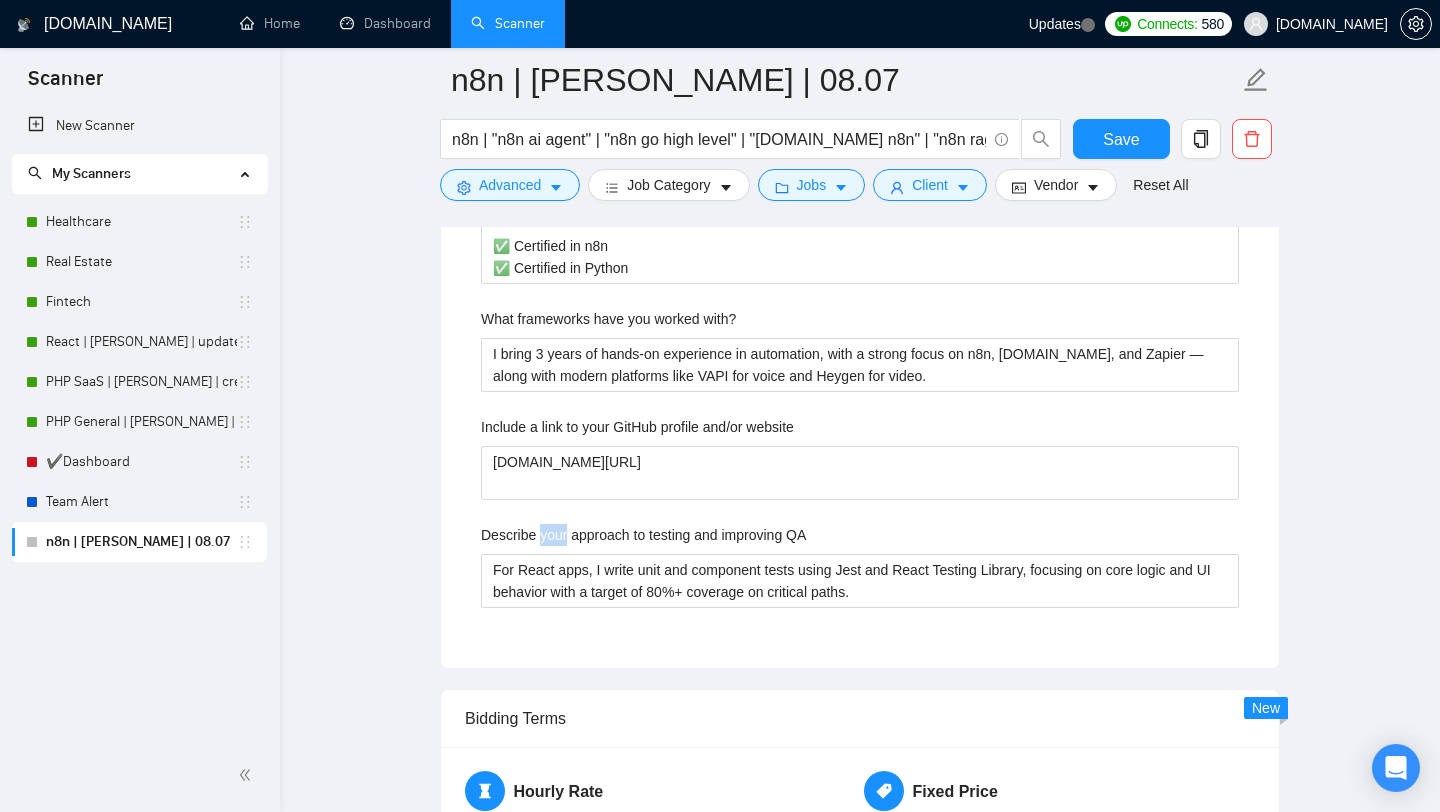 click on "Describe your approach to testing and improving QA" at bounding box center [643, 535] 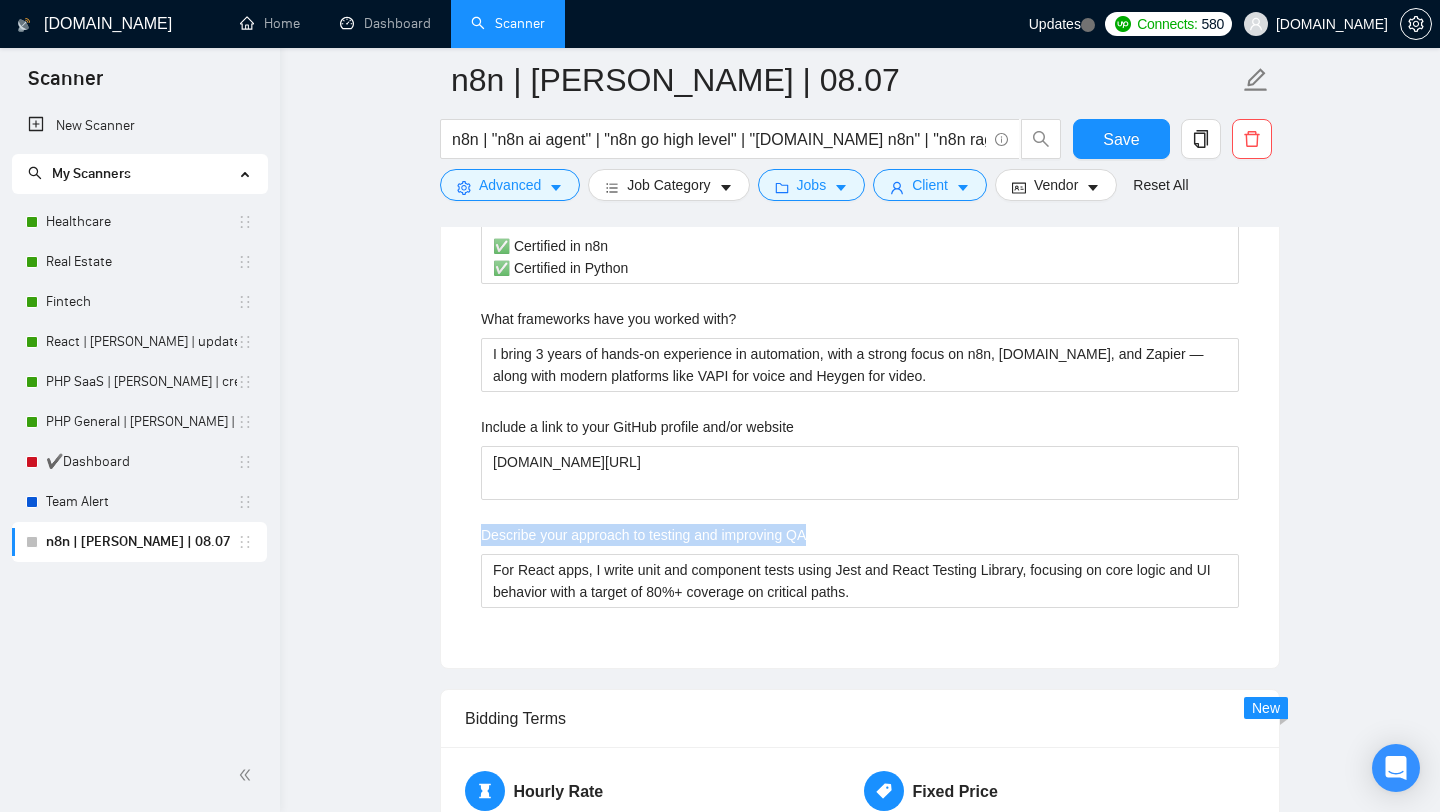 click on "Describe your approach to testing and improving QA" at bounding box center [643, 535] 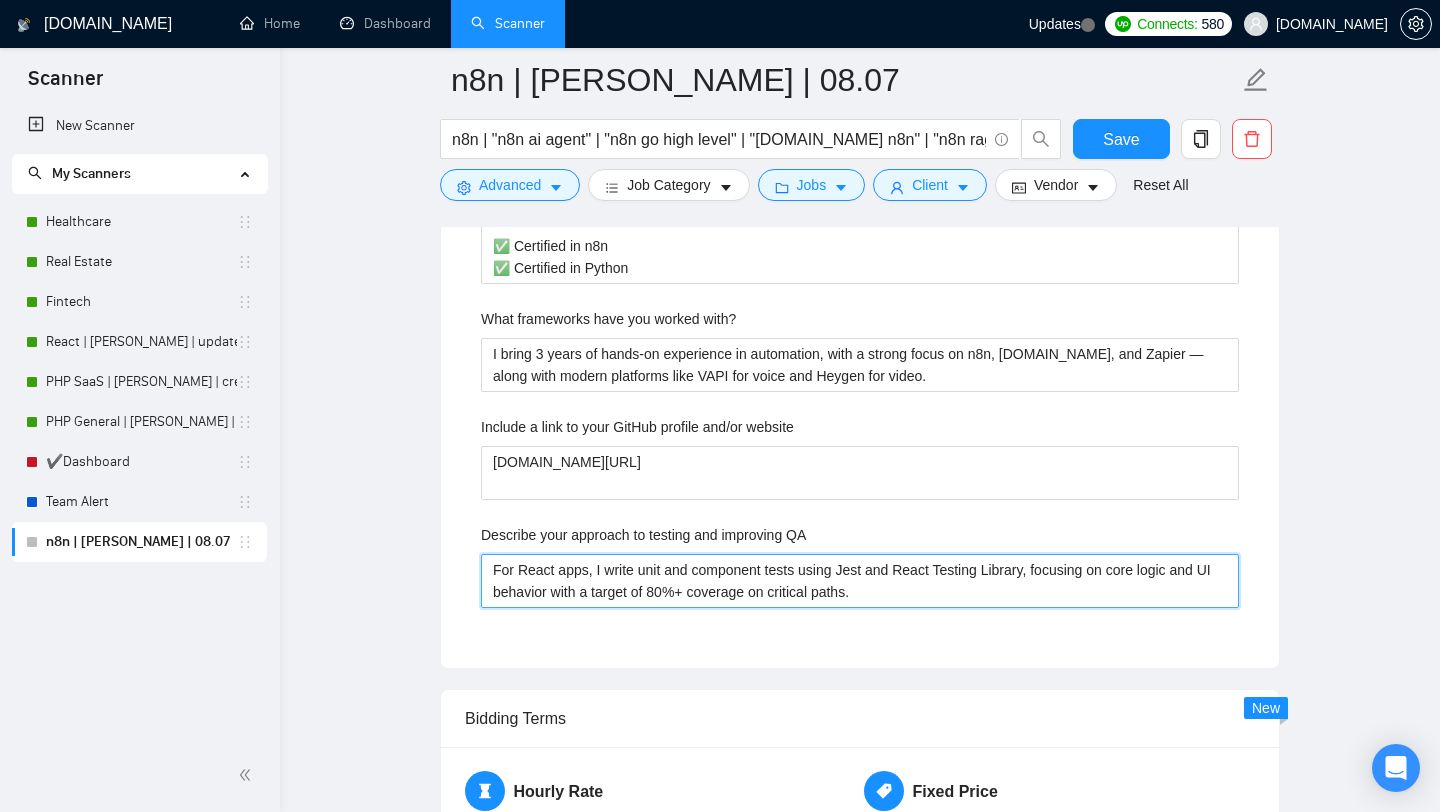 click on "For React apps, I write unit and component tests using Jest and React Testing Library, focusing on core logic and UI behavior with a target of 80%+ coverage on critical paths." at bounding box center [860, 581] 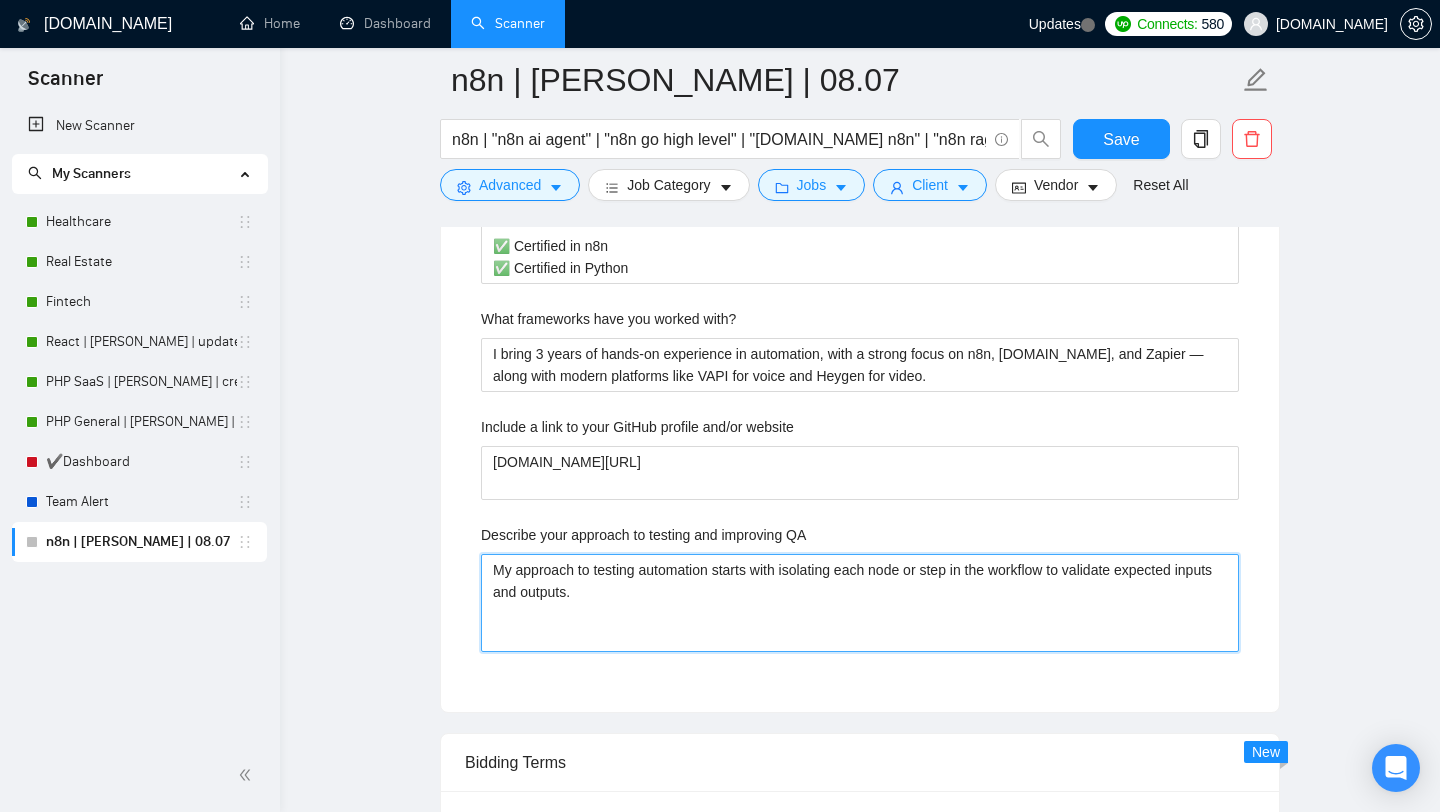 paste on "For improving QA, I set up staging environments with mirrored flows to run regression tests before deploying to production. I also implement alerting (via Slack, email, or dashboard) for failure points and ensure each automation has fallback logic or retries to reduce silent errors." 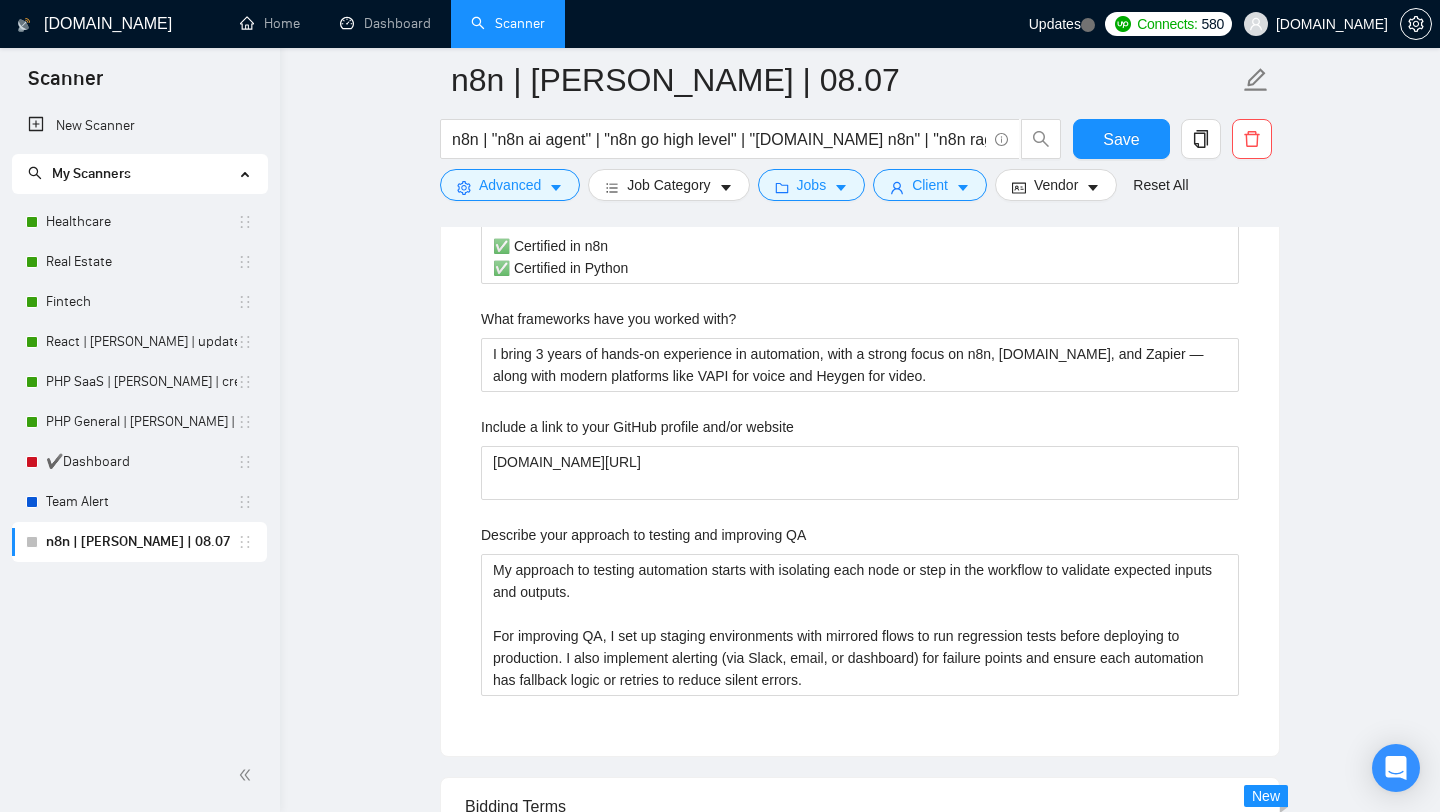 click on "Include a link to your GitHub profile and/or website" at bounding box center [637, 427] 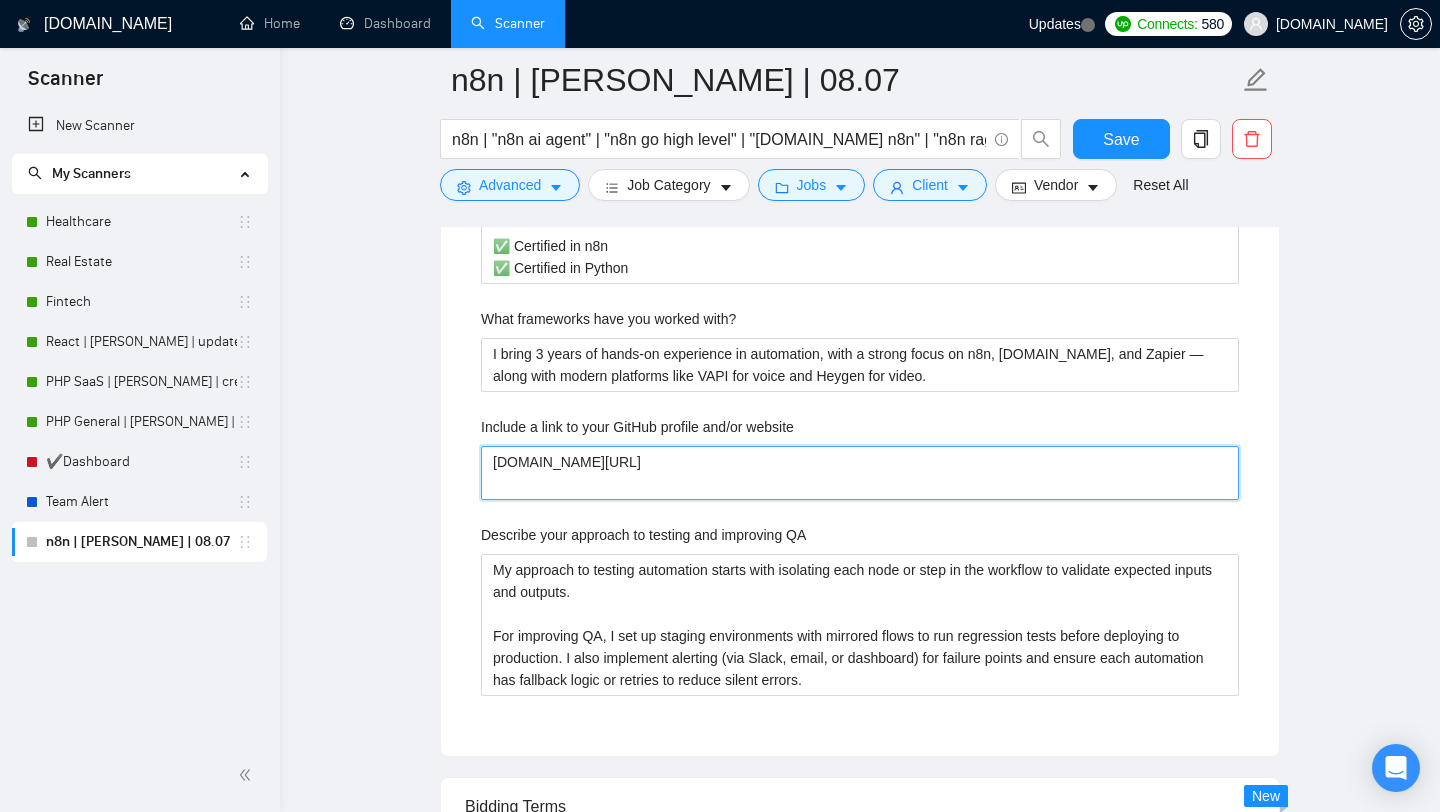 click on "[DOMAIN_NAME][URL]" at bounding box center [860, 473] 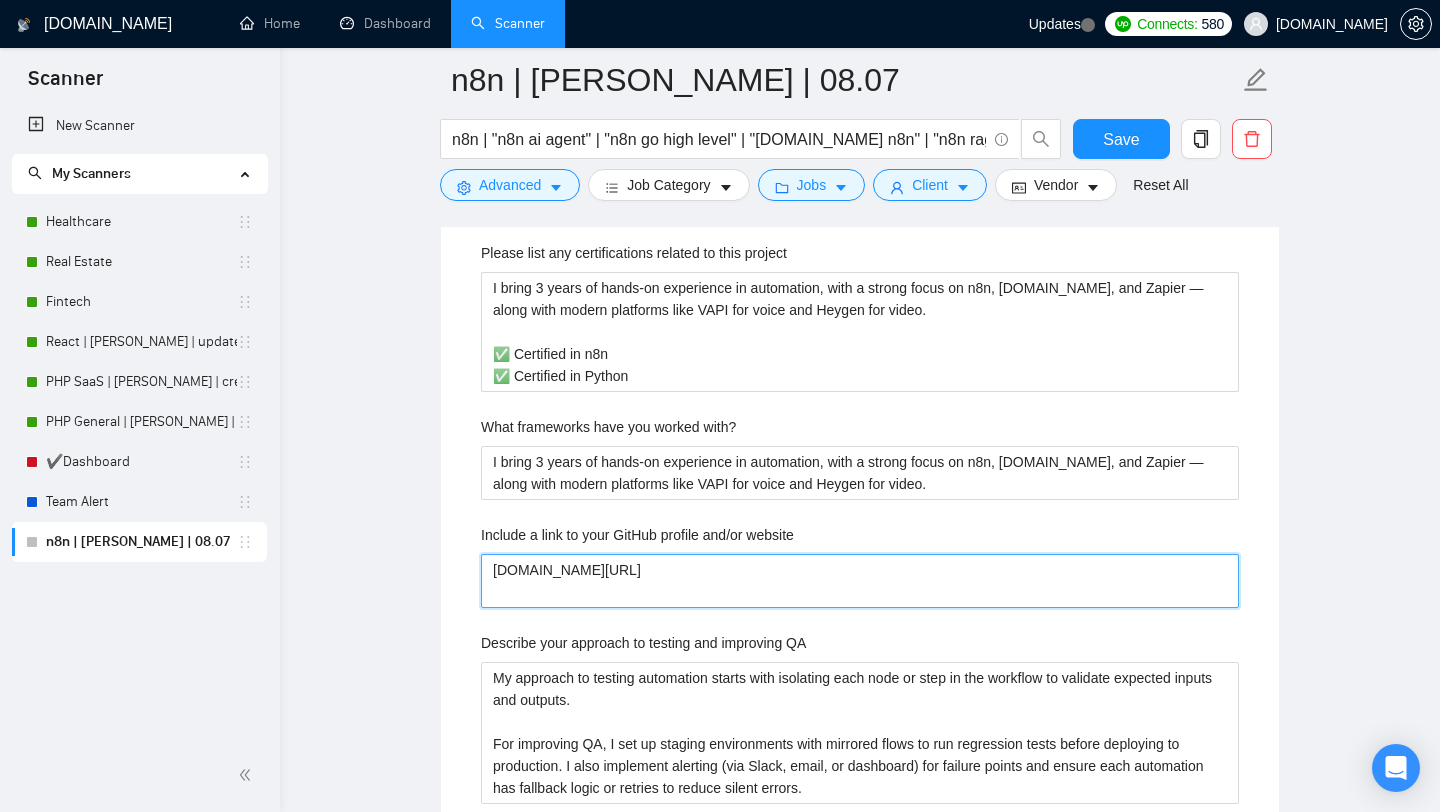 scroll, scrollTop: 2777, scrollLeft: 0, axis: vertical 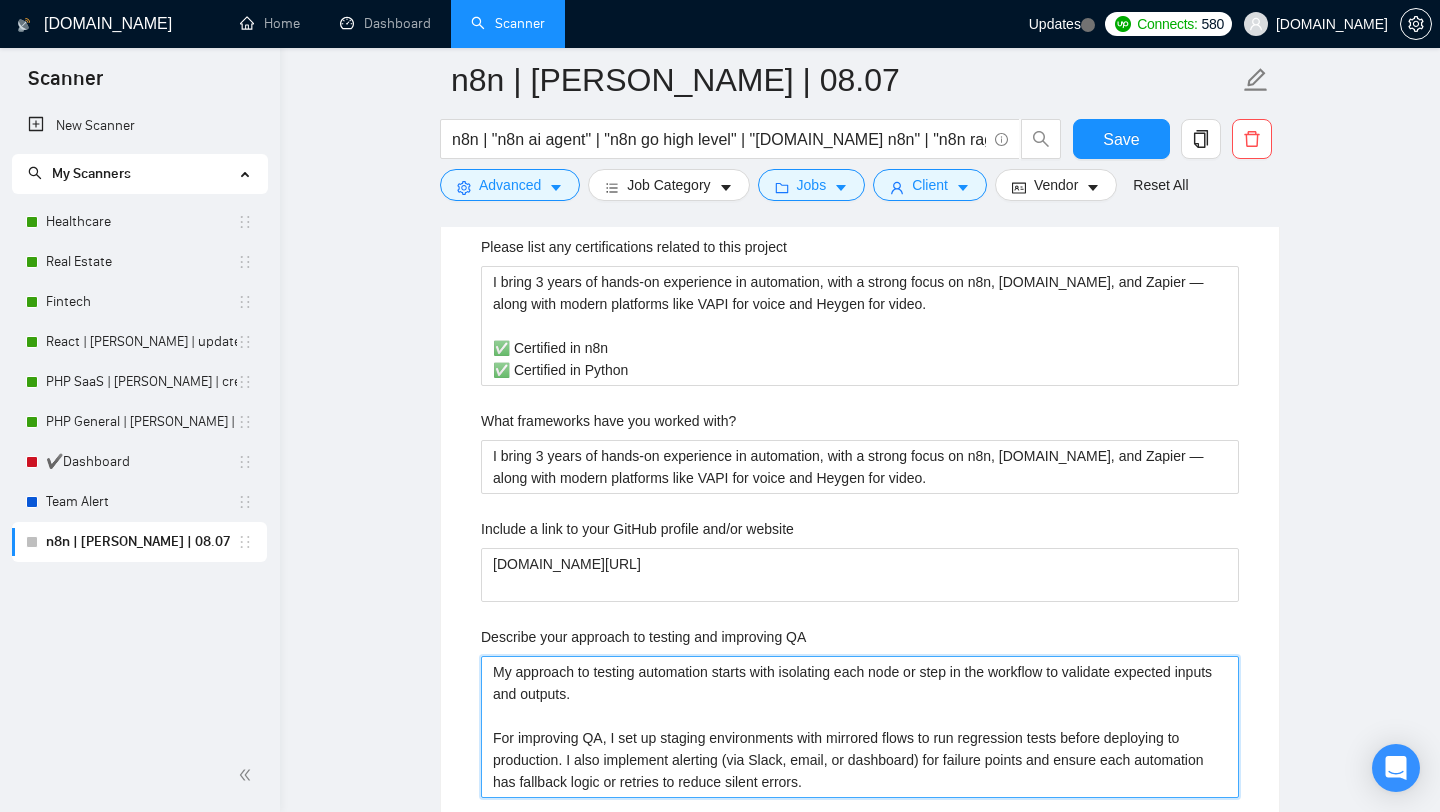 click on "My approach to testing automation starts with isolating each node or step in the workflow to validate expected inputs and outputs.
For improving QA, I set up staging environments with mirrored flows to run regression tests before deploying to production. I also implement alerting (via Slack, email, or dashboard) for failure points and ensure each automation has fallback logic or retries to reduce silent errors." at bounding box center (860, 727) 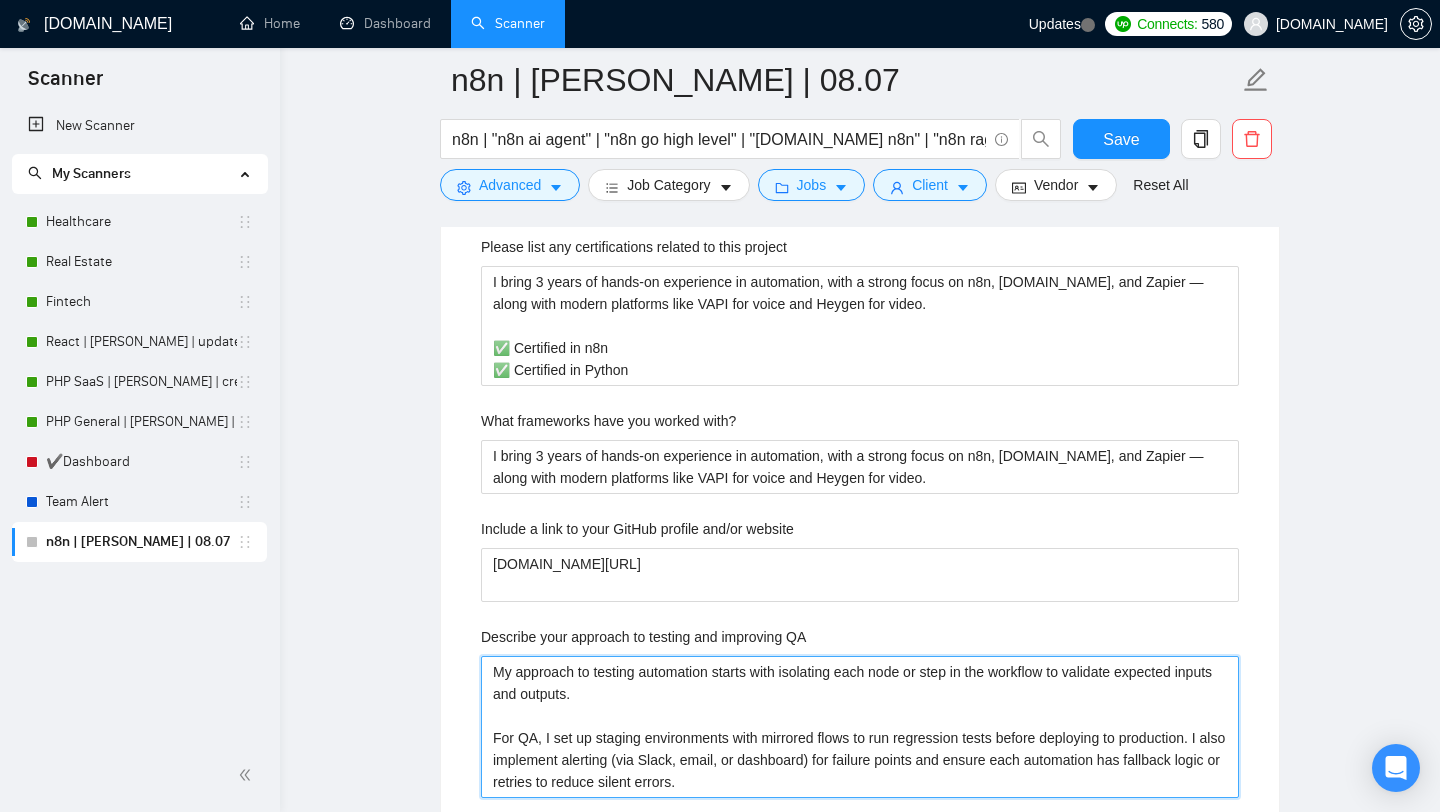 drag, startPoint x: 602, startPoint y: 671, endPoint x: 457, endPoint y: 671, distance: 145 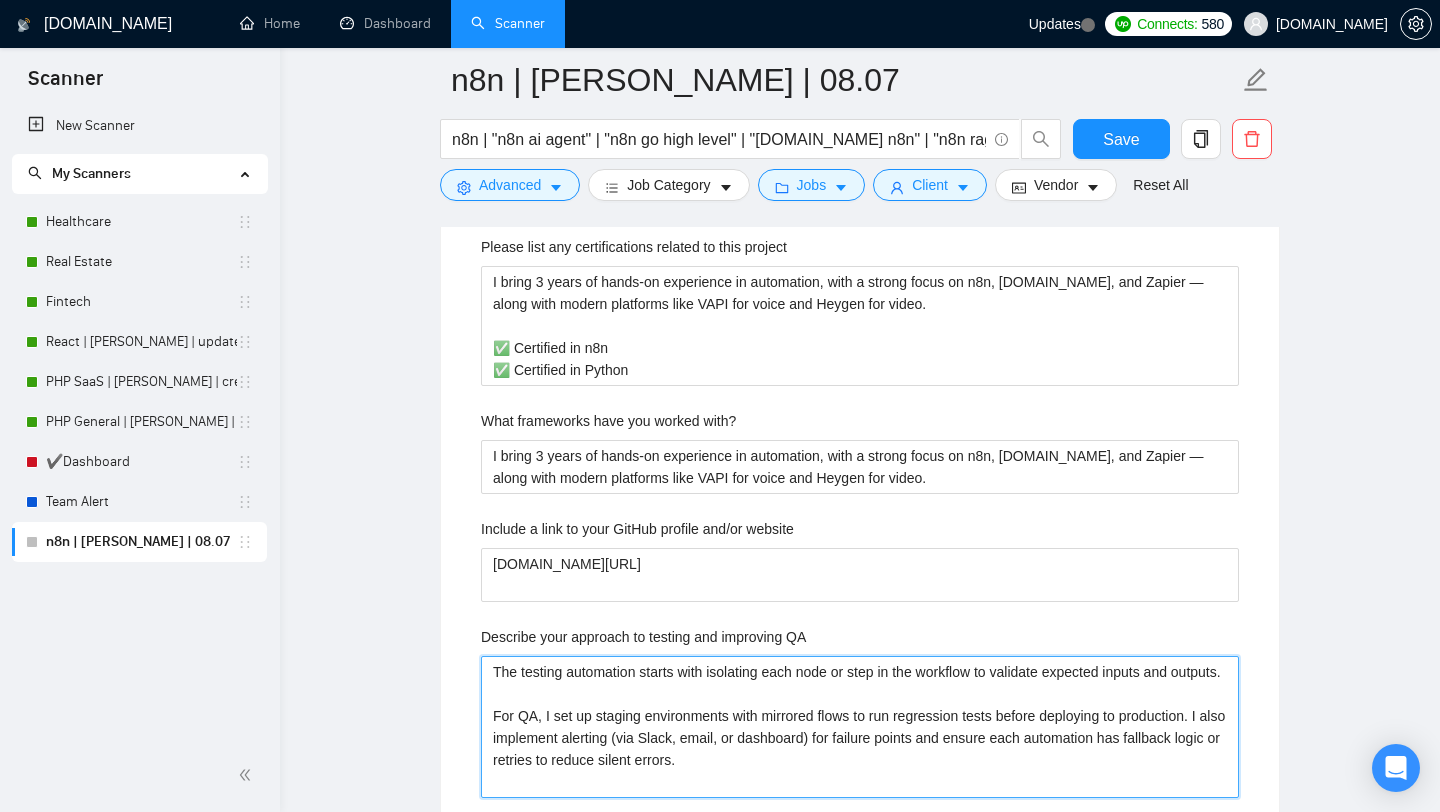 scroll, scrollTop: 2873, scrollLeft: 0, axis: vertical 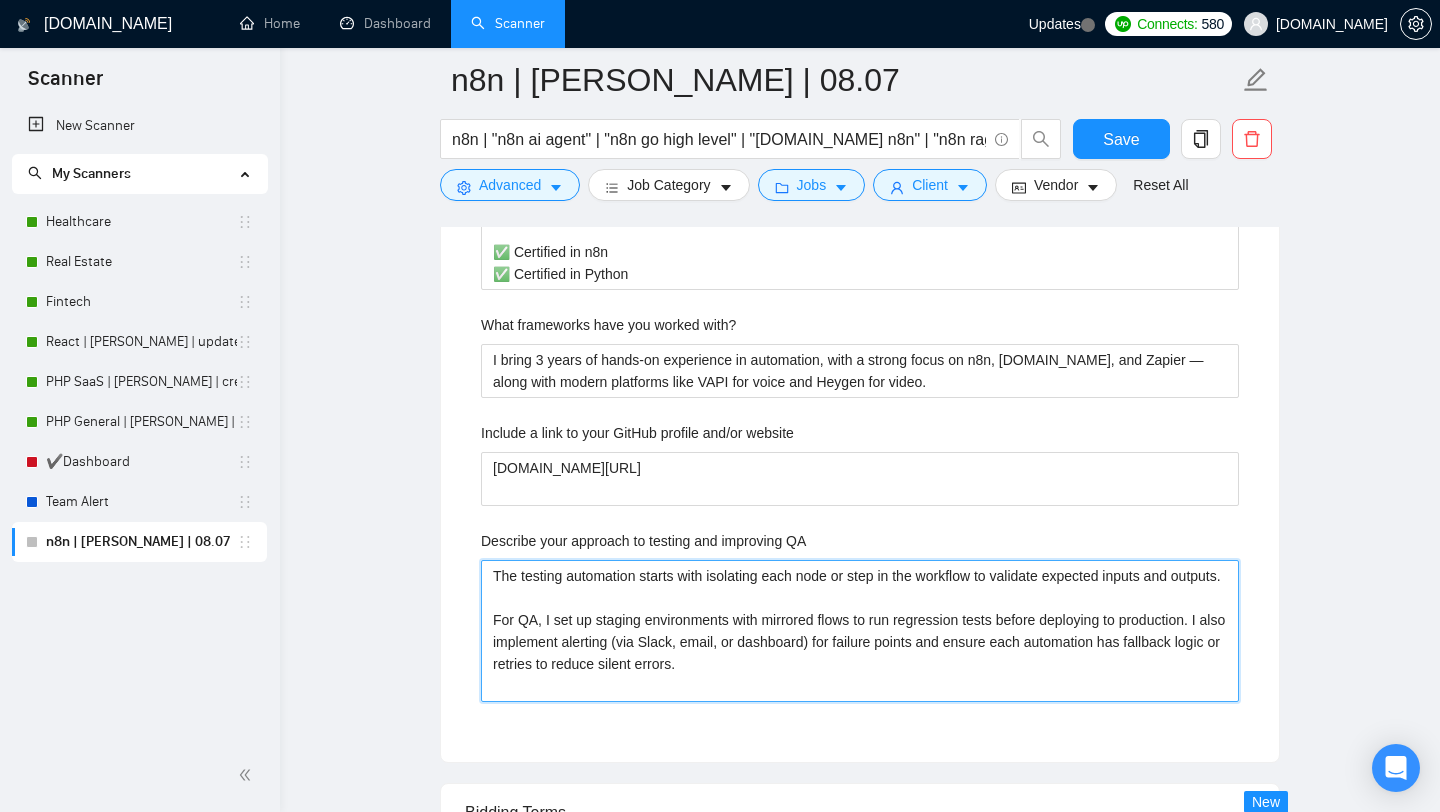 click on "The testing automation starts with isolating each node or step in the workflow to validate expected inputs and outputs.
For QA, I set up staging environments with mirrored flows to run regression tests before deploying to production. I also implement alerting (via Slack, email, or dashboard) for failure points and ensure each automation has fallback logic or retries to reduce silent errors." at bounding box center (860, 631) 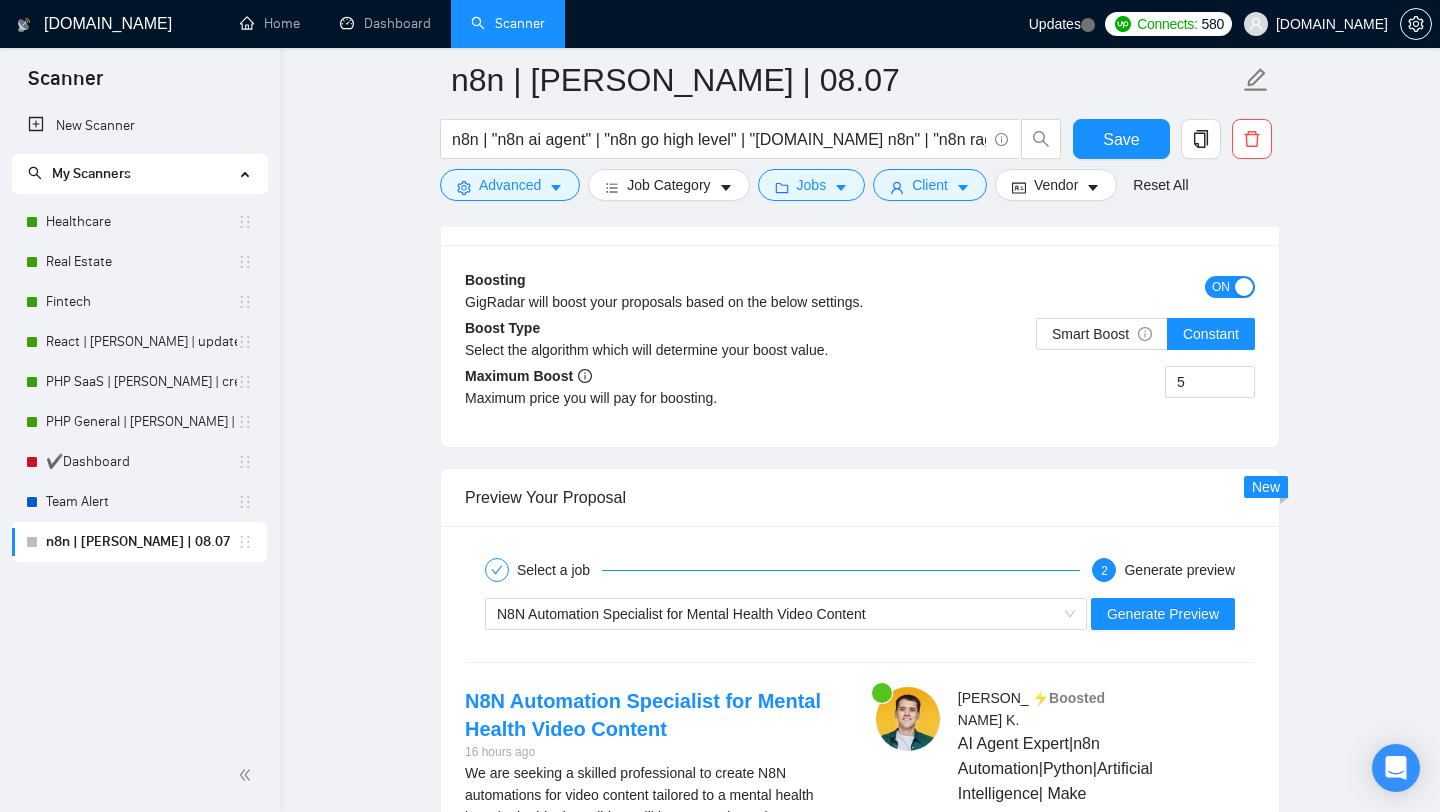 scroll, scrollTop: 3952, scrollLeft: 0, axis: vertical 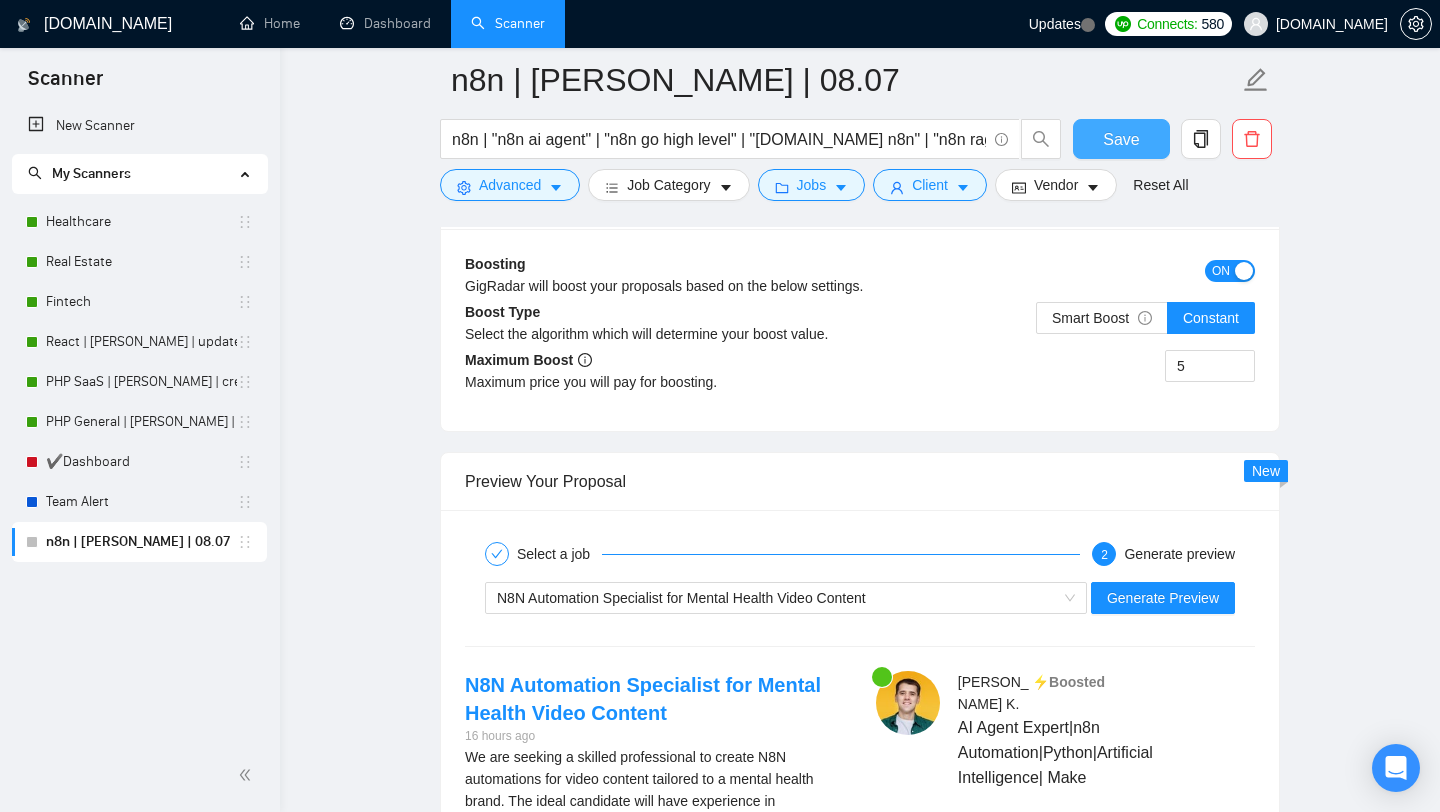 click on "Save" at bounding box center [1121, 139] 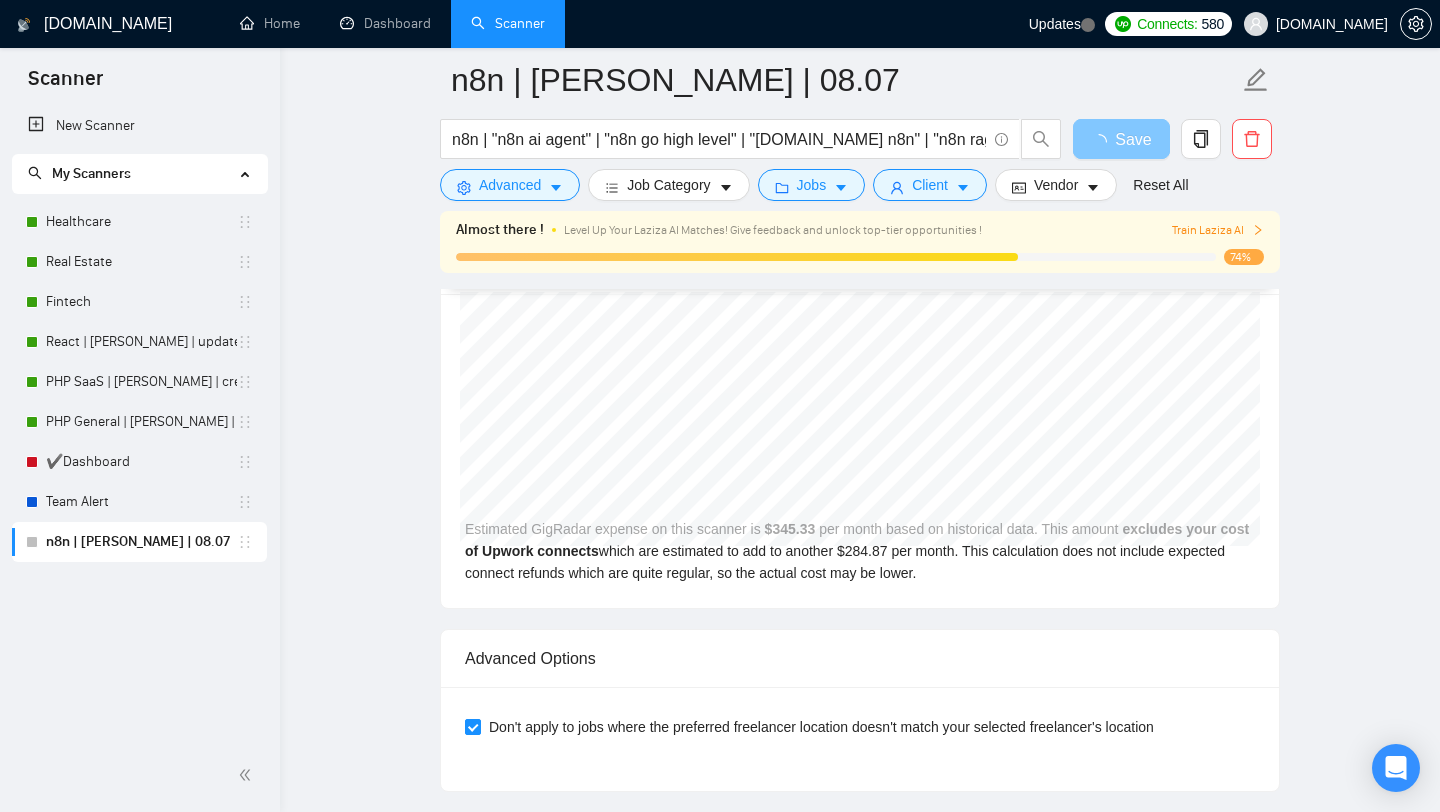scroll, scrollTop: 4183, scrollLeft: 0, axis: vertical 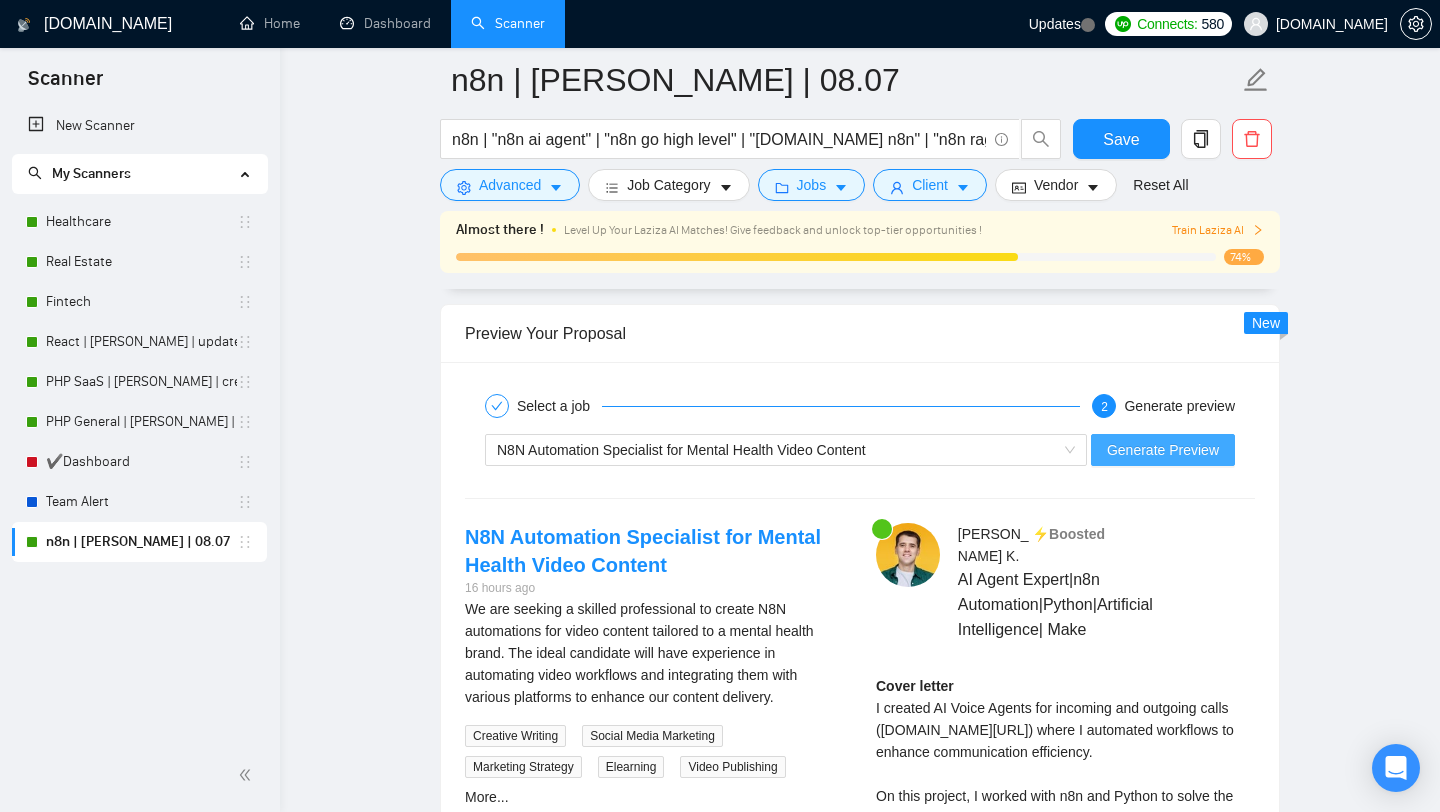 click on "Generate Preview" at bounding box center [1163, 450] 